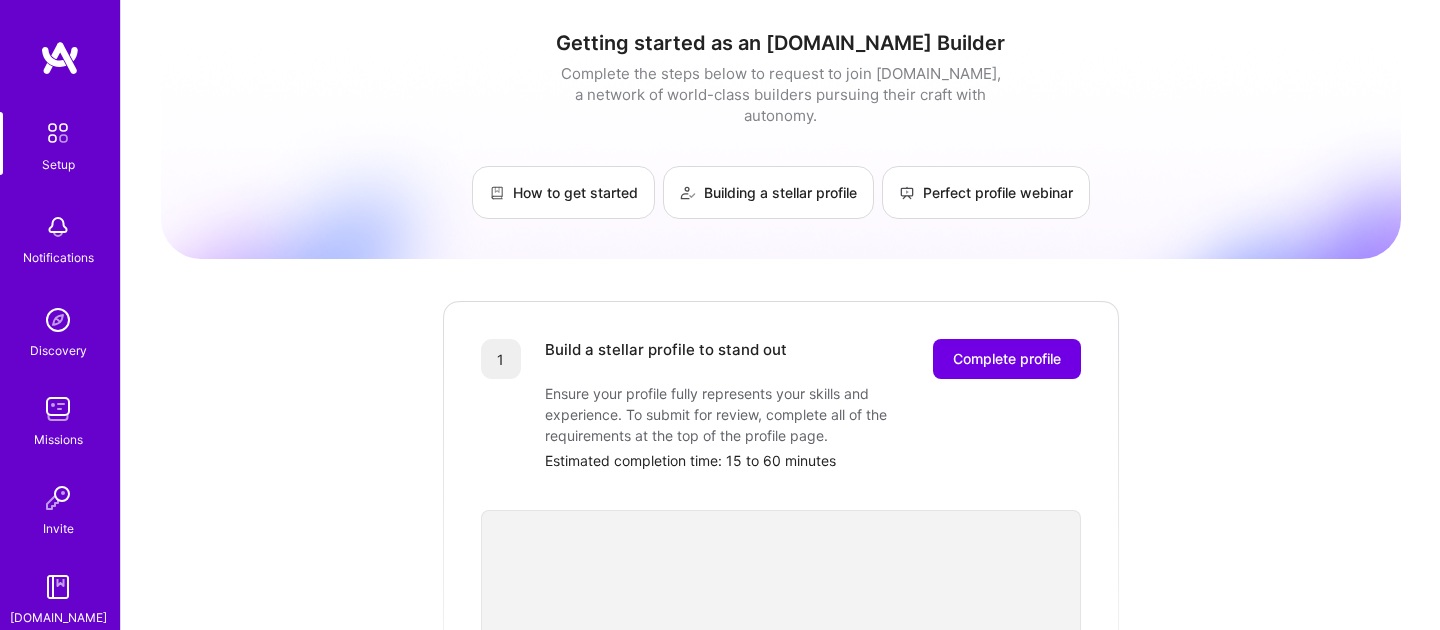scroll, scrollTop: 174, scrollLeft: 0, axis: vertical 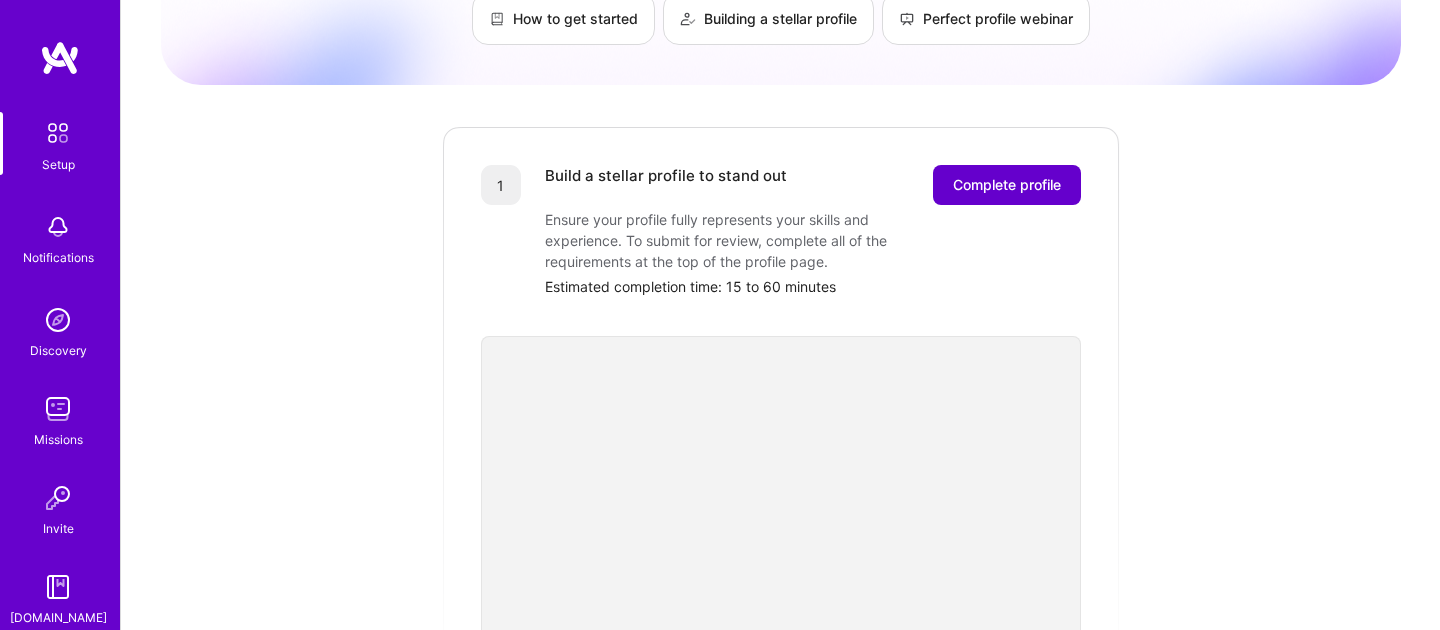 click on "Complete profile" at bounding box center (1007, 185) 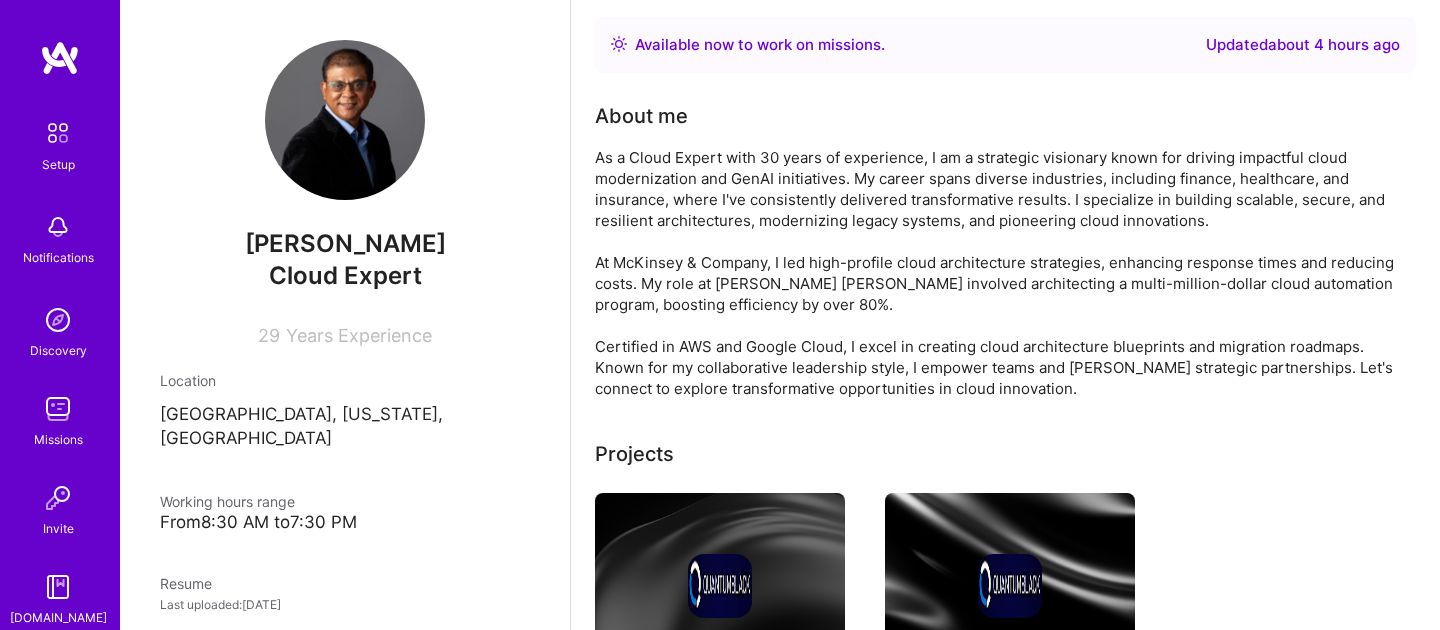 scroll, scrollTop: 0, scrollLeft: 0, axis: both 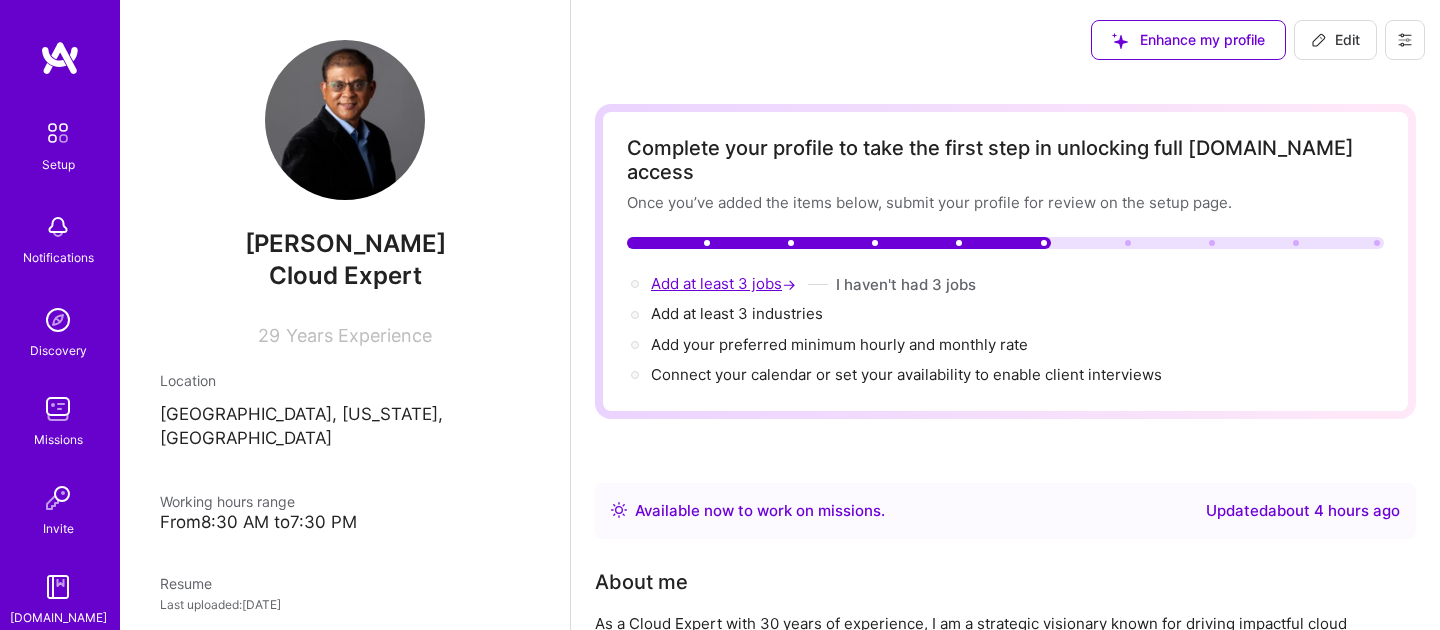 click on "Add at least 3 jobs  →" at bounding box center [725, 283] 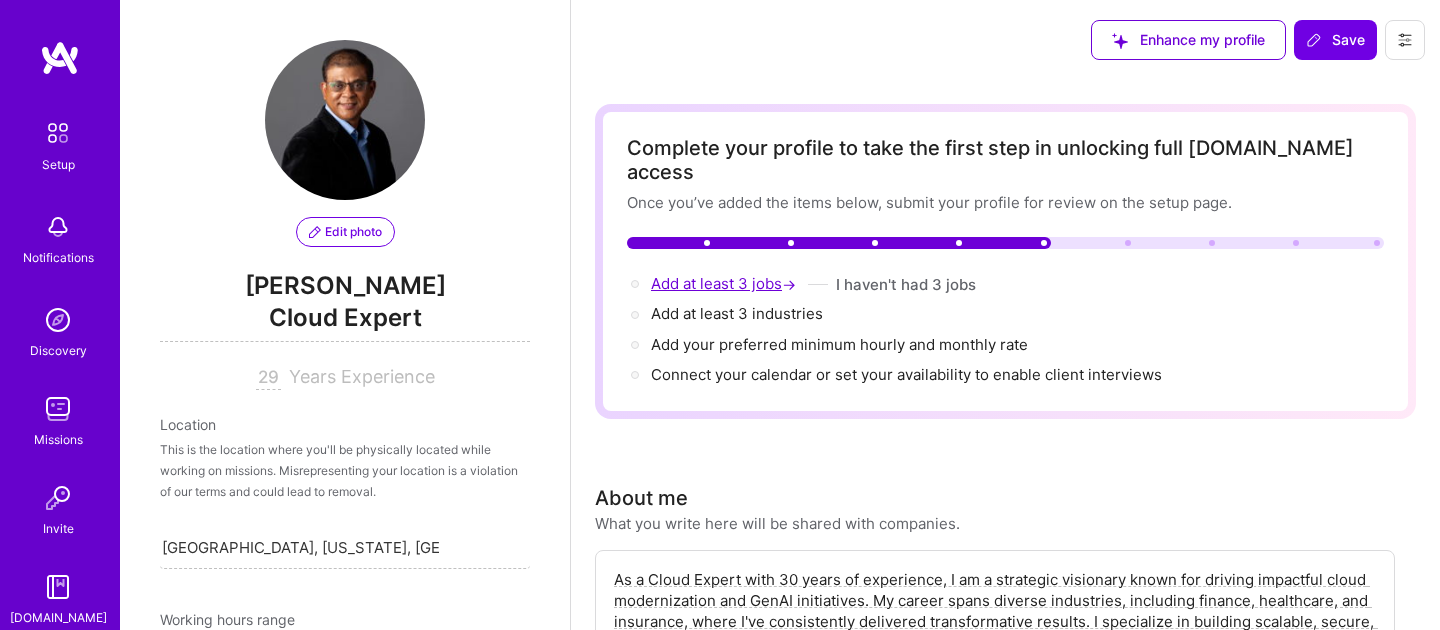 scroll, scrollTop: 856, scrollLeft: 0, axis: vertical 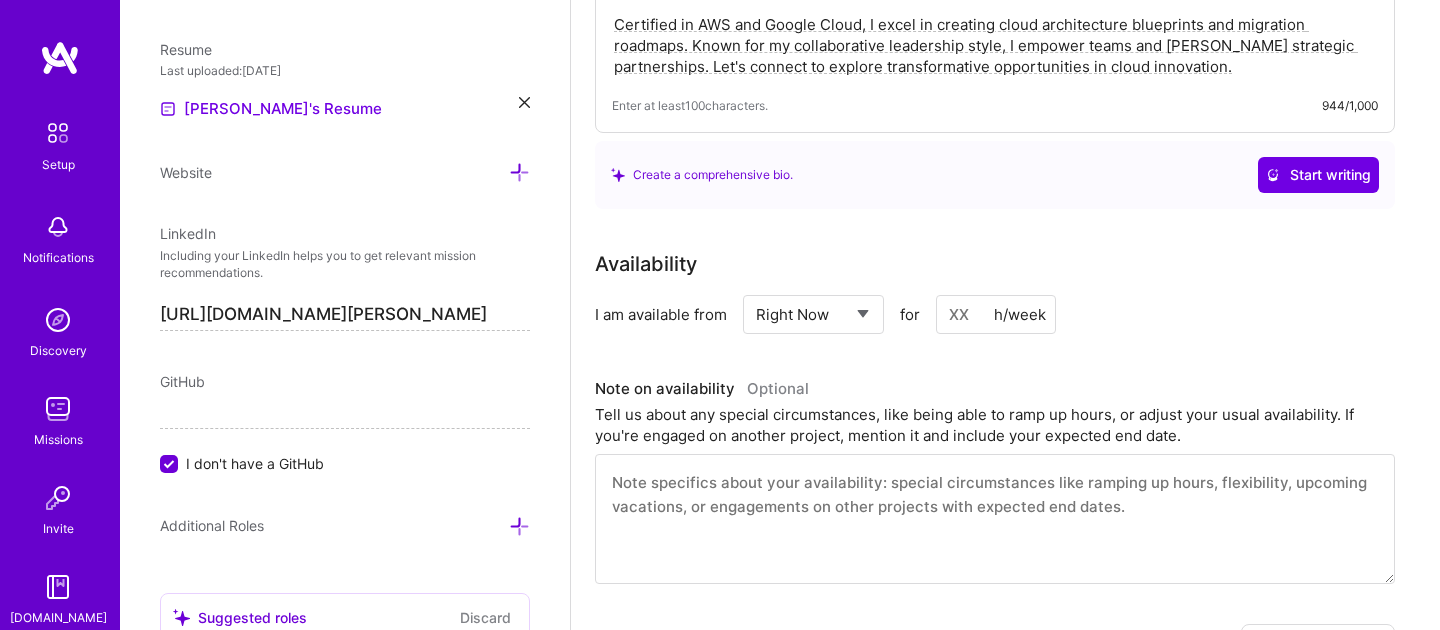 click at bounding box center (996, 314) 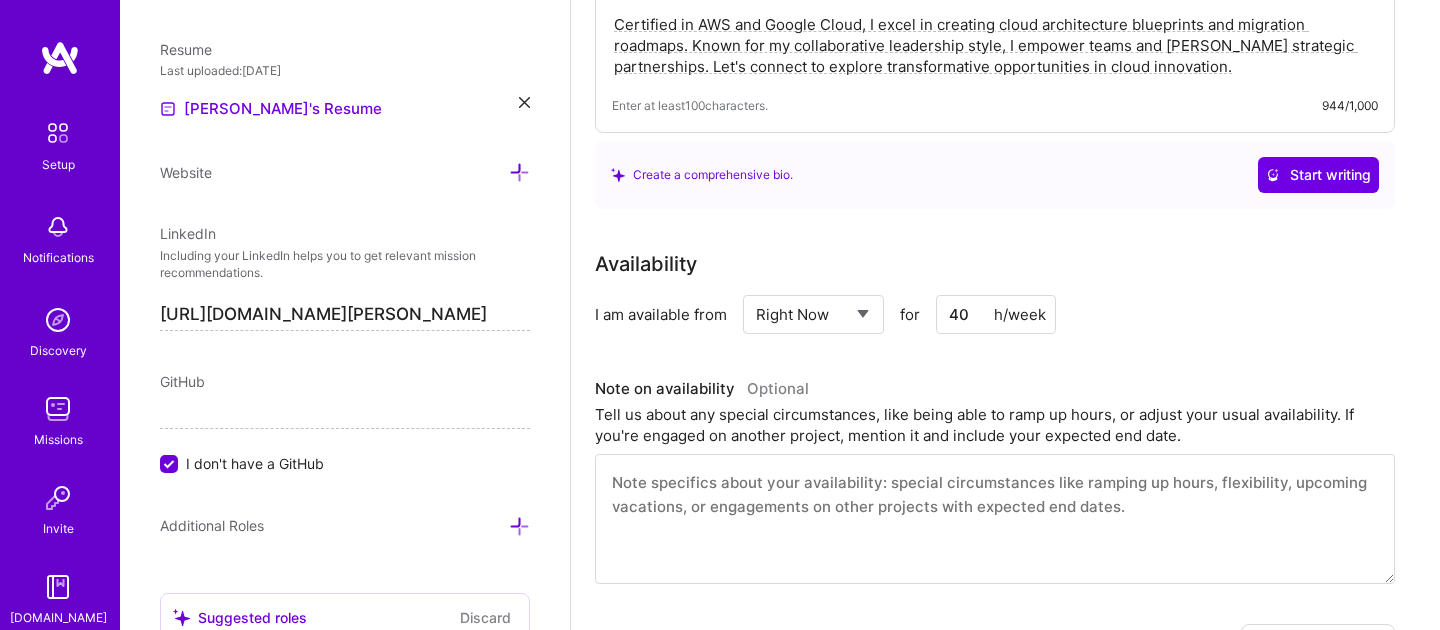 type on "40" 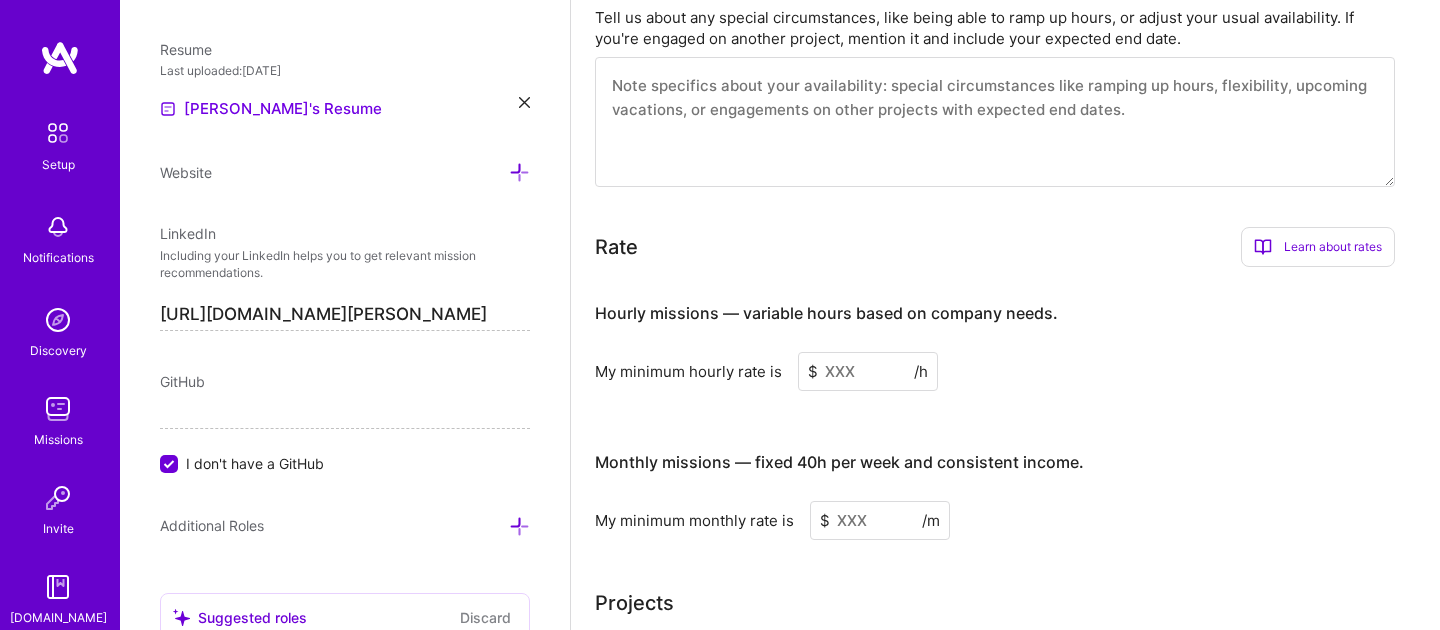 scroll, scrollTop: 1167, scrollLeft: 0, axis: vertical 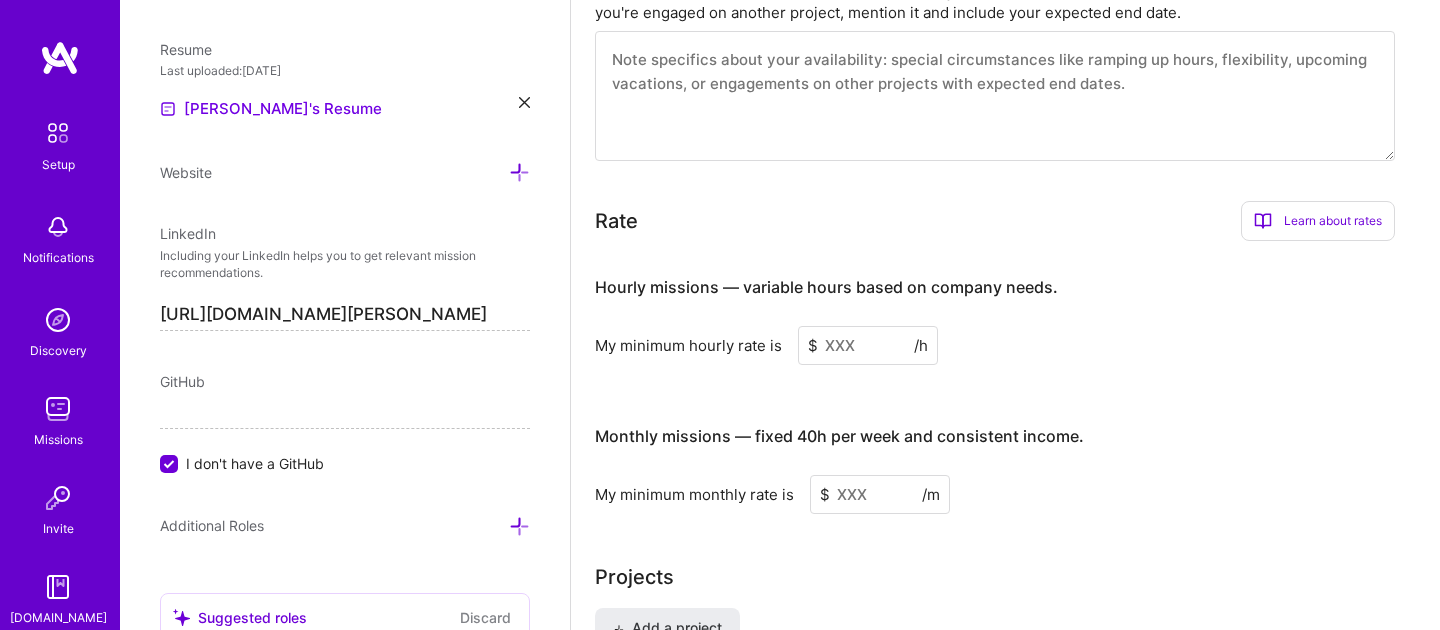 click at bounding box center [868, 345] 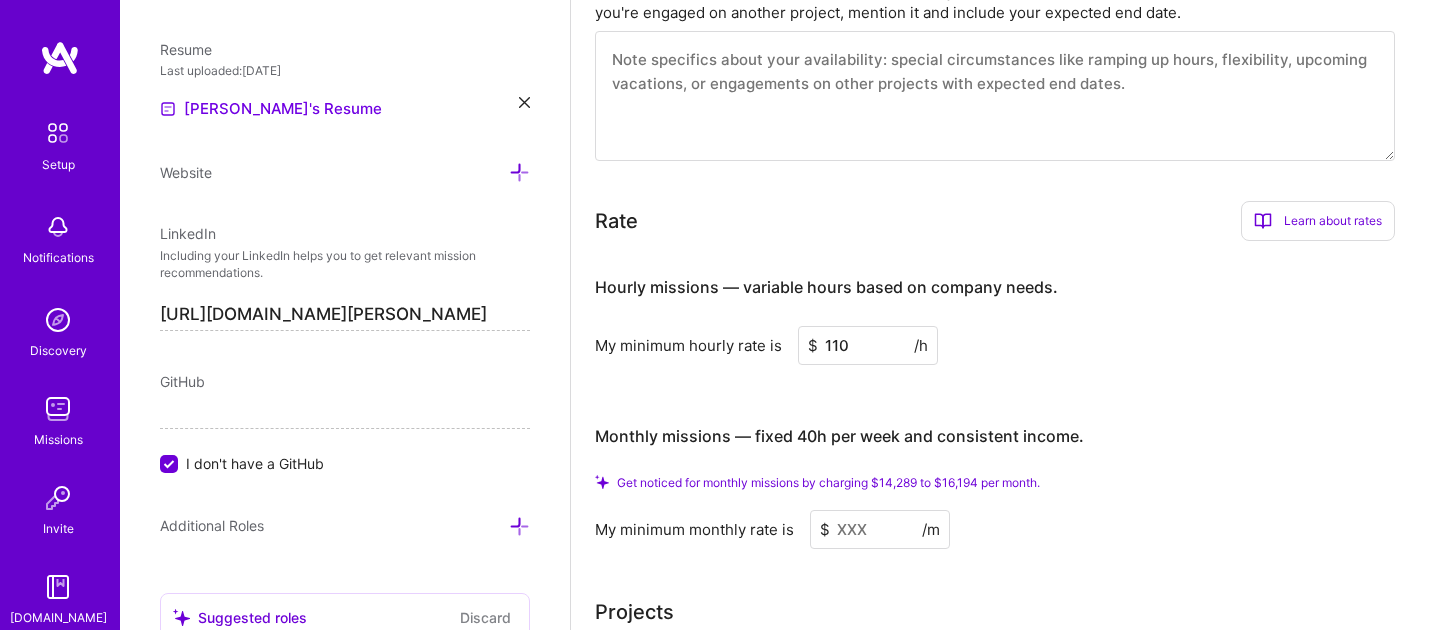 type on "110" 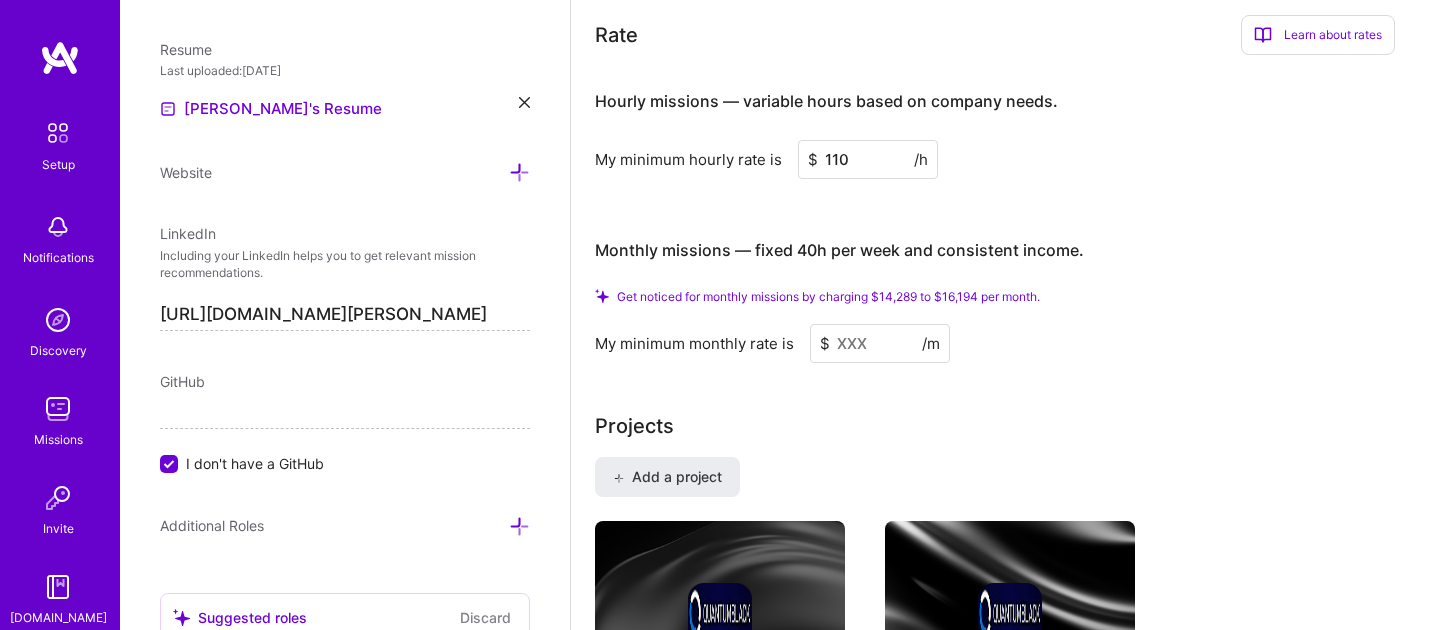 scroll, scrollTop: 1349, scrollLeft: 0, axis: vertical 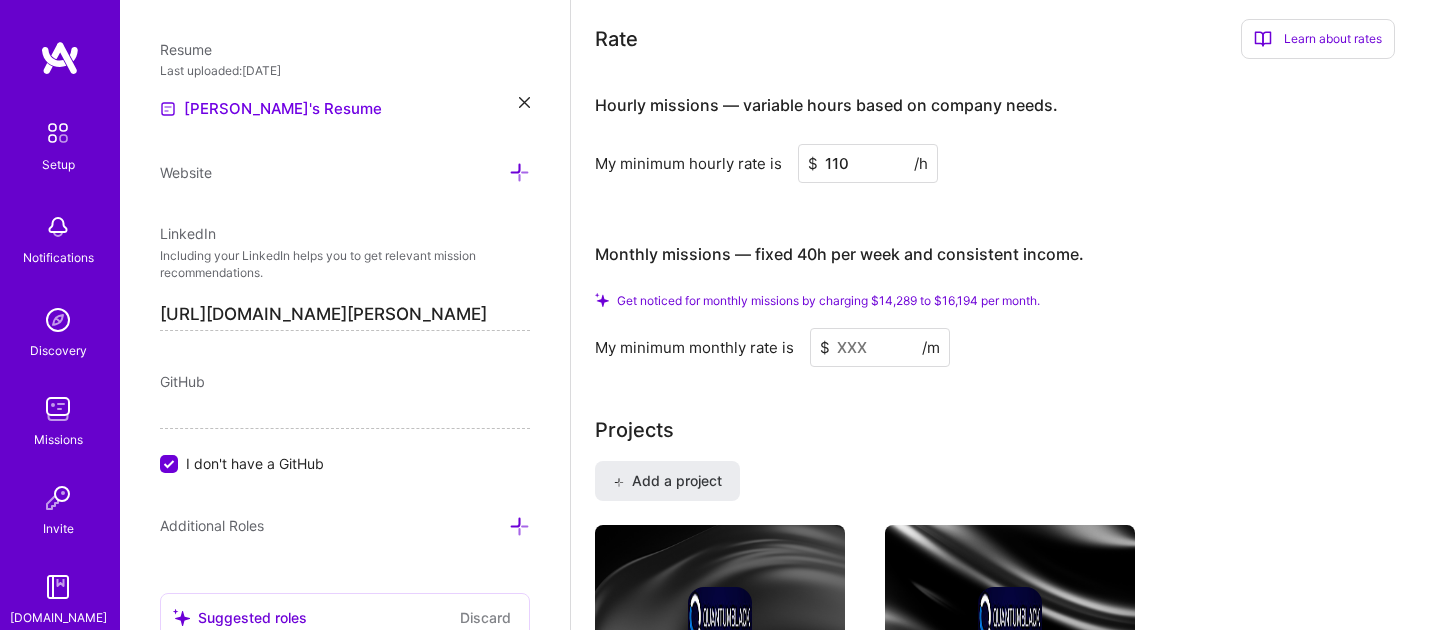 click at bounding box center (880, 347) 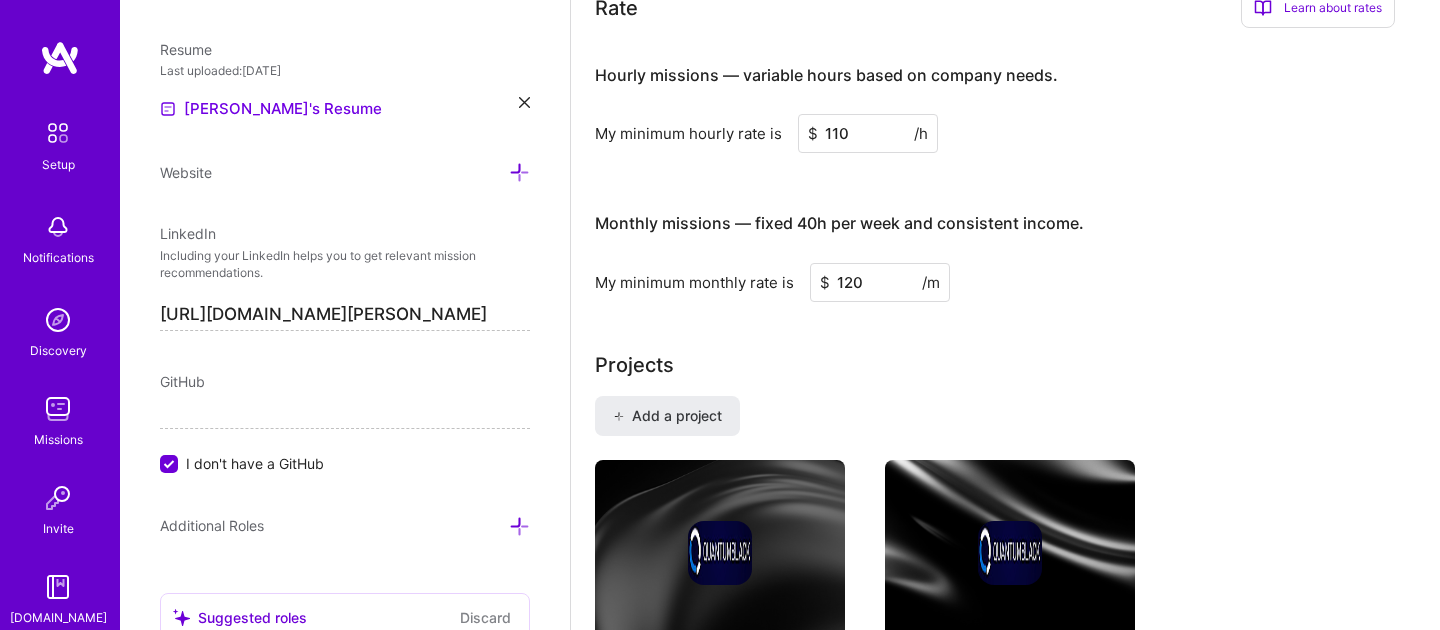 click on "Add a project McKinsey & Company Advanced Cloud Architecture Leadership [DATE] - Present Edit [PERSON_NAME] & Company Innovative Solution Leadership [DATE] - [DATE] Edit Delete McKinsey & Company Strategic Cloud Solutions Development [DATE] - [DATE] Edit Delete [PERSON_NAME] [PERSON_NAME] Enterprise Cloud Automation Program [DATE] - [DATE] Edit Delete JPMorgan Chase & Co. Public Cloud Blueprint Architectures [DATE] - [DATE] Edit Delete Citi Global Infrastructure Design and Development [DATE] - [DATE] Edit Delete" at bounding box center (1005, 988) 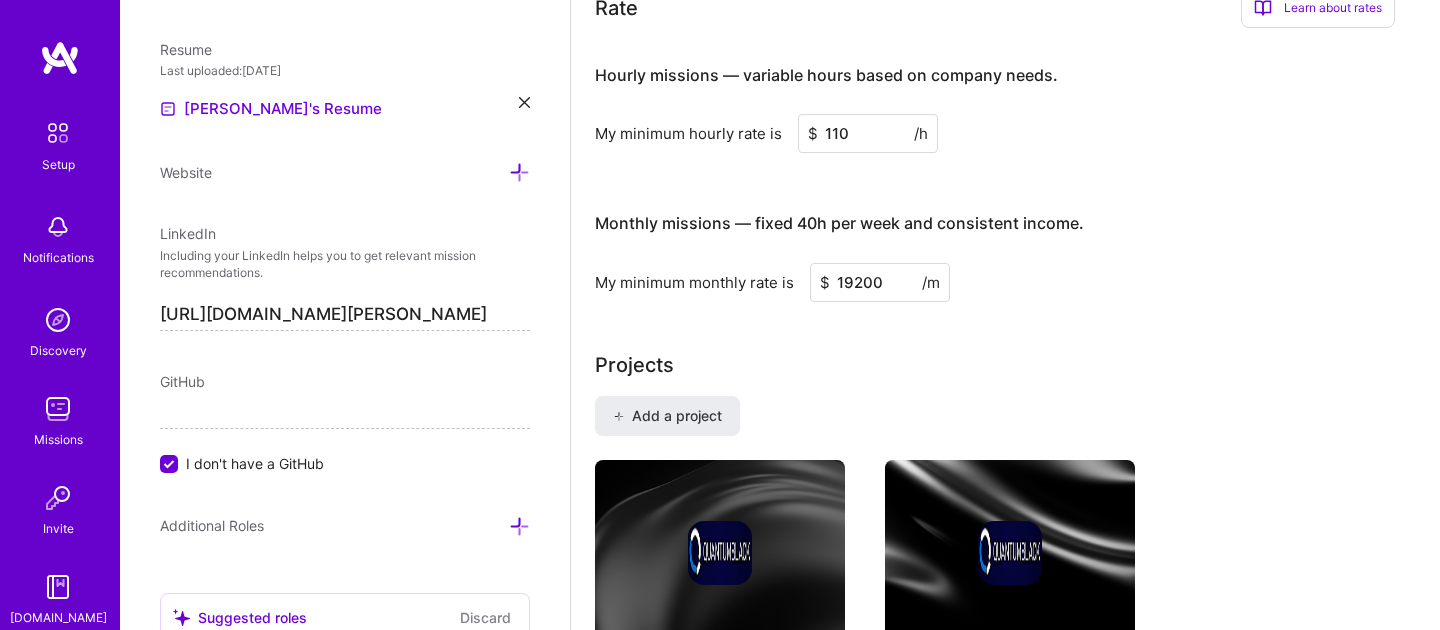 type on "19200" 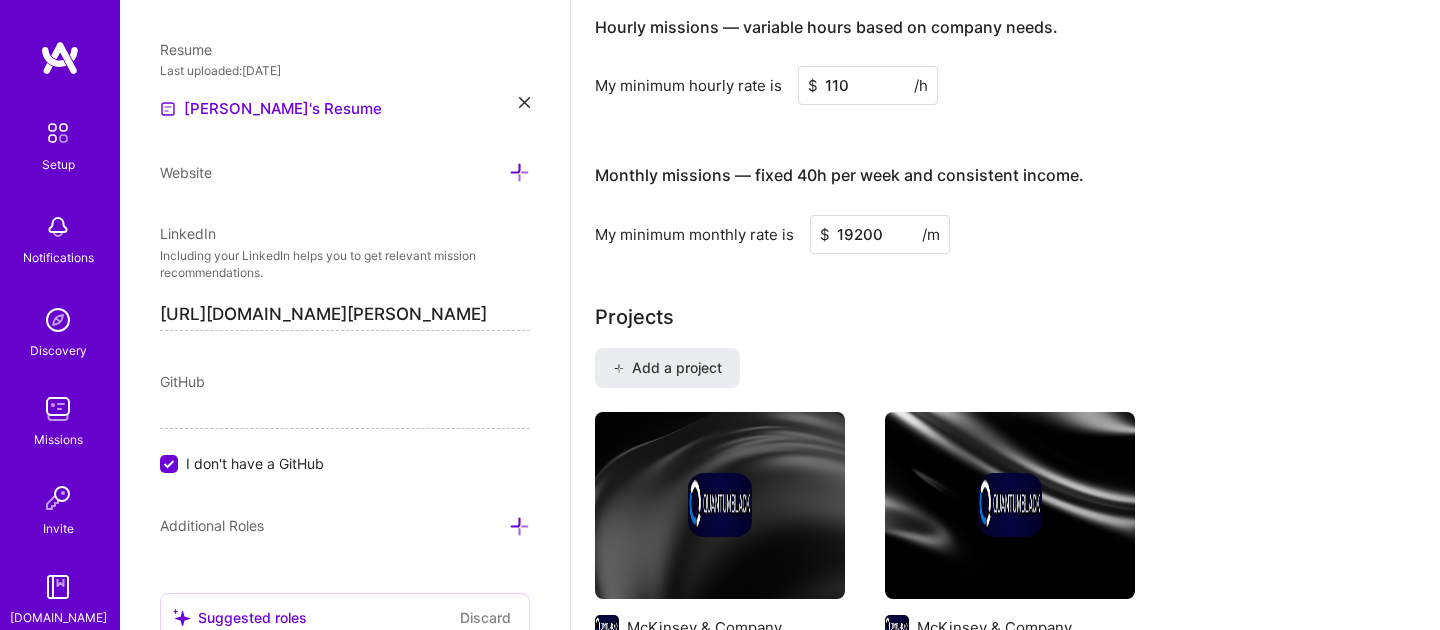 scroll, scrollTop: 1366, scrollLeft: 0, axis: vertical 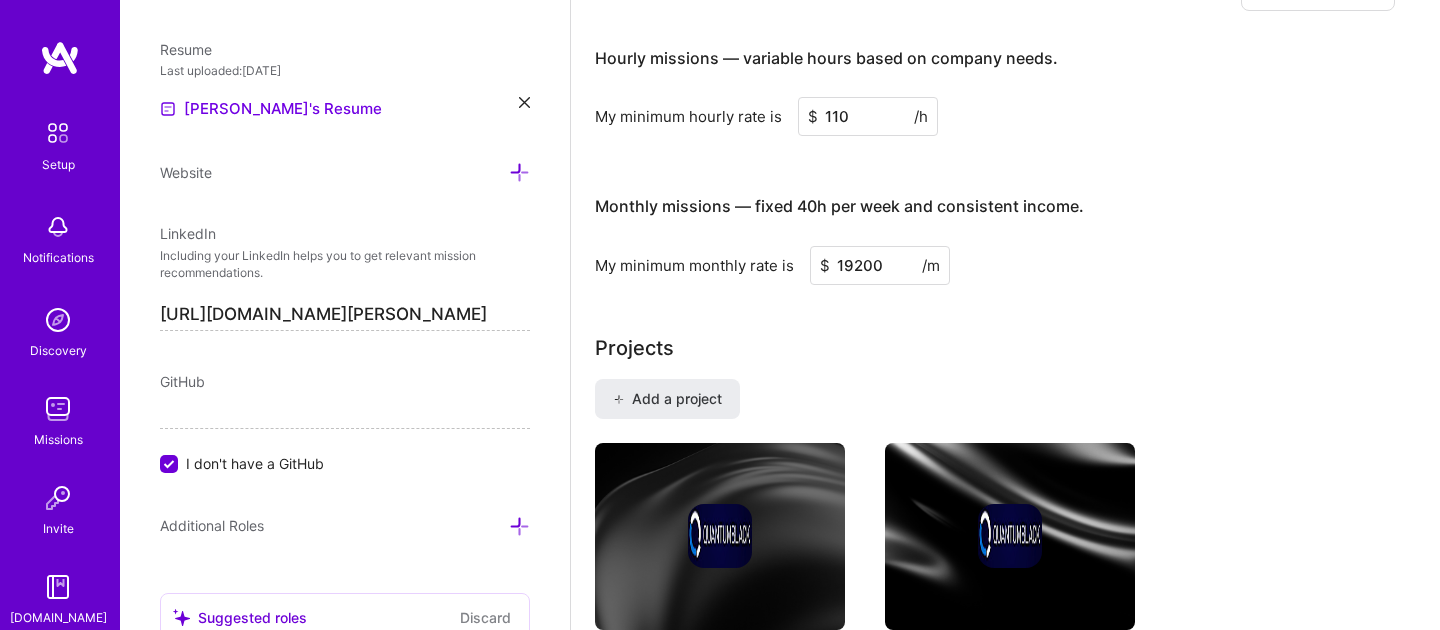 click on "19200" at bounding box center [880, 265] 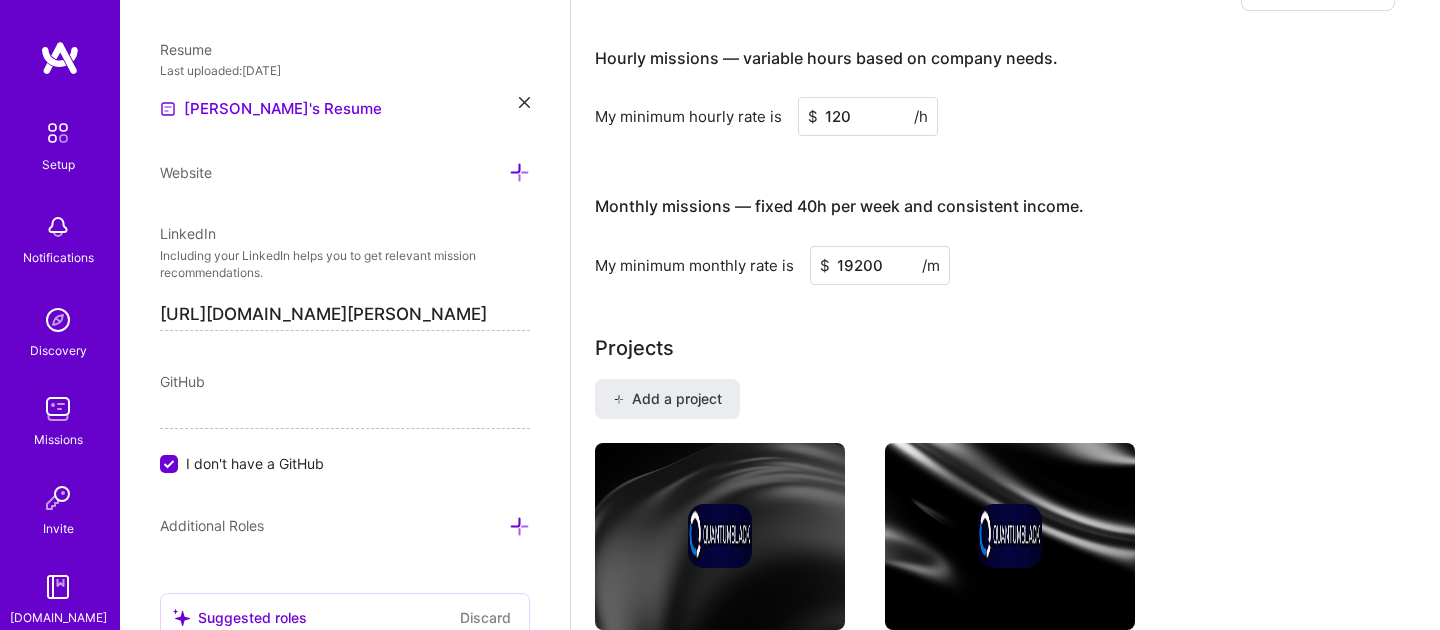 type on "120" 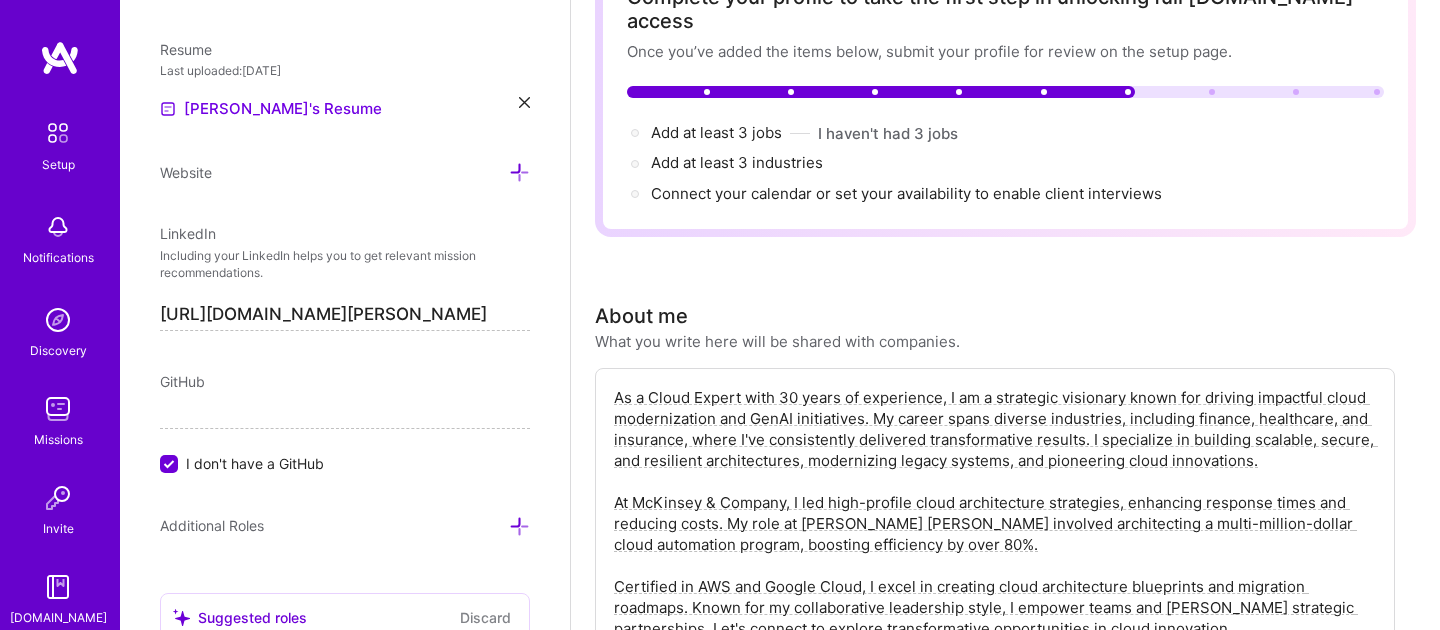 scroll, scrollTop: 141, scrollLeft: 0, axis: vertical 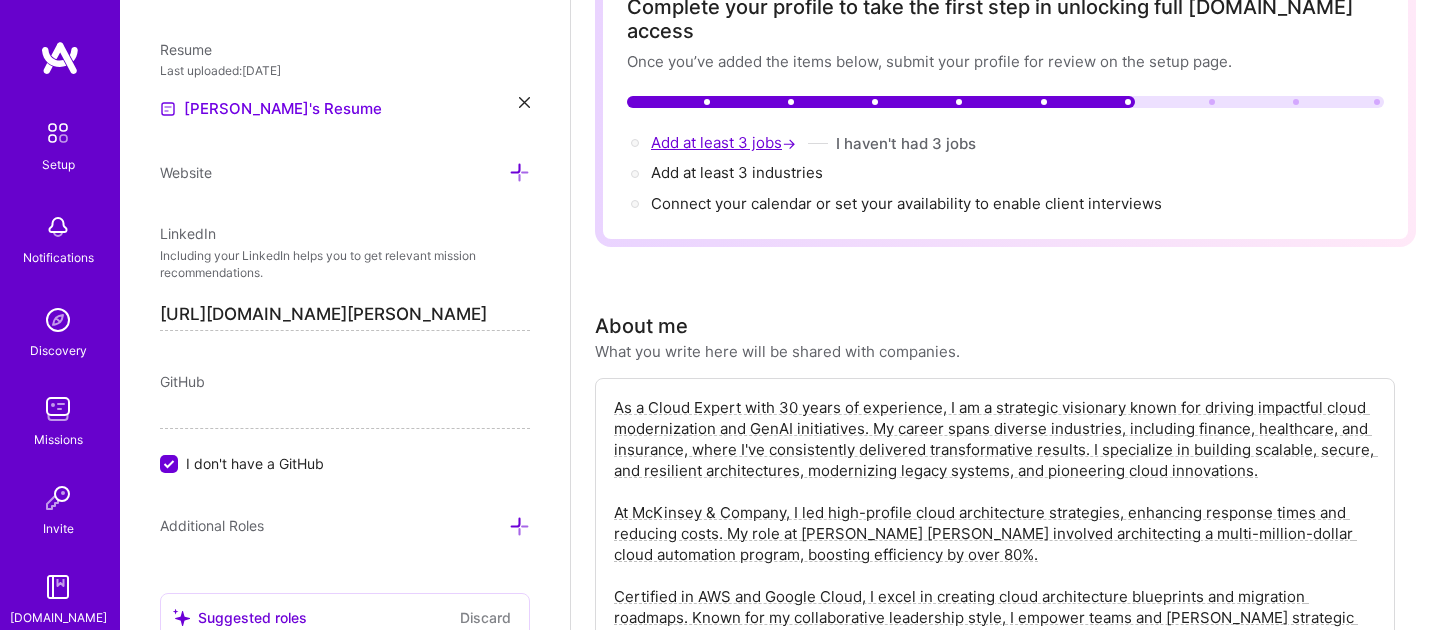 click on "Add at least 3 jobs  →" at bounding box center (725, 142) 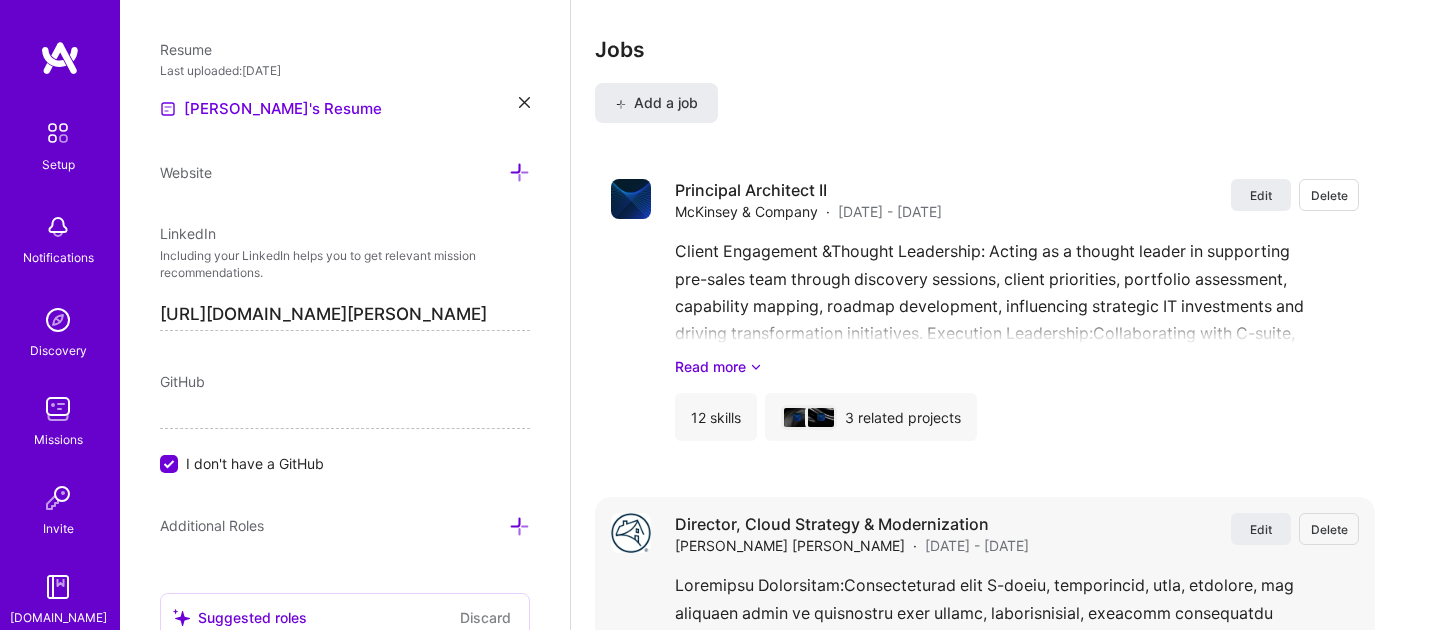 scroll, scrollTop: 2773, scrollLeft: 0, axis: vertical 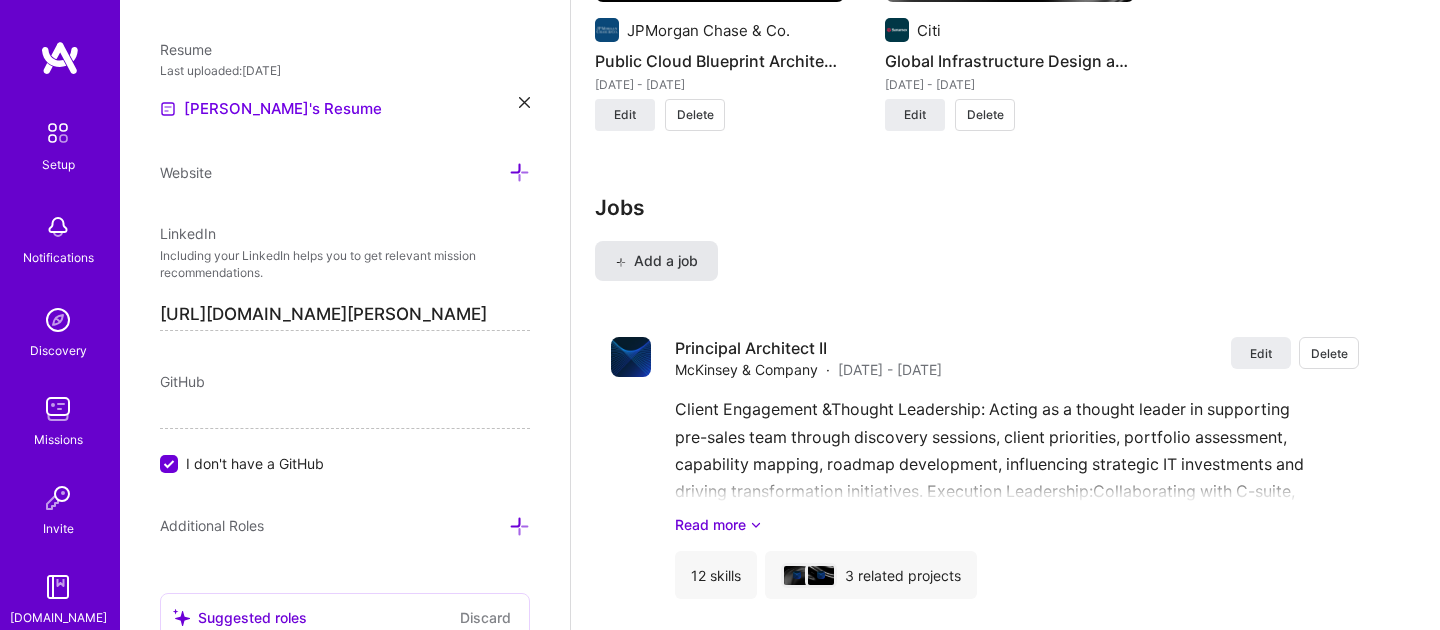 click on "Add a job" at bounding box center [656, 261] 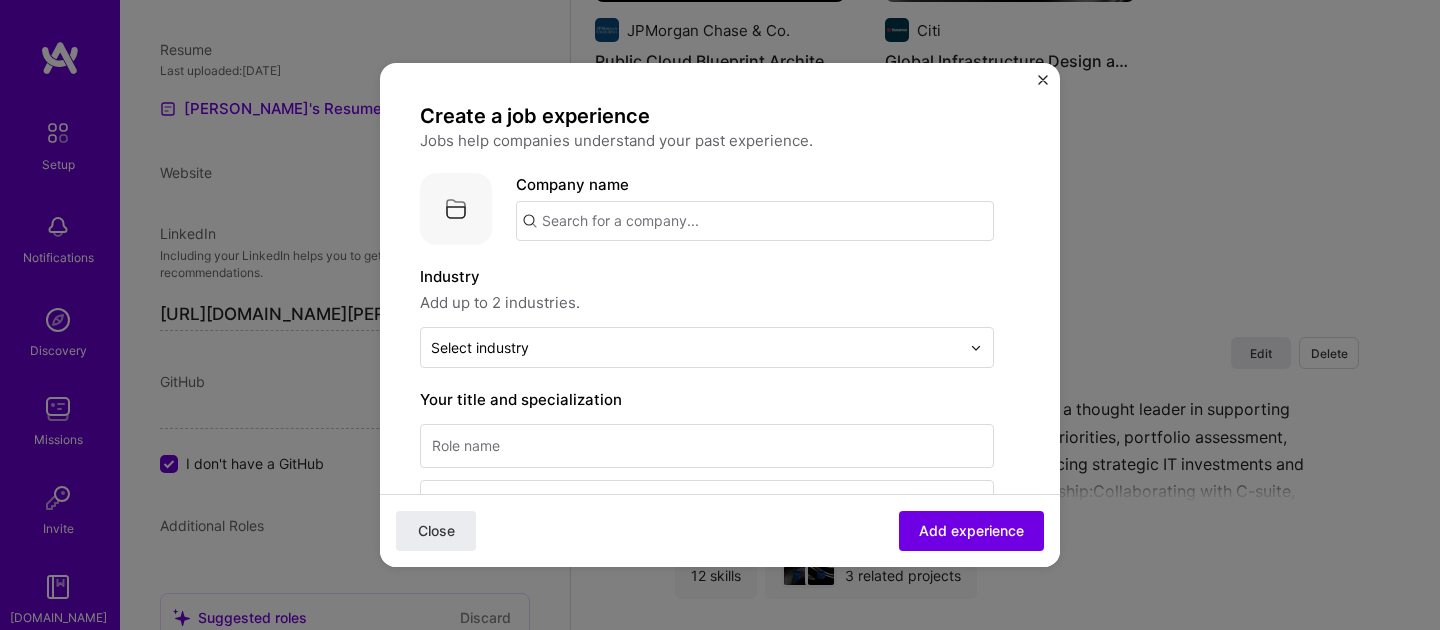 click at bounding box center [755, 221] 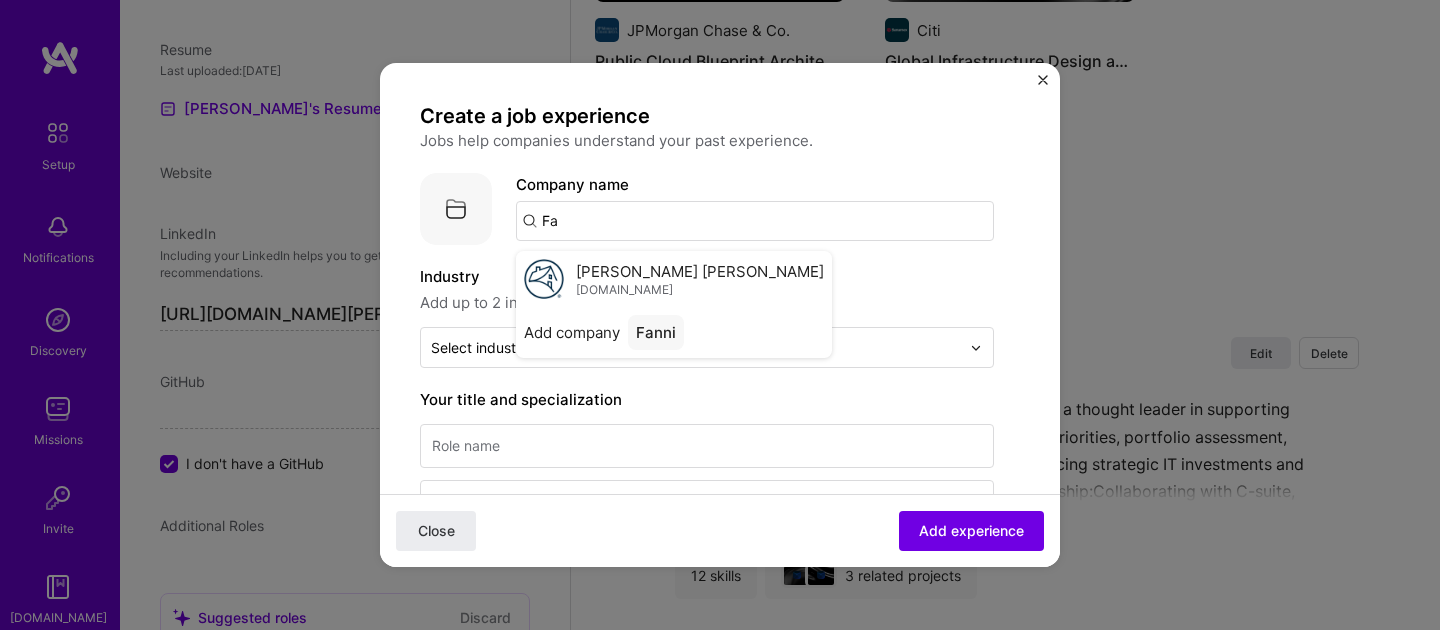 type on "F" 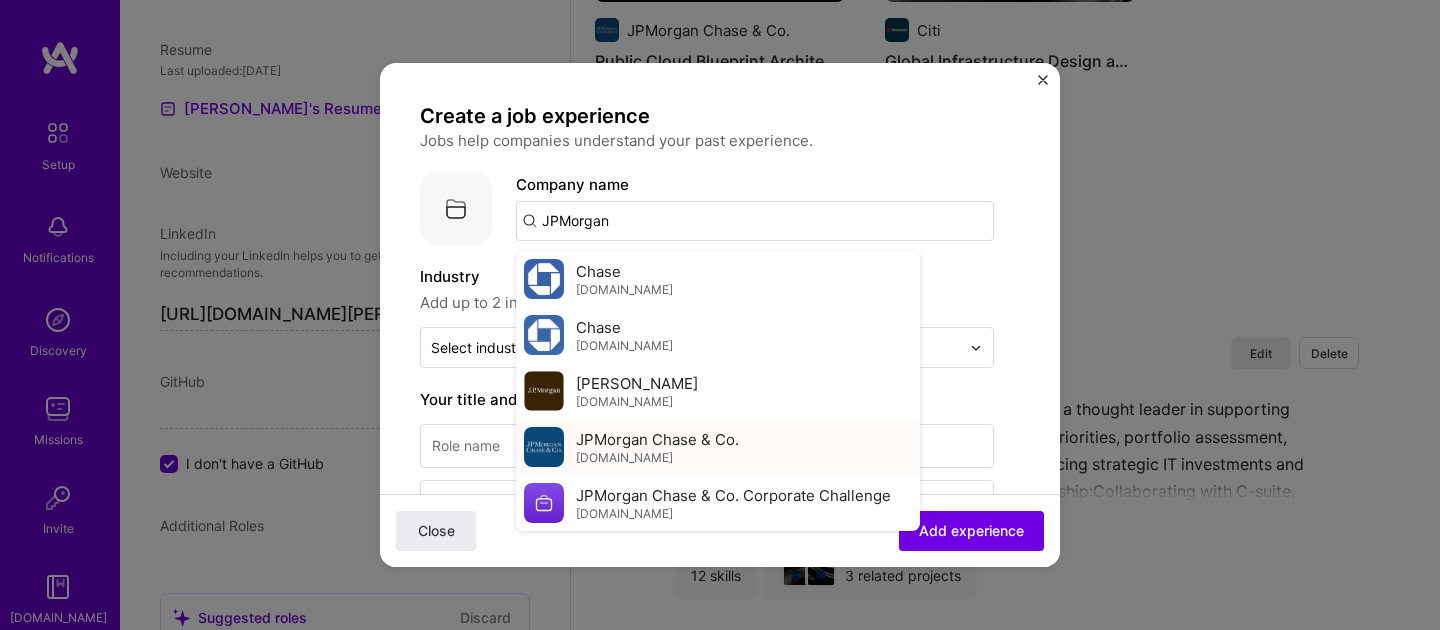click on "JPMorgan Chase & Co." at bounding box center [657, 439] 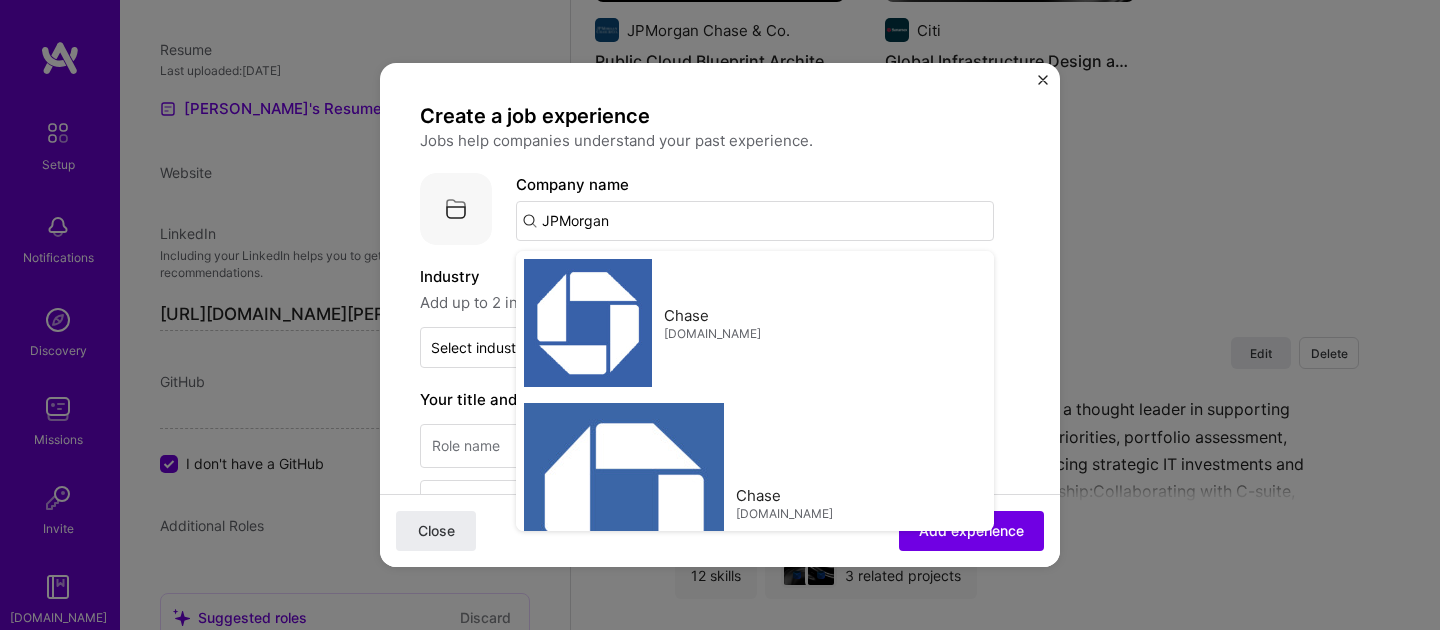 type on "JPMorgan Chase & Co." 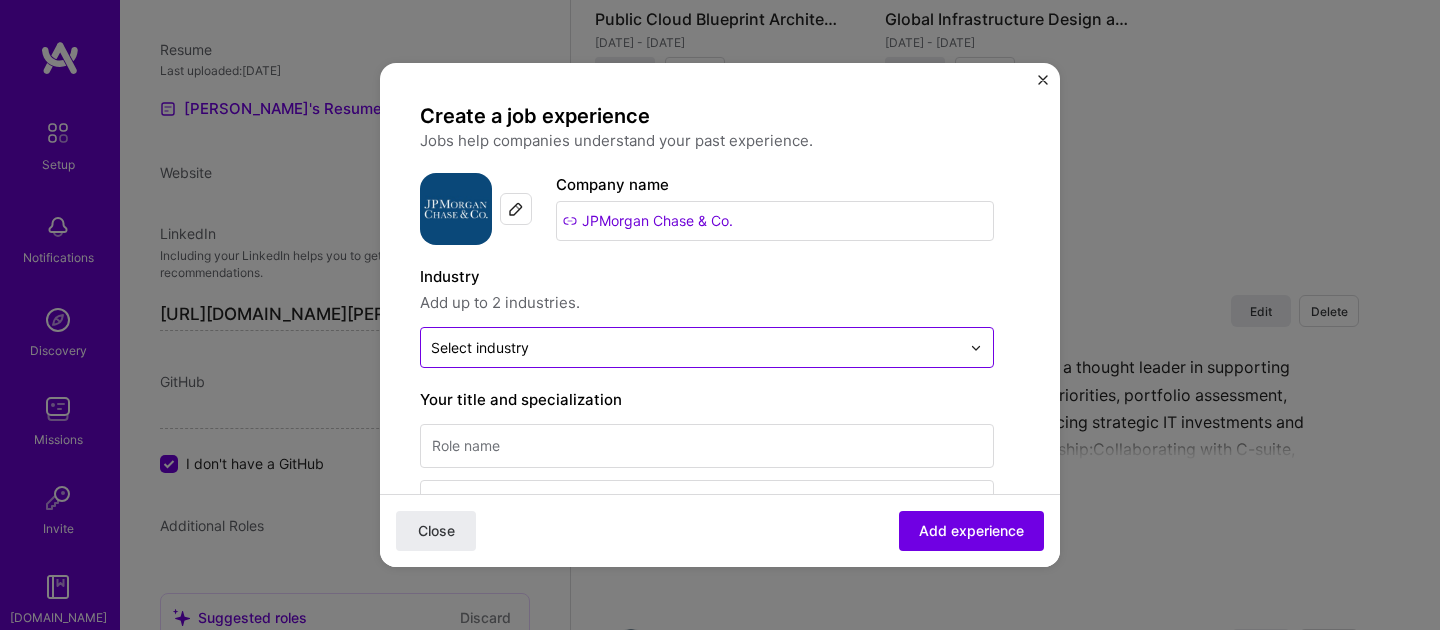 click on "Select industry 0" at bounding box center [695, 347] 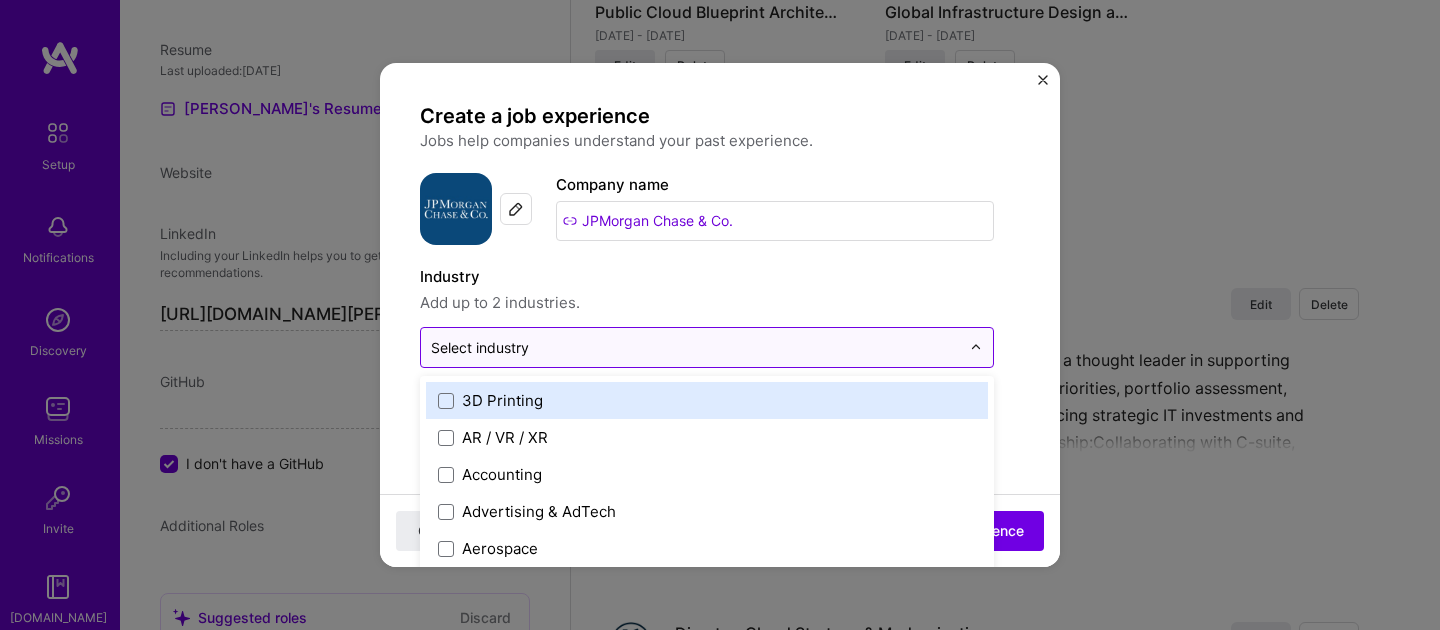 scroll, scrollTop: 2827, scrollLeft: 0, axis: vertical 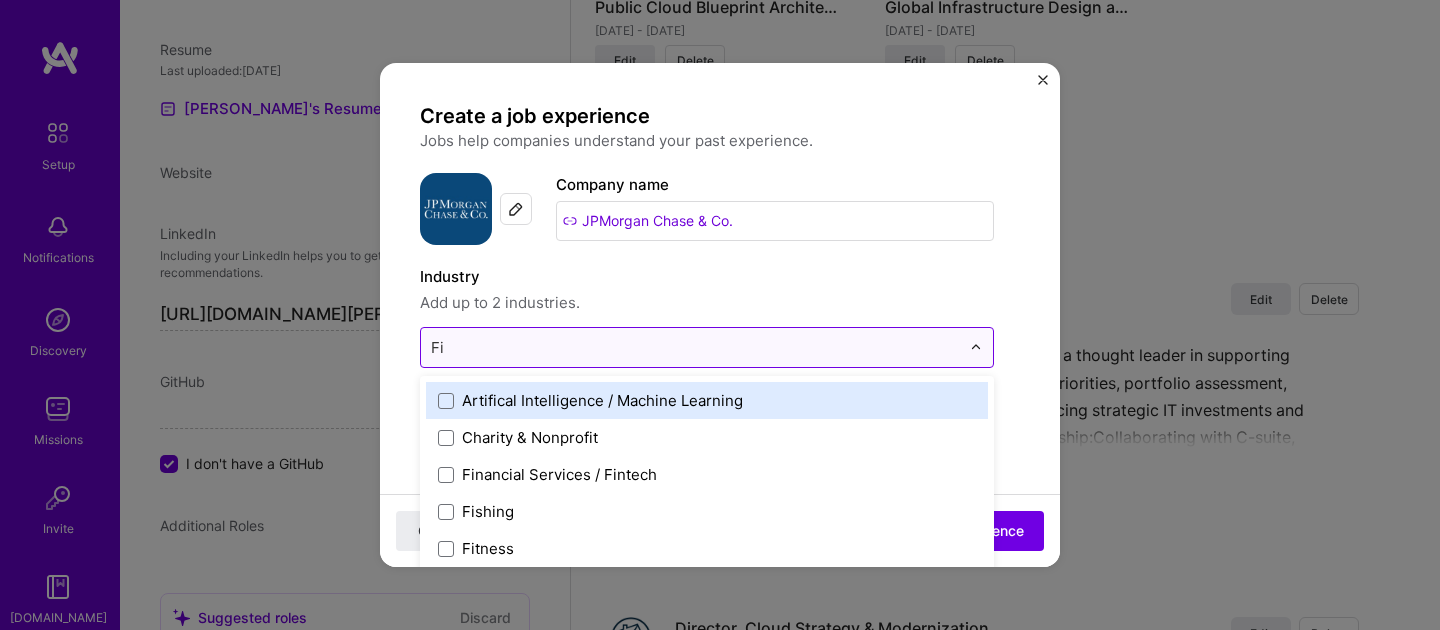 type on "Fin" 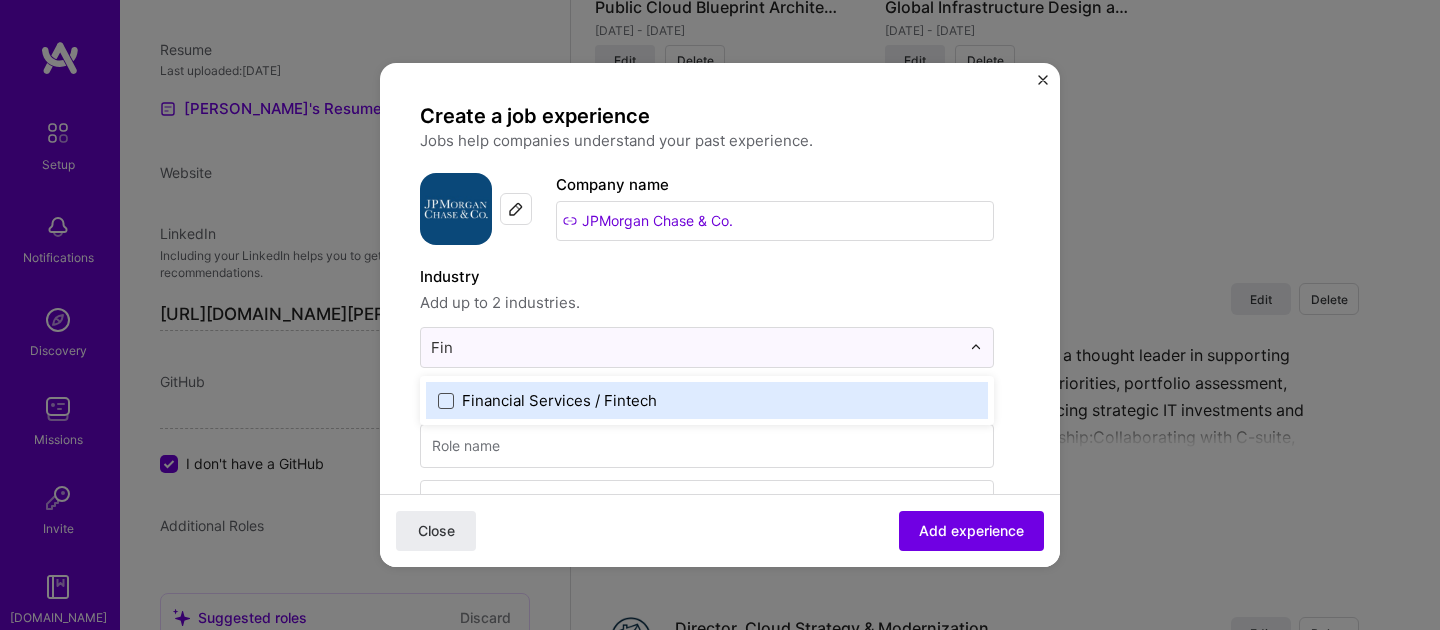 click at bounding box center (446, 401) 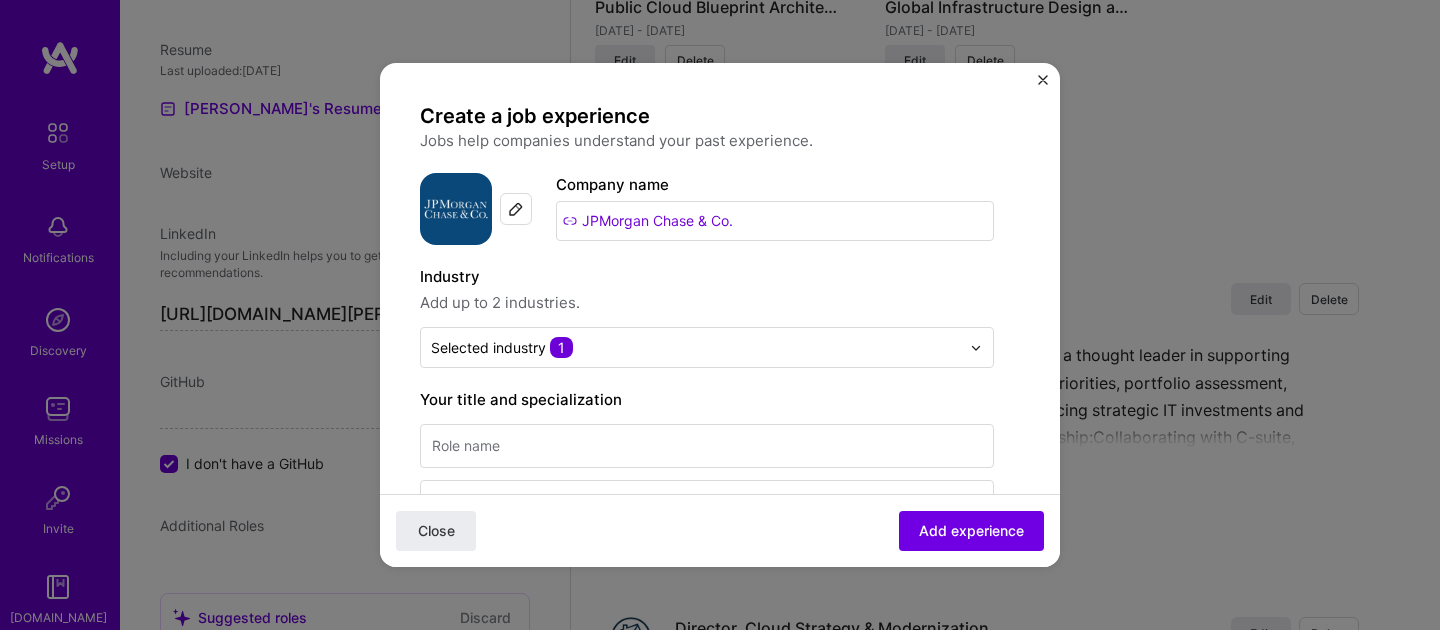click on "Create a job experience Jobs help companies understand your past experience. Company logo Company name JPMorgan Chase & Co.
Industry Add up to 2 industries. Selected industry 1 Your title and specialization Select specialization Duration [DATE]
to
I still work here Skills used — Add up to 12 skills Any new skills will be added to your profile. Enter skills... Description 100 characters minimum 0 / 2,000  characters Did this role require you to manage team members? (Optional) Yes, I managed 0 team members. Were you involved from inception to launch (0 - >  1)? (Optional) Zero to one is creation and development of a unique product from the ground up. I was involved in zero to one with this project Related projects (Optional) Connect a project you worked on at this position. Select projects Close Add experience" at bounding box center [720, 761] 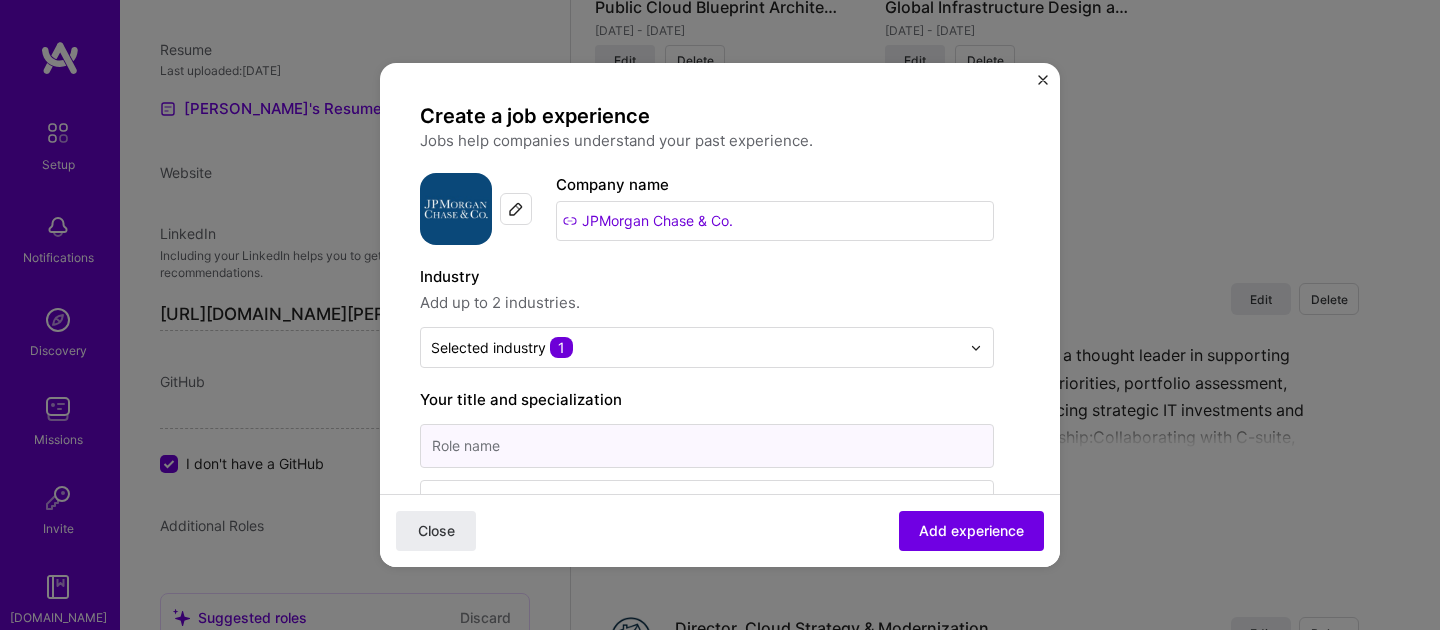 click at bounding box center (707, 446) 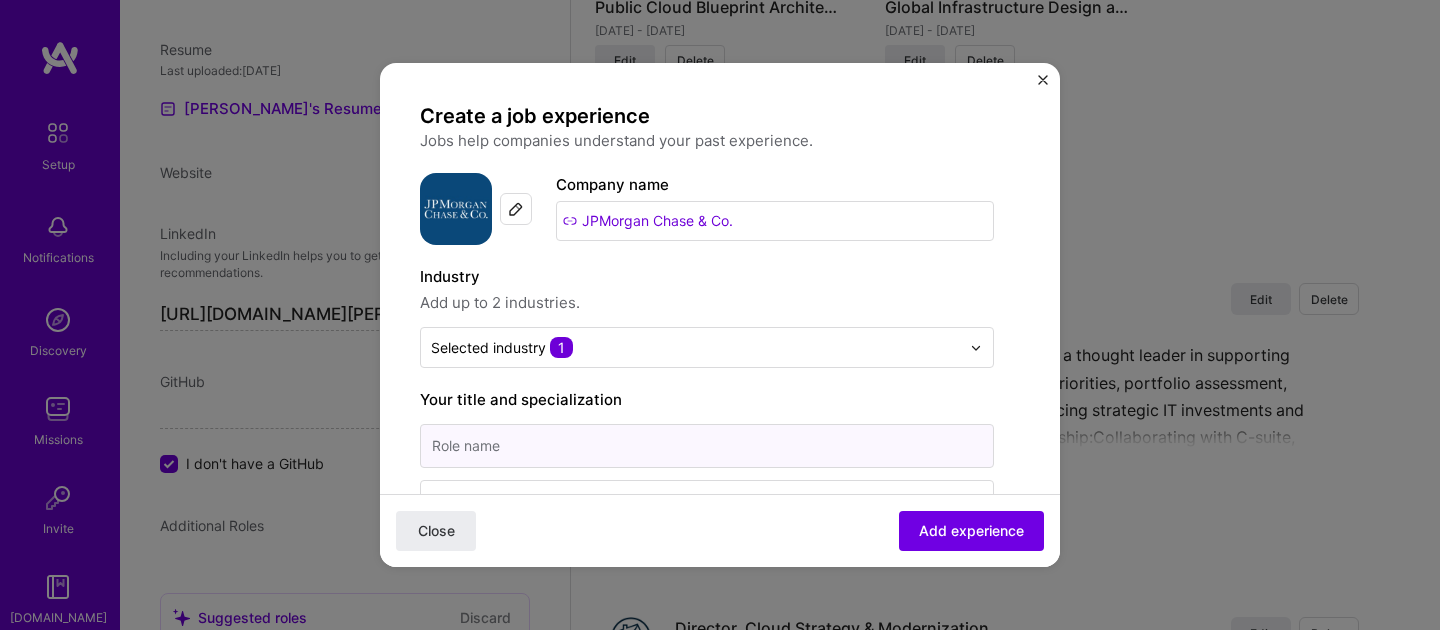 type on "Enterprise Cloud & IT Transformation Leader" 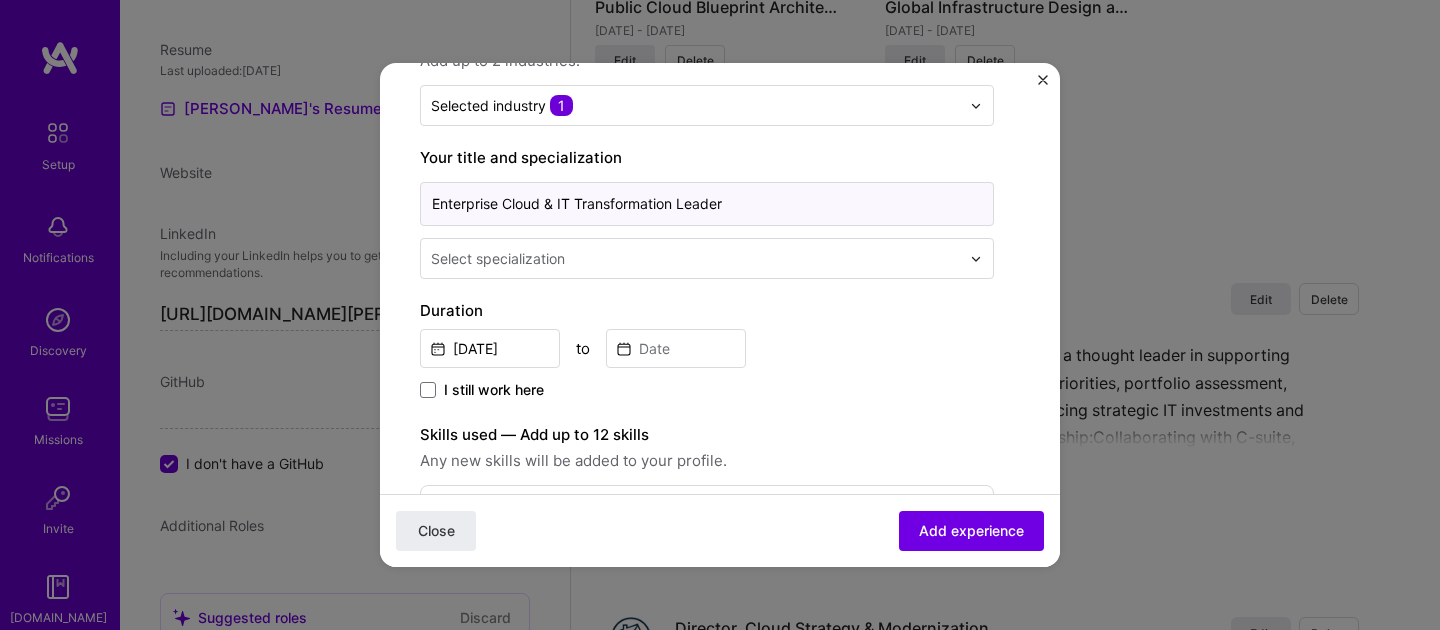 scroll, scrollTop: 272, scrollLeft: 0, axis: vertical 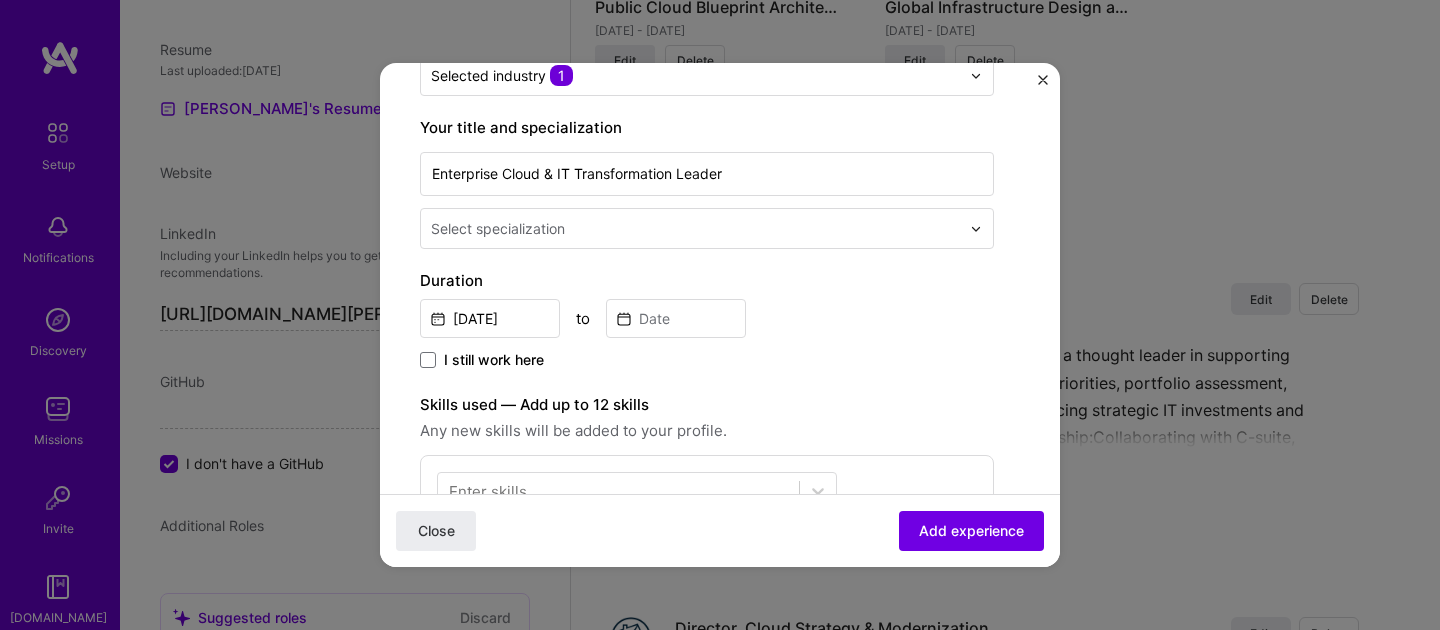 click at bounding box center [697, 228] 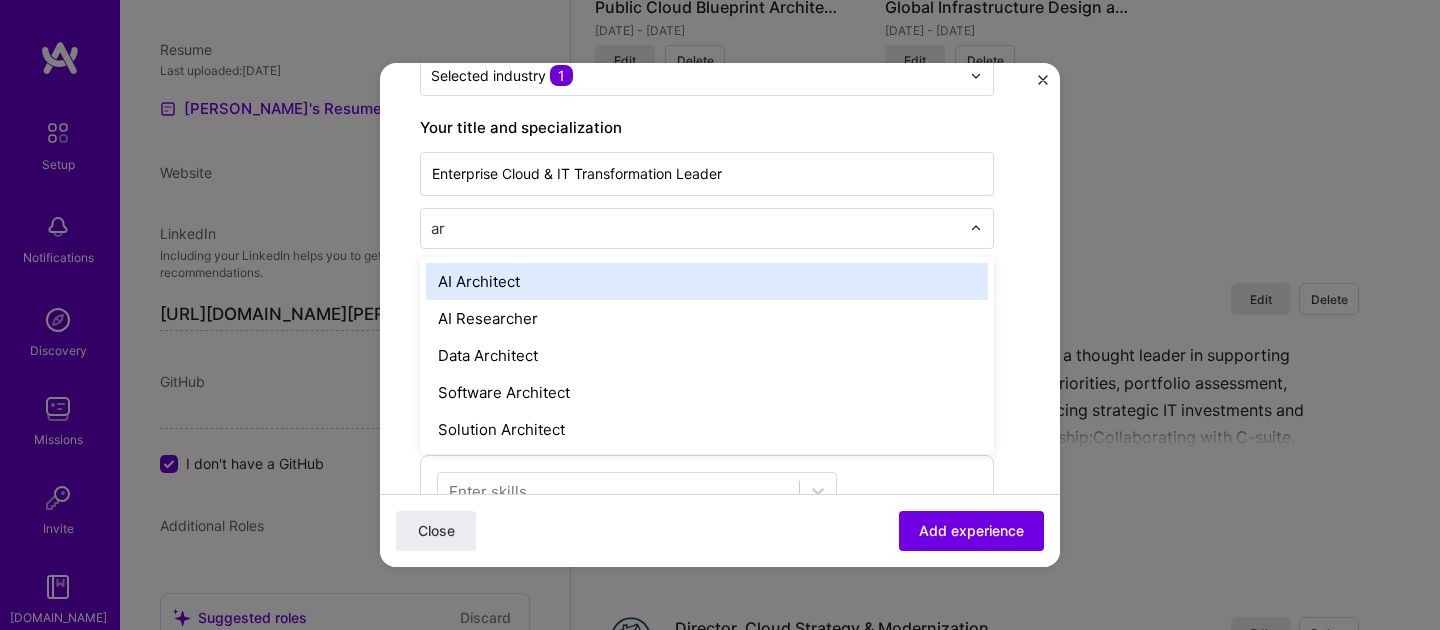 type on "a" 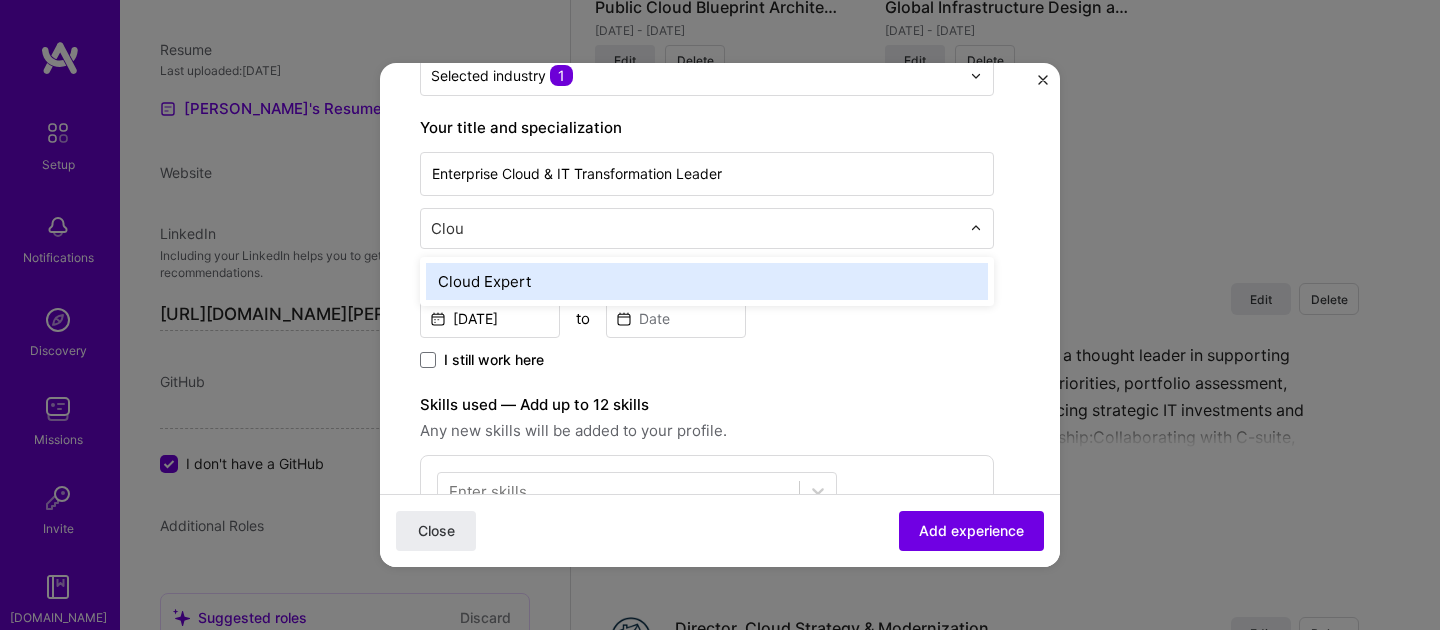 type on "Cloud" 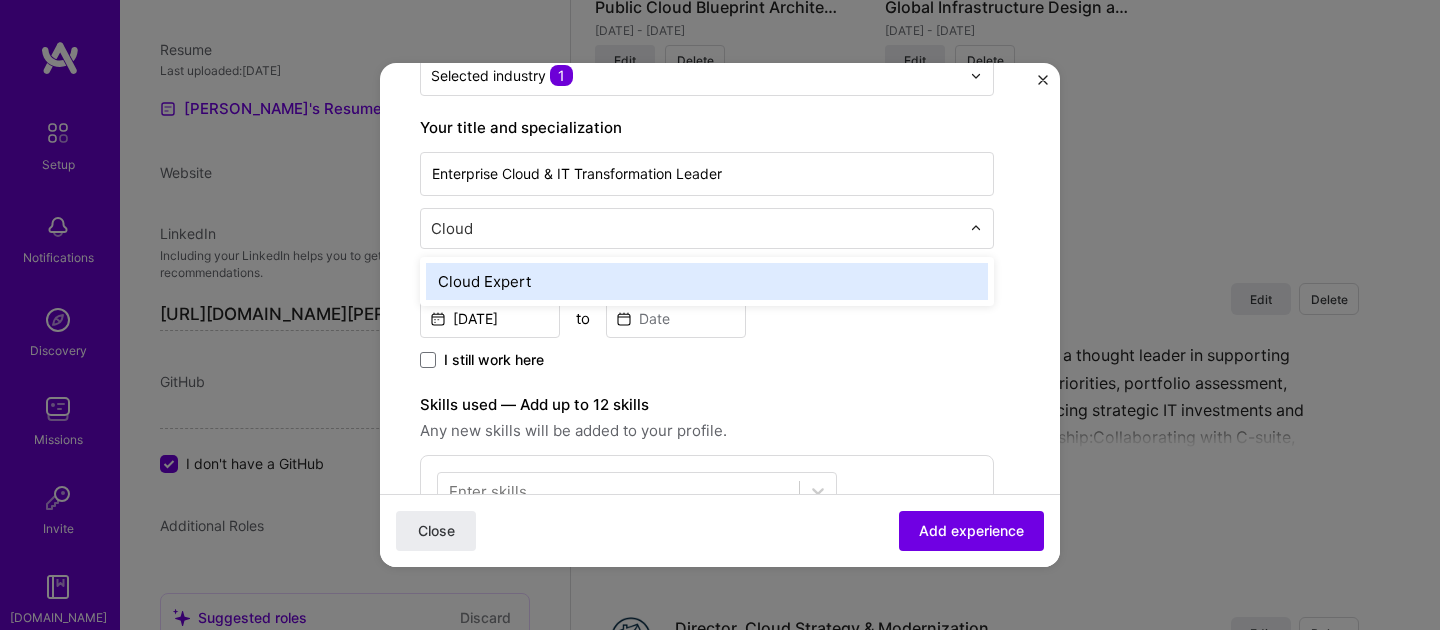 click on "Cloud Expert" at bounding box center [707, 281] 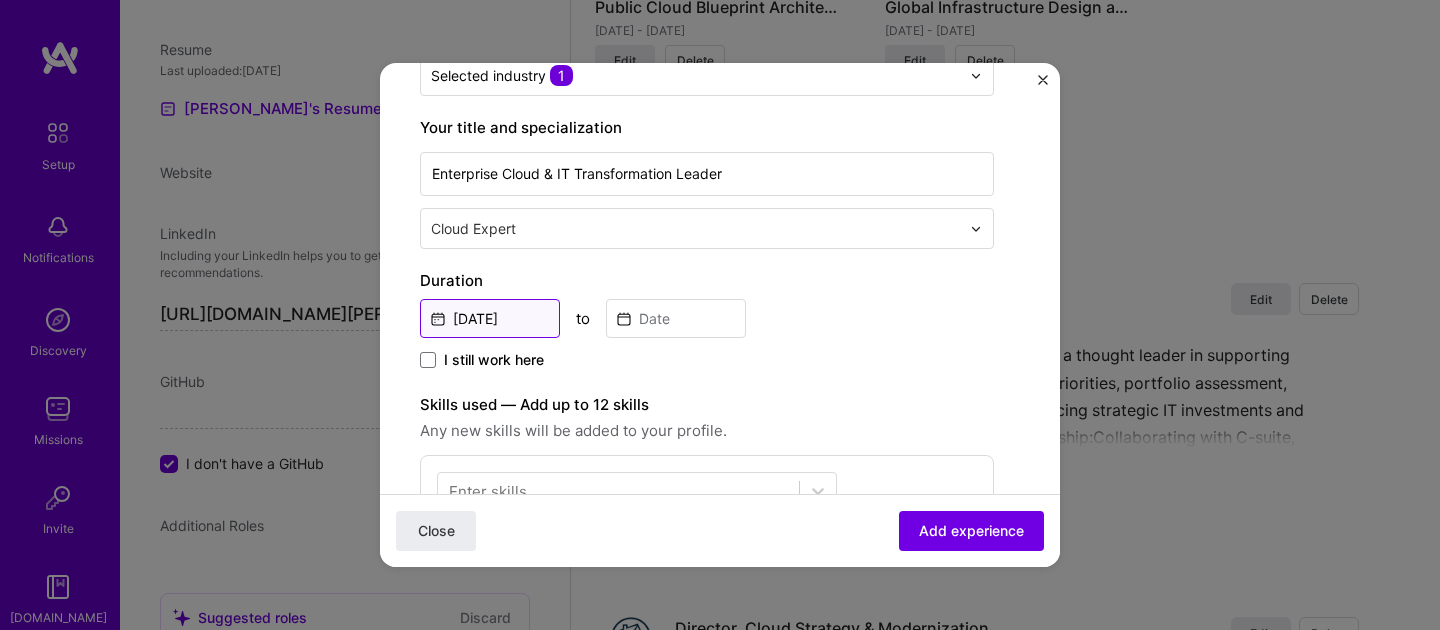 click on "[DATE]" at bounding box center [490, 318] 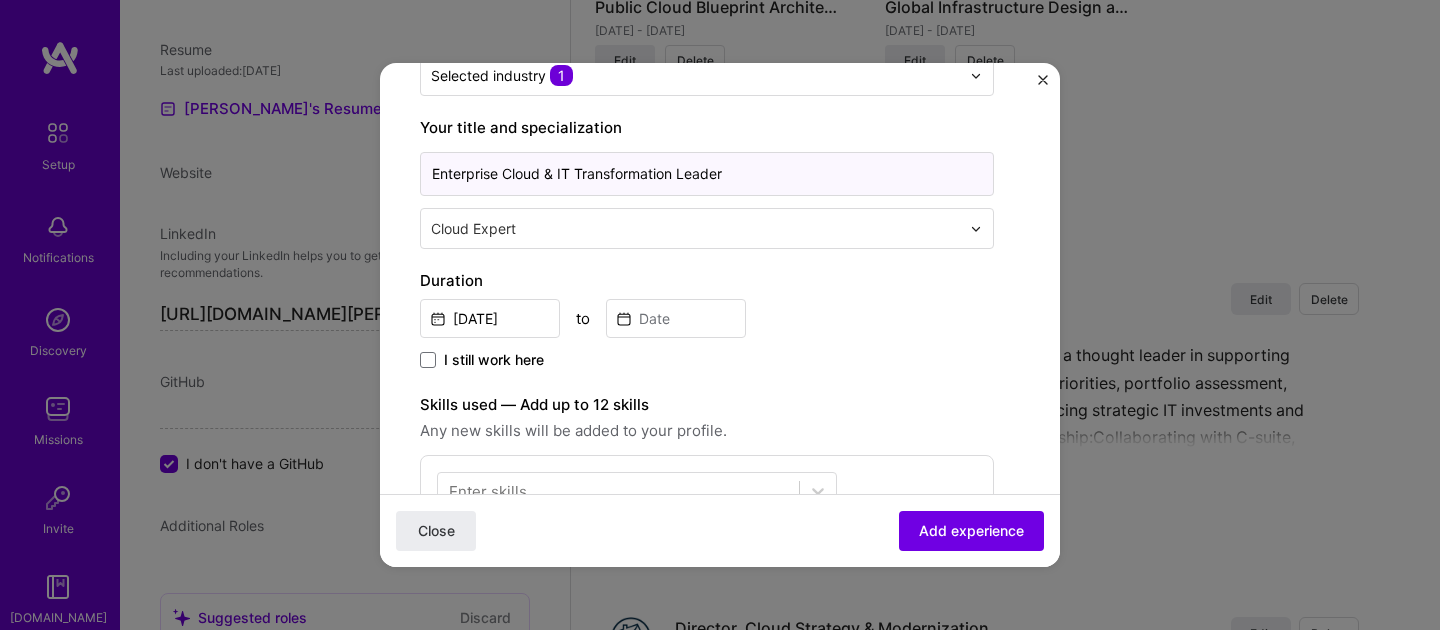 drag, startPoint x: 782, startPoint y: 176, endPoint x: 263, endPoint y: 191, distance: 519.21674 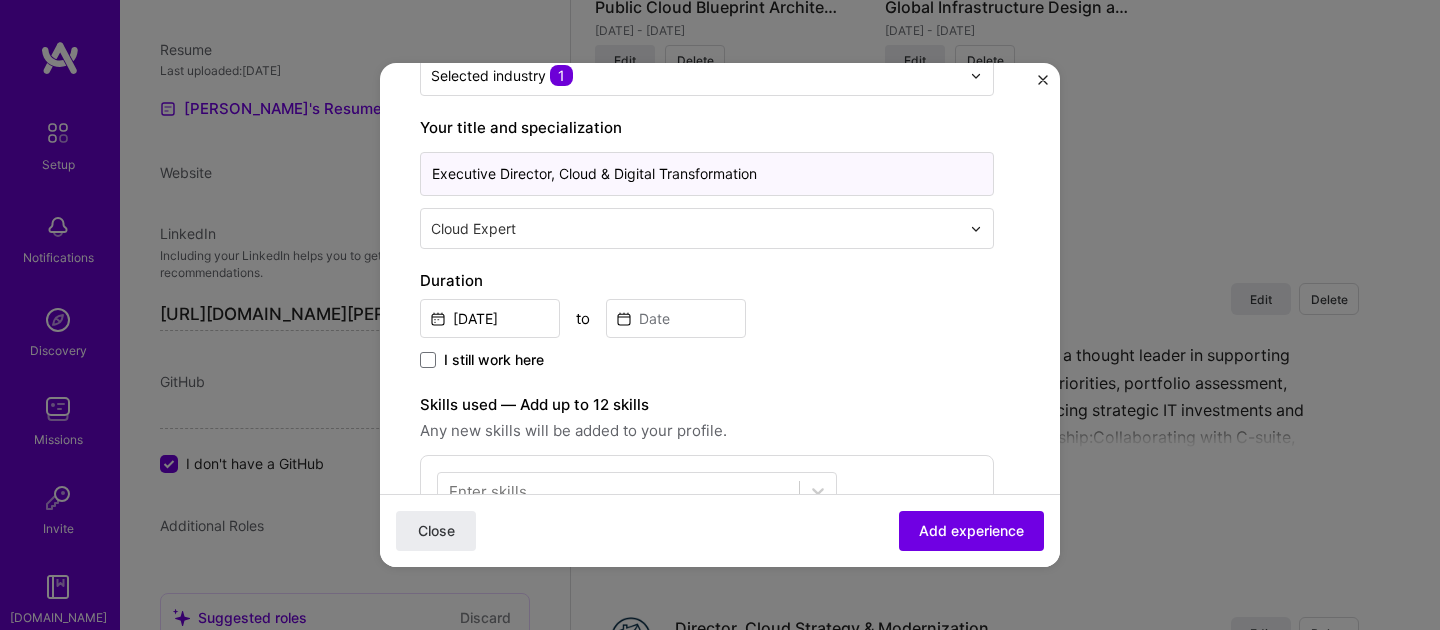 type on "Executive Director, Cloud & Digital Transformation" 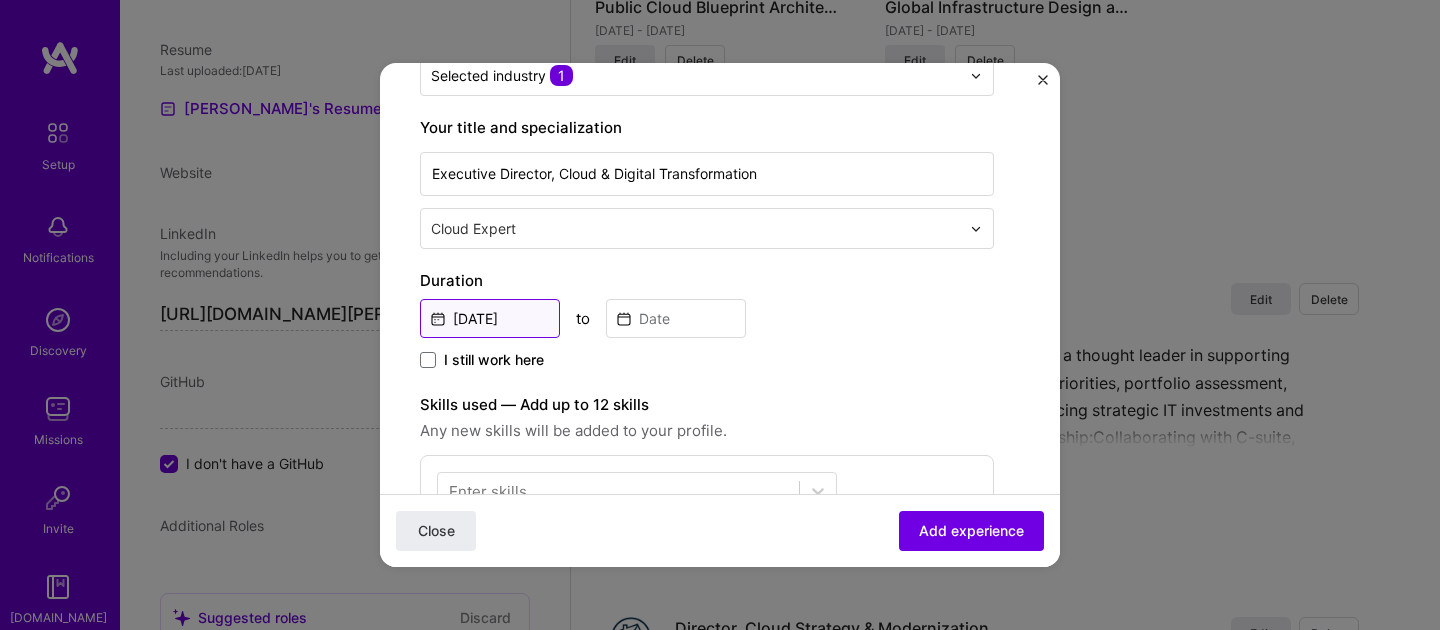 click on "[DATE]" at bounding box center (490, 318) 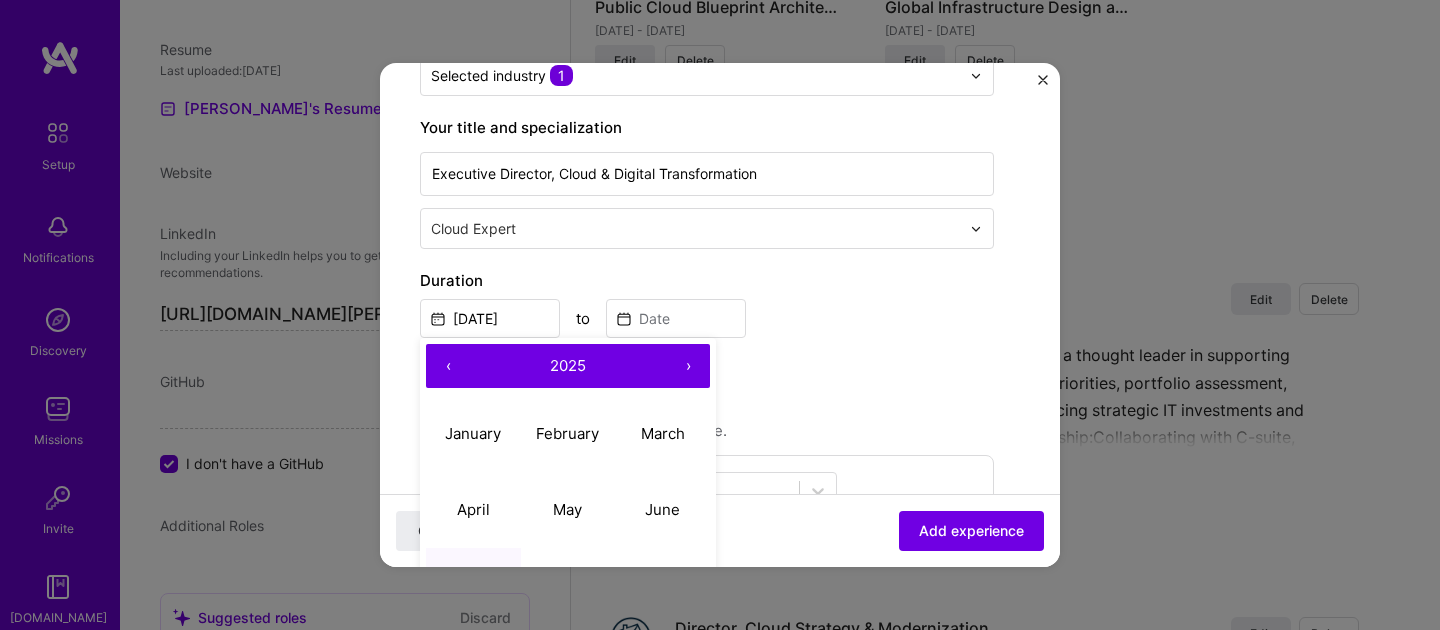 click on "‹" at bounding box center [448, 366] 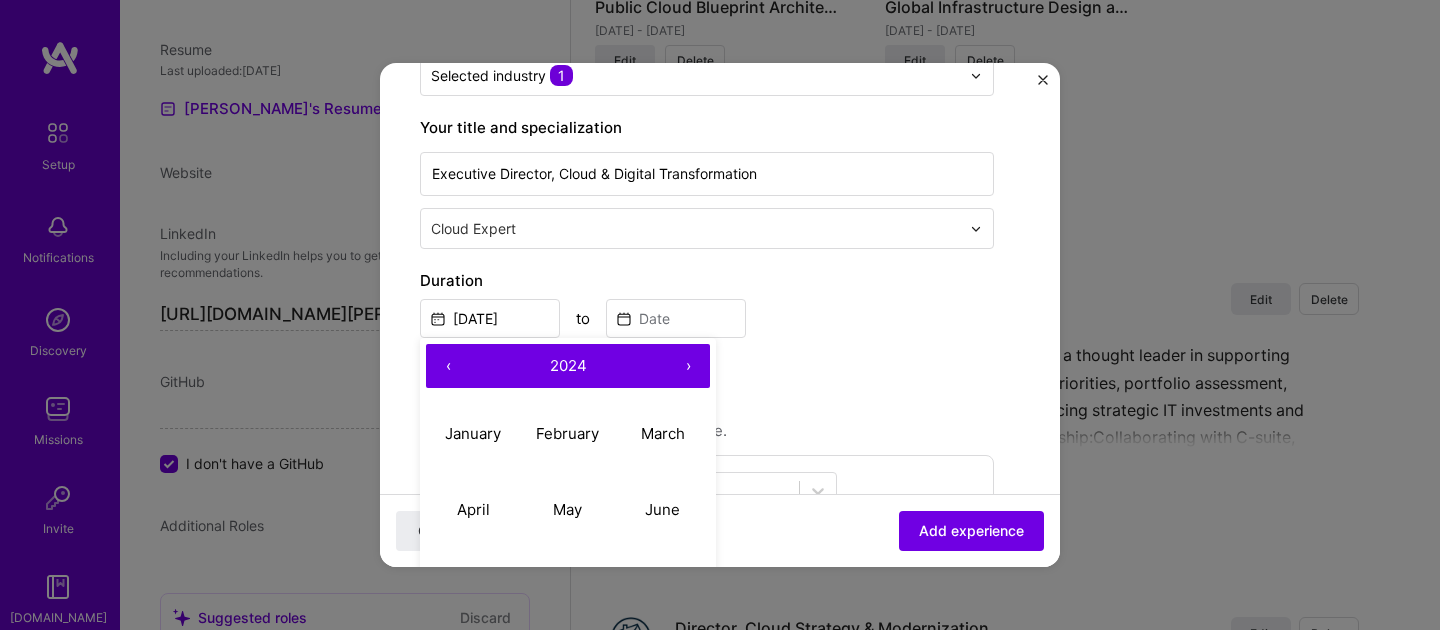 click on "‹" at bounding box center [448, 366] 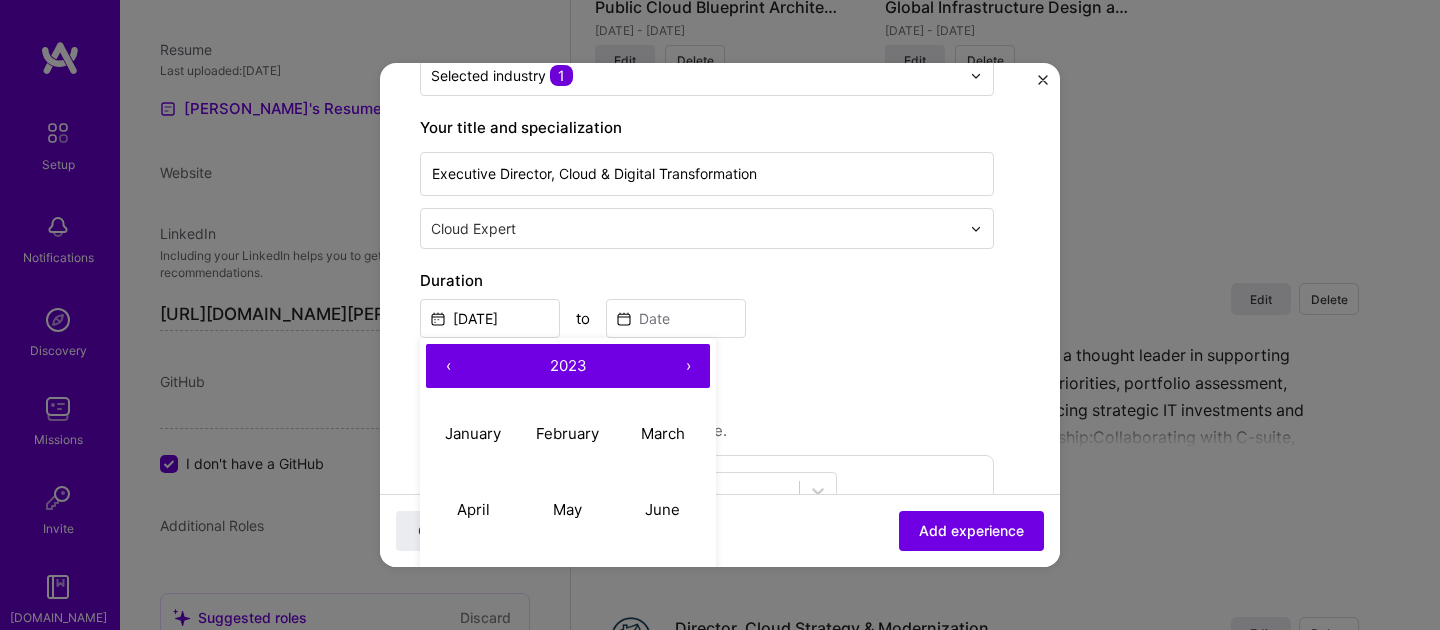 click on "‹" at bounding box center [448, 366] 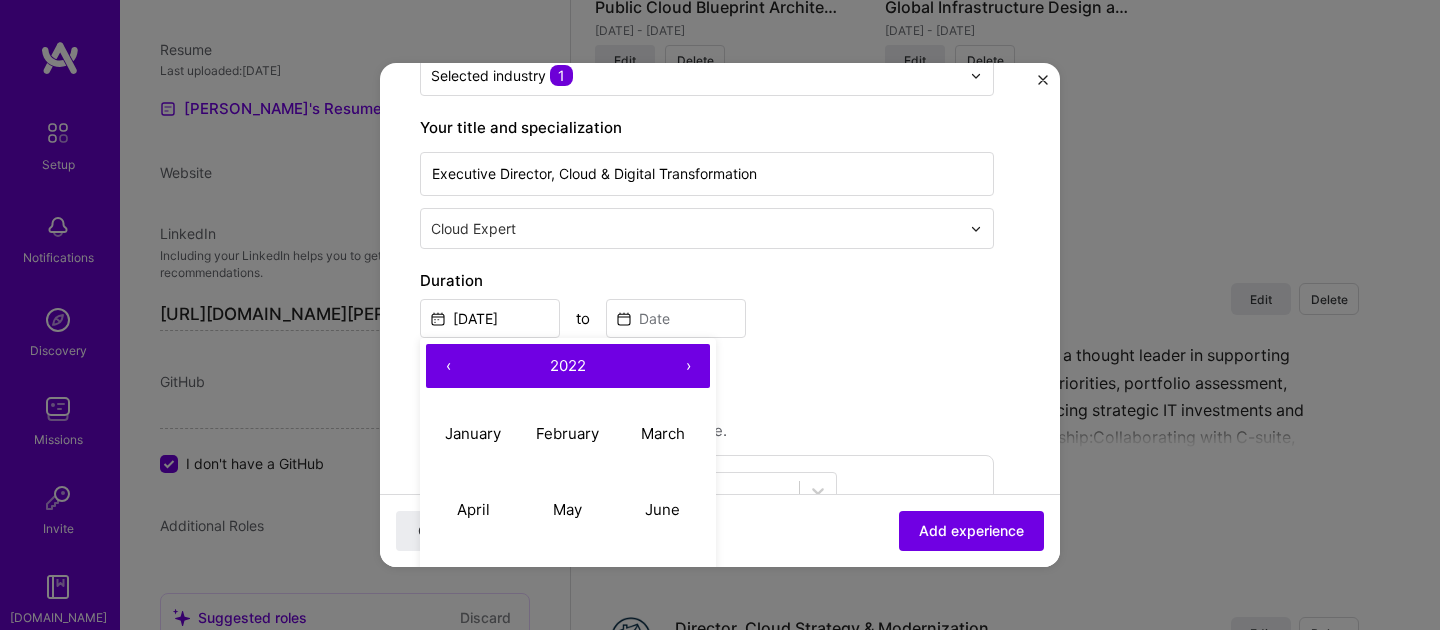 click on "‹" at bounding box center (448, 366) 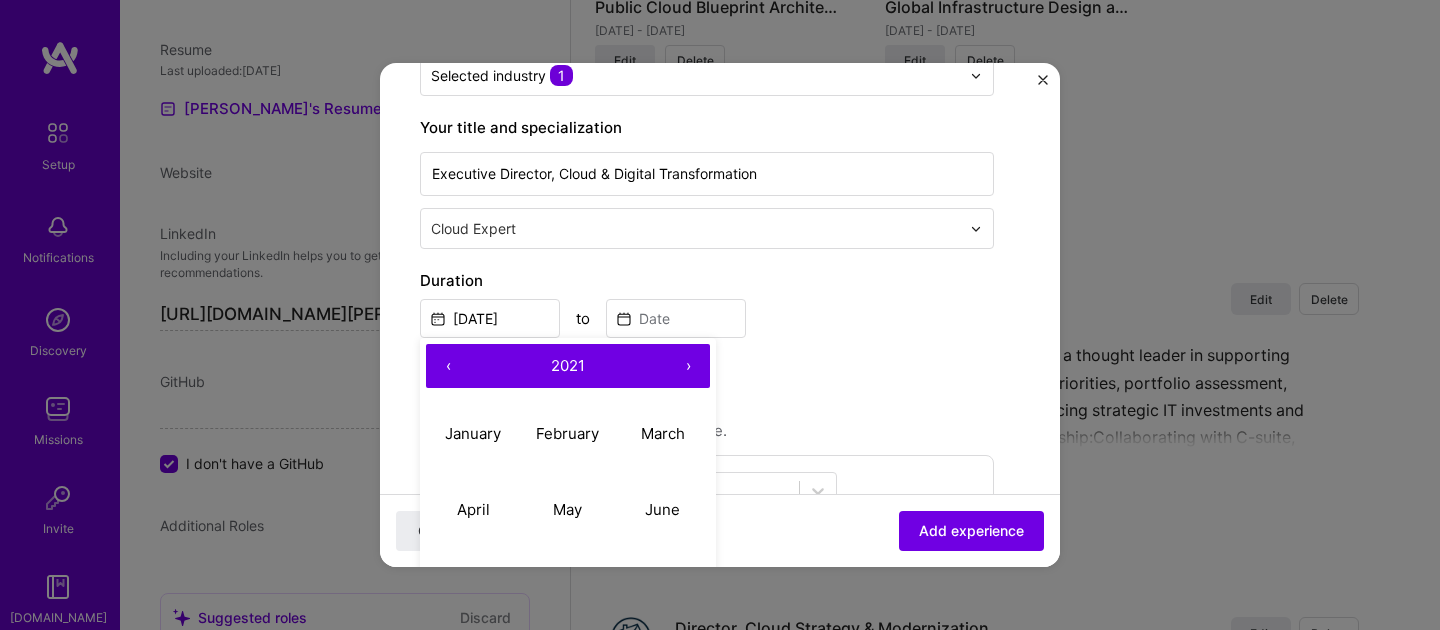 click on "‹" at bounding box center (448, 366) 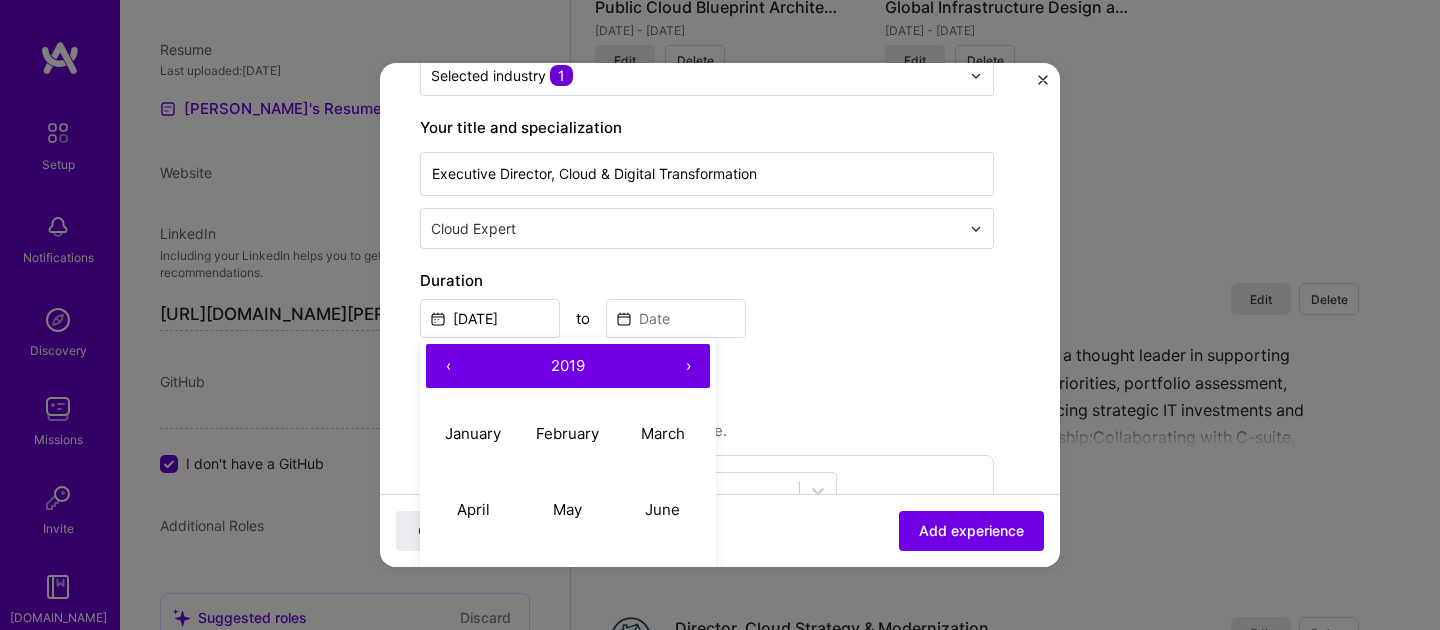 click on "‹" at bounding box center [448, 366] 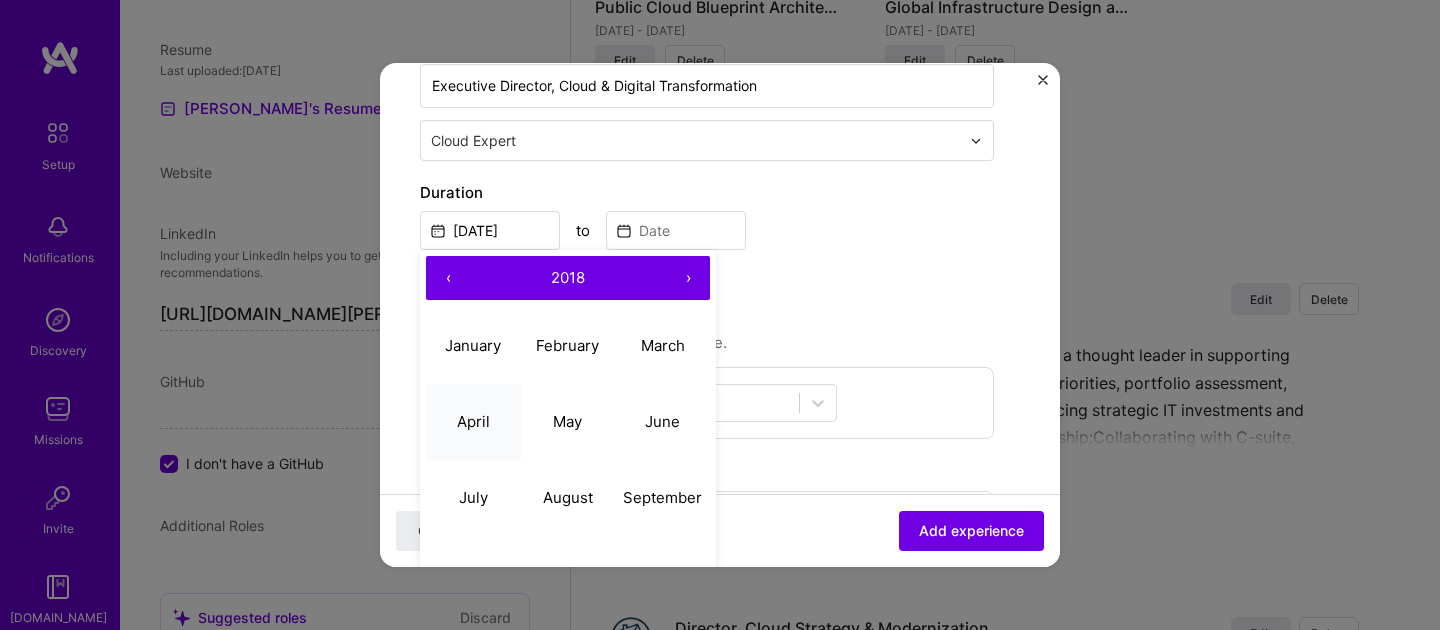 scroll, scrollTop: 364, scrollLeft: 0, axis: vertical 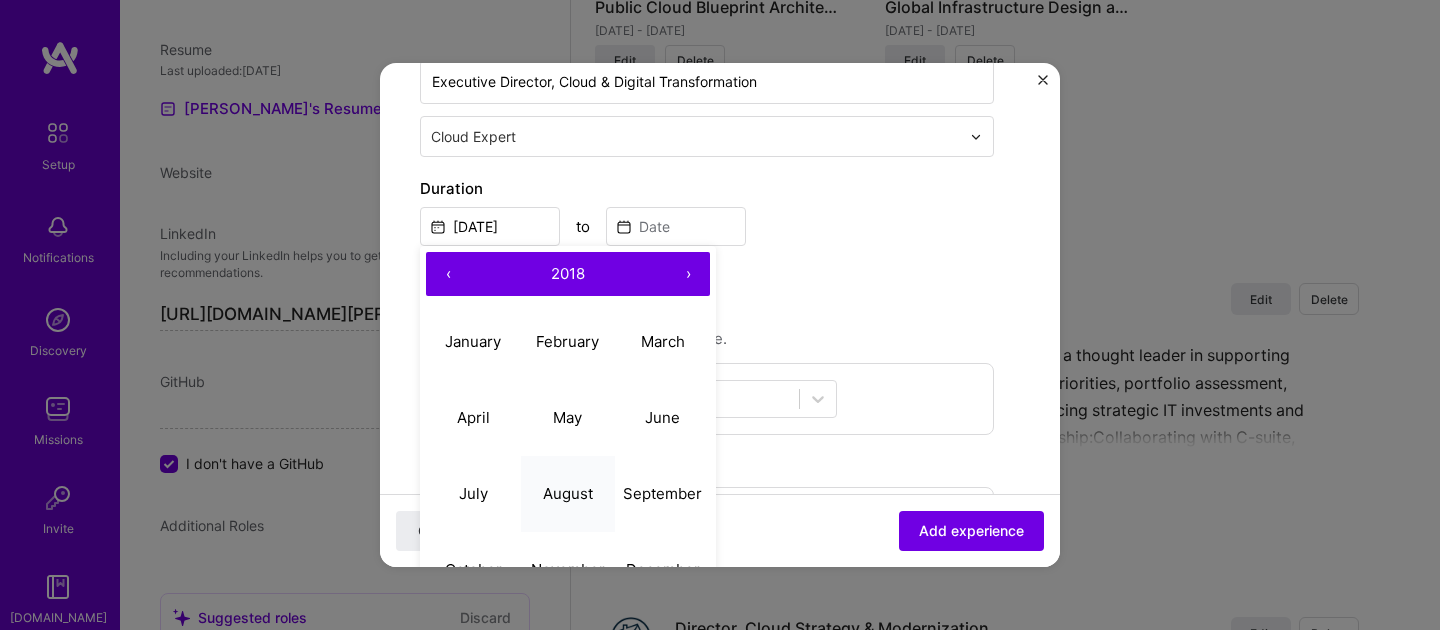 click on "August" at bounding box center (568, 493) 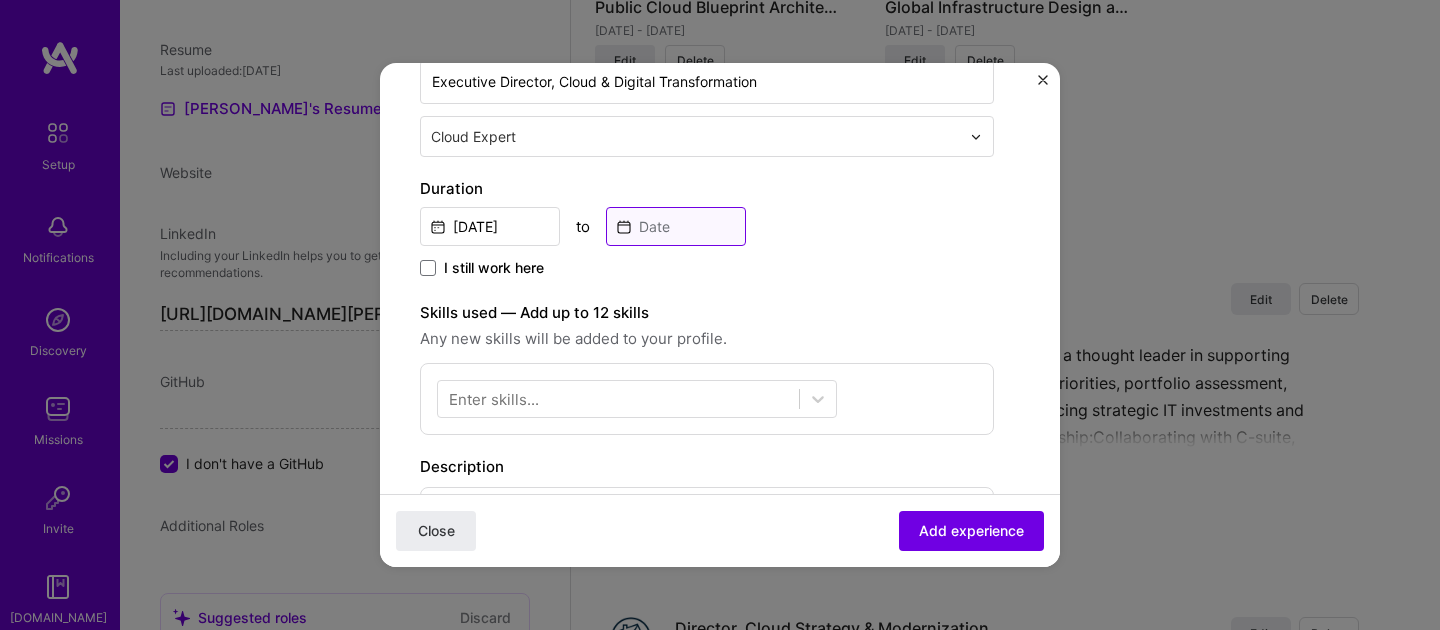 click at bounding box center [676, 226] 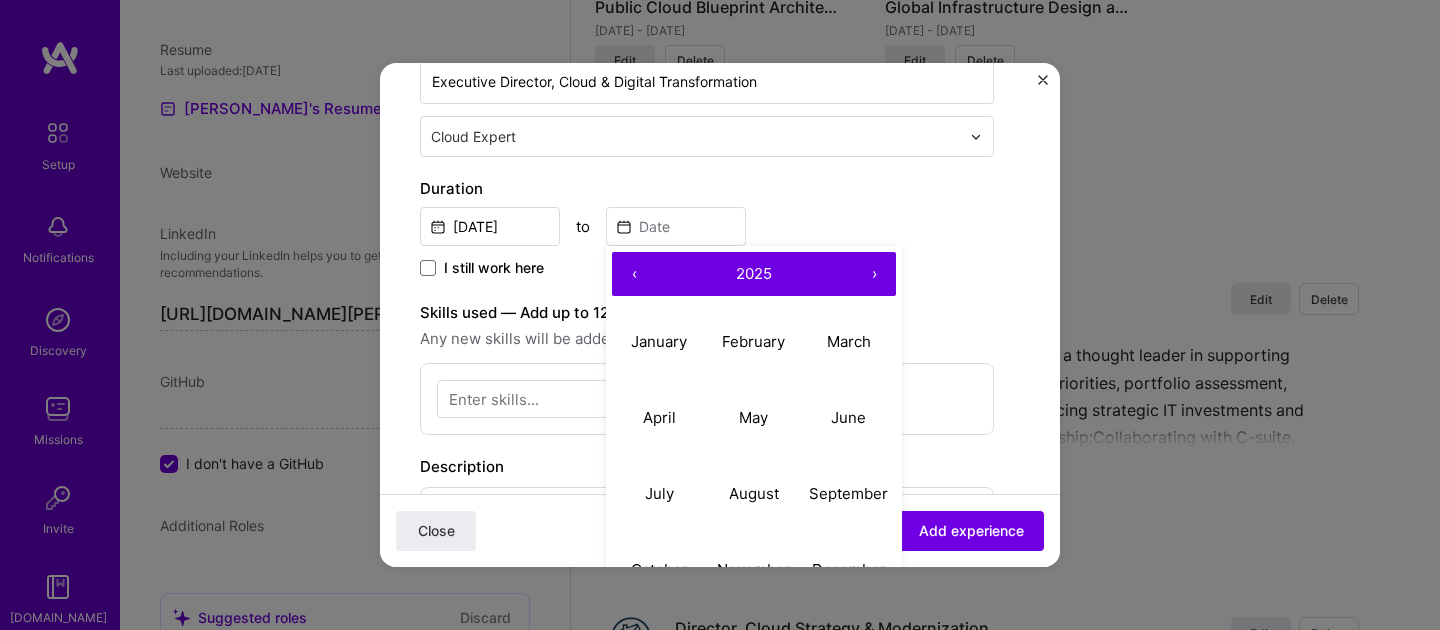click on "‹" at bounding box center [634, 274] 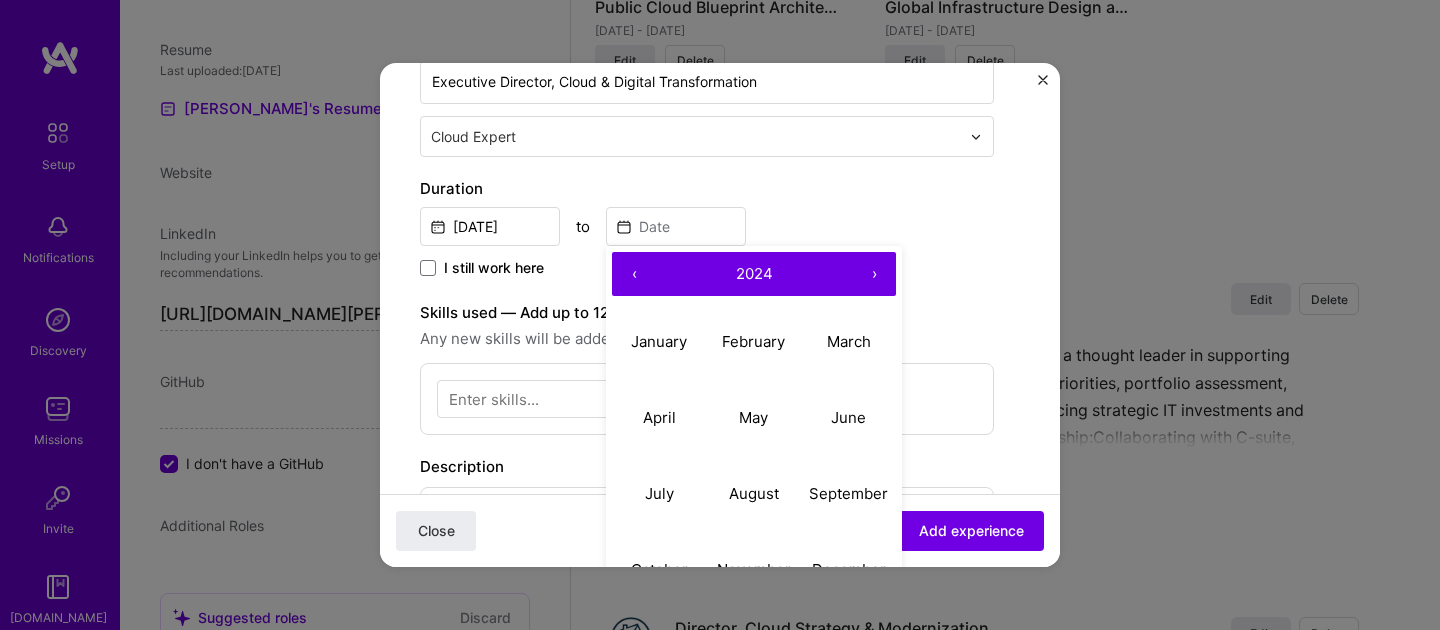click on "‹" at bounding box center (634, 274) 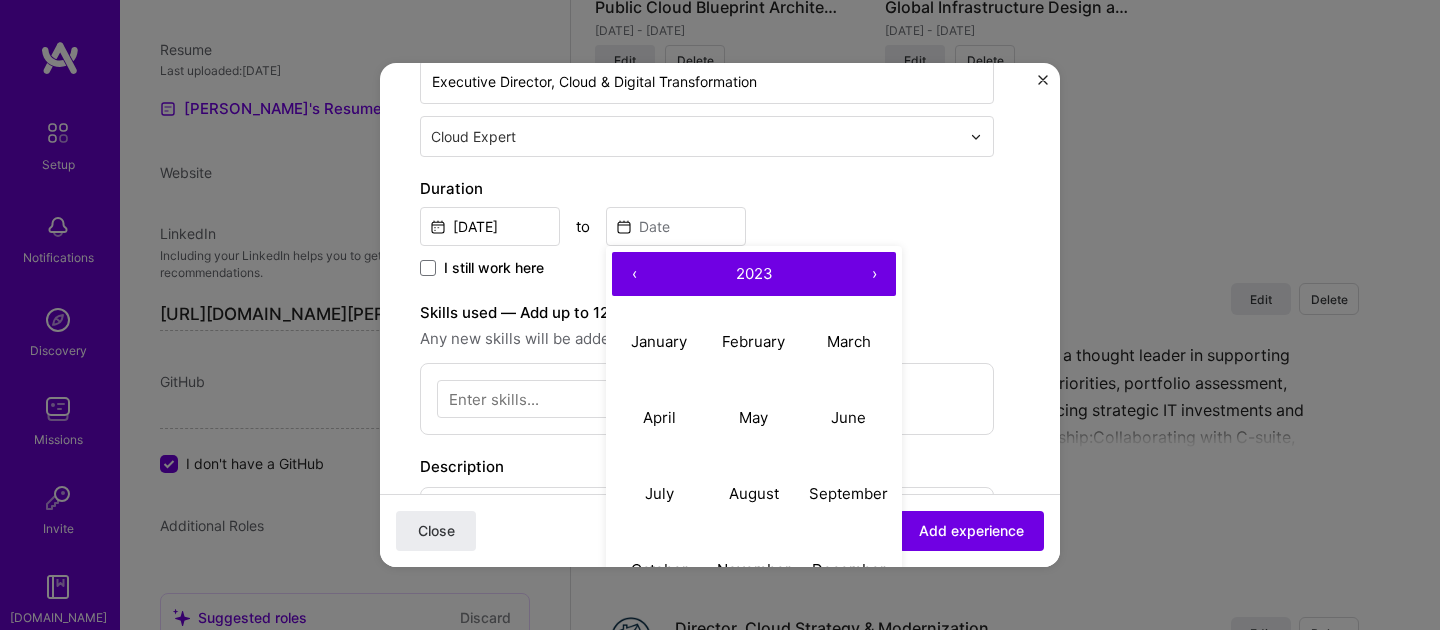 click on "‹" at bounding box center [634, 274] 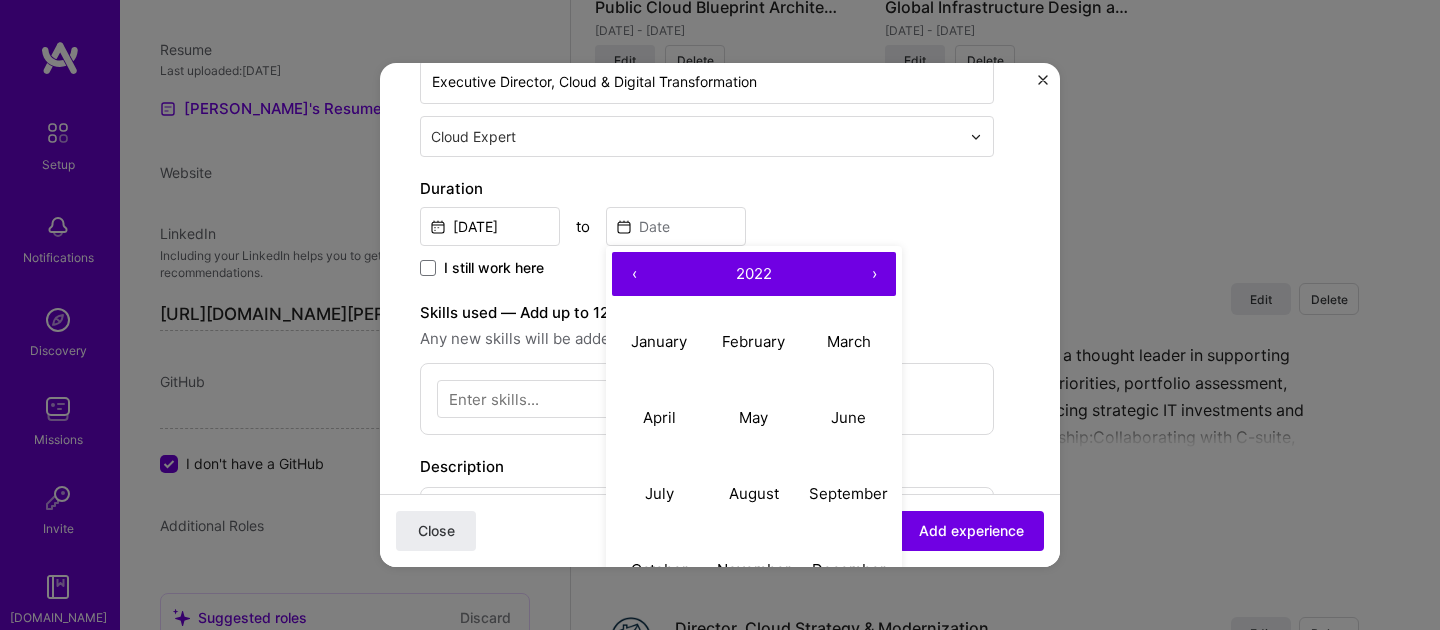 click on "‹" at bounding box center (634, 274) 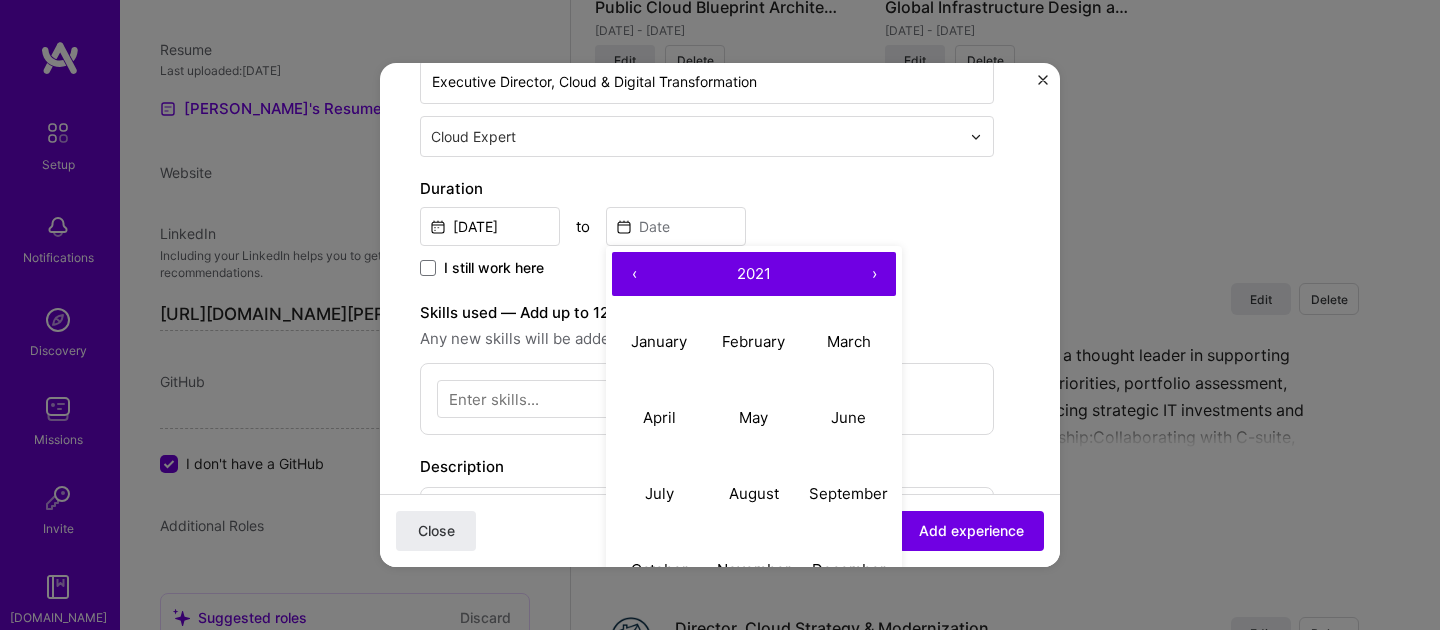 click on "‹" at bounding box center (634, 274) 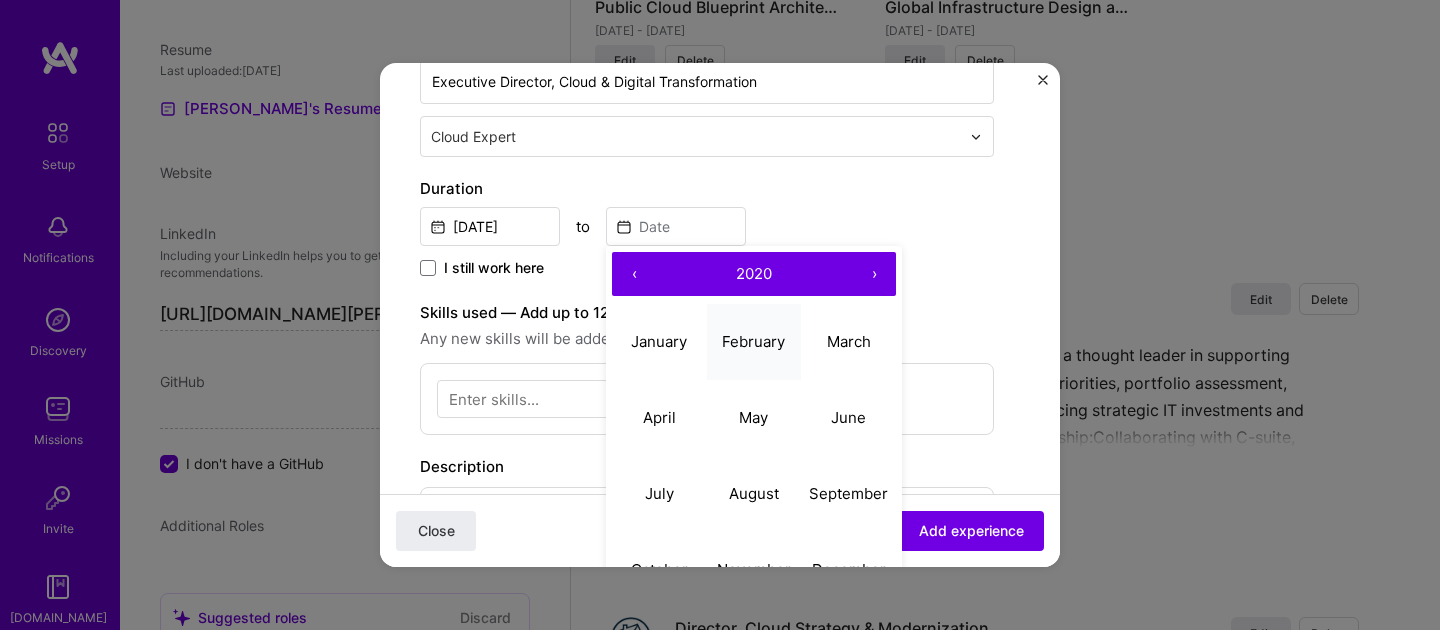 click on "February" at bounding box center (753, 341) 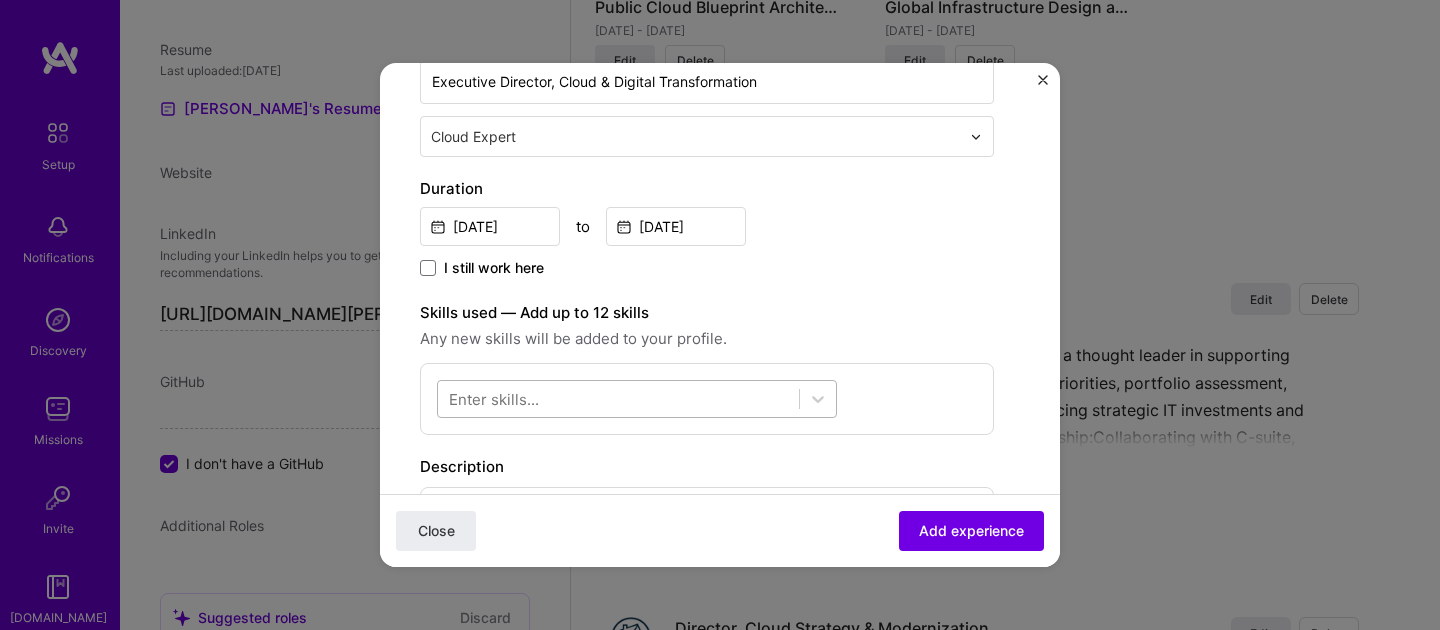 click at bounding box center (618, 399) 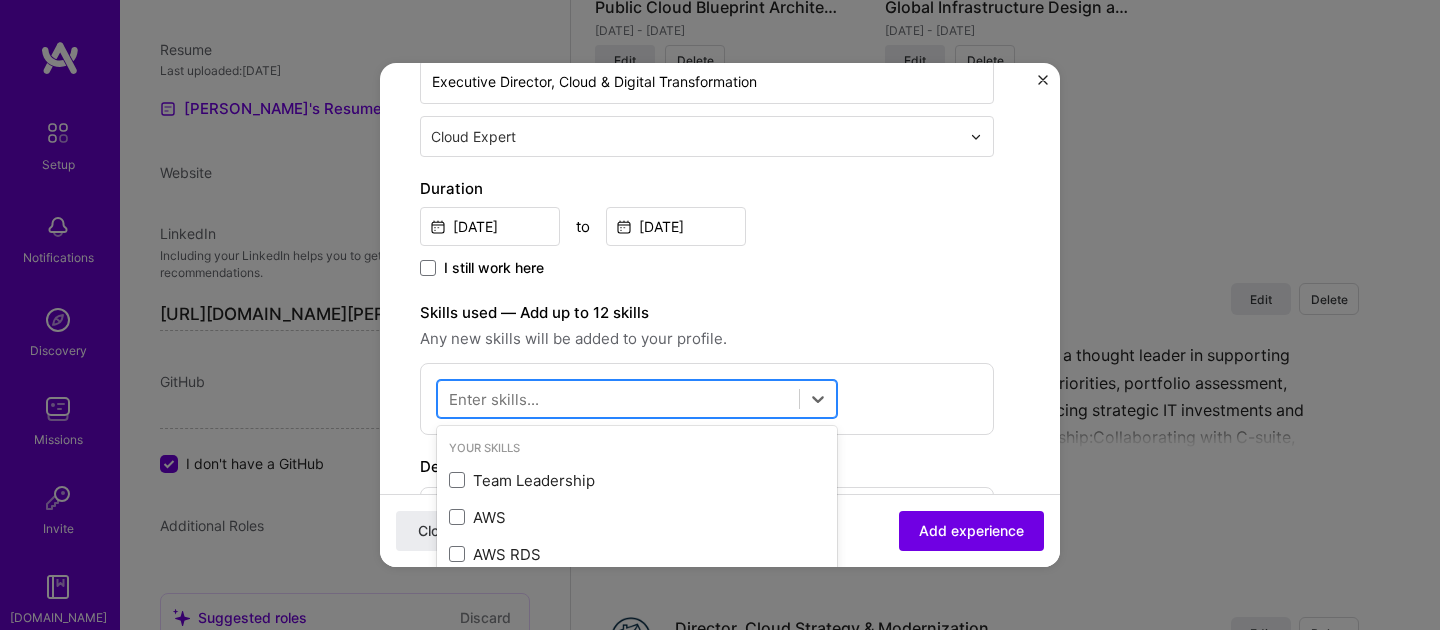 scroll, scrollTop: 2931, scrollLeft: 0, axis: vertical 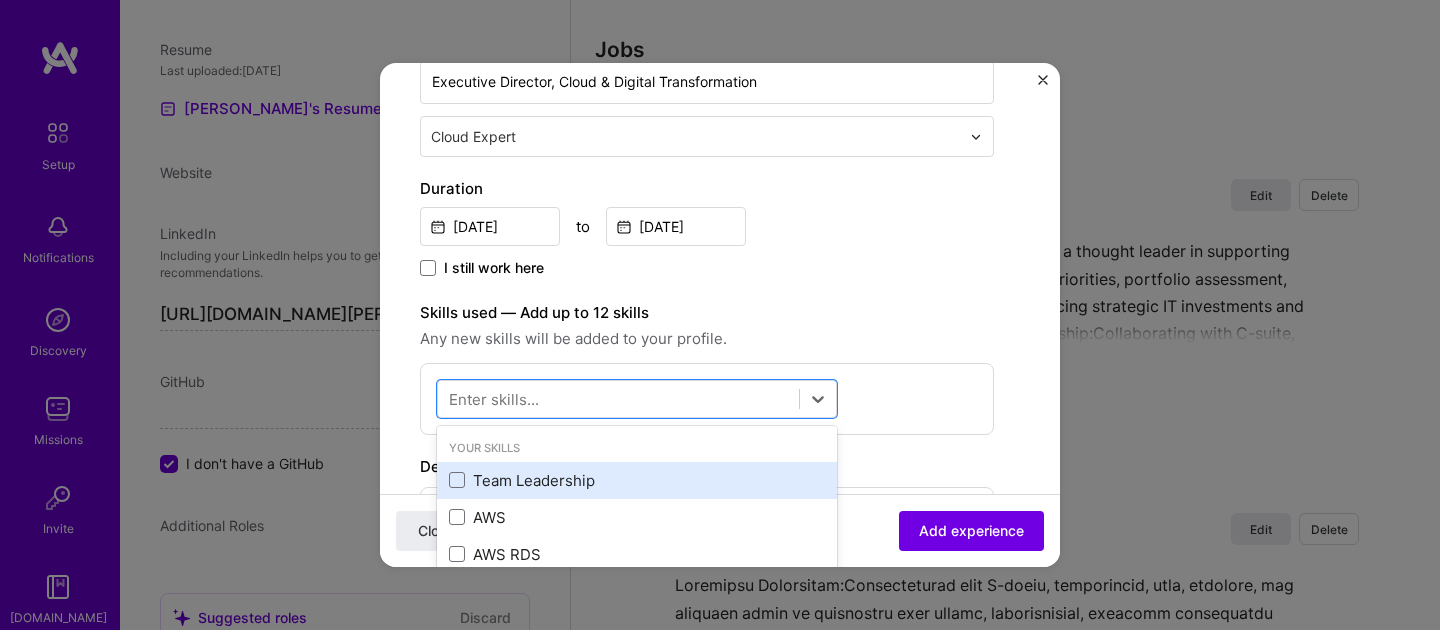click on "Team Leadership" at bounding box center [637, 480] 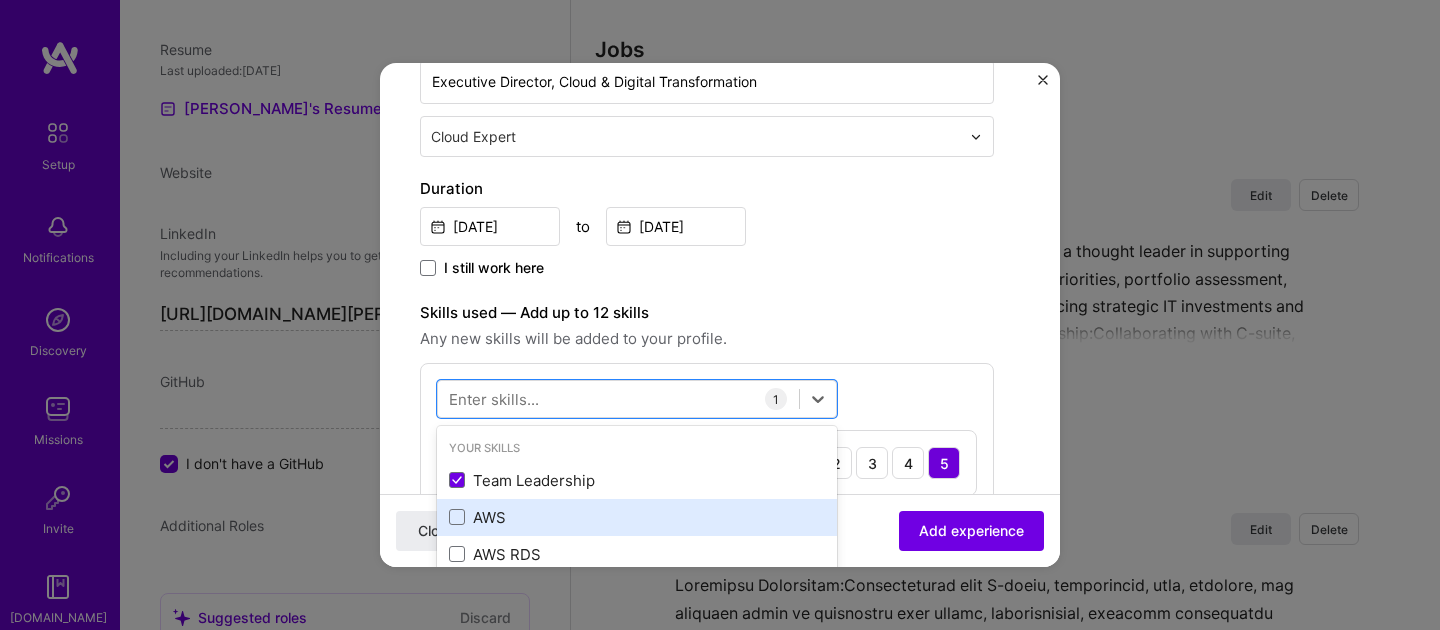 click on "AWS" at bounding box center (637, 517) 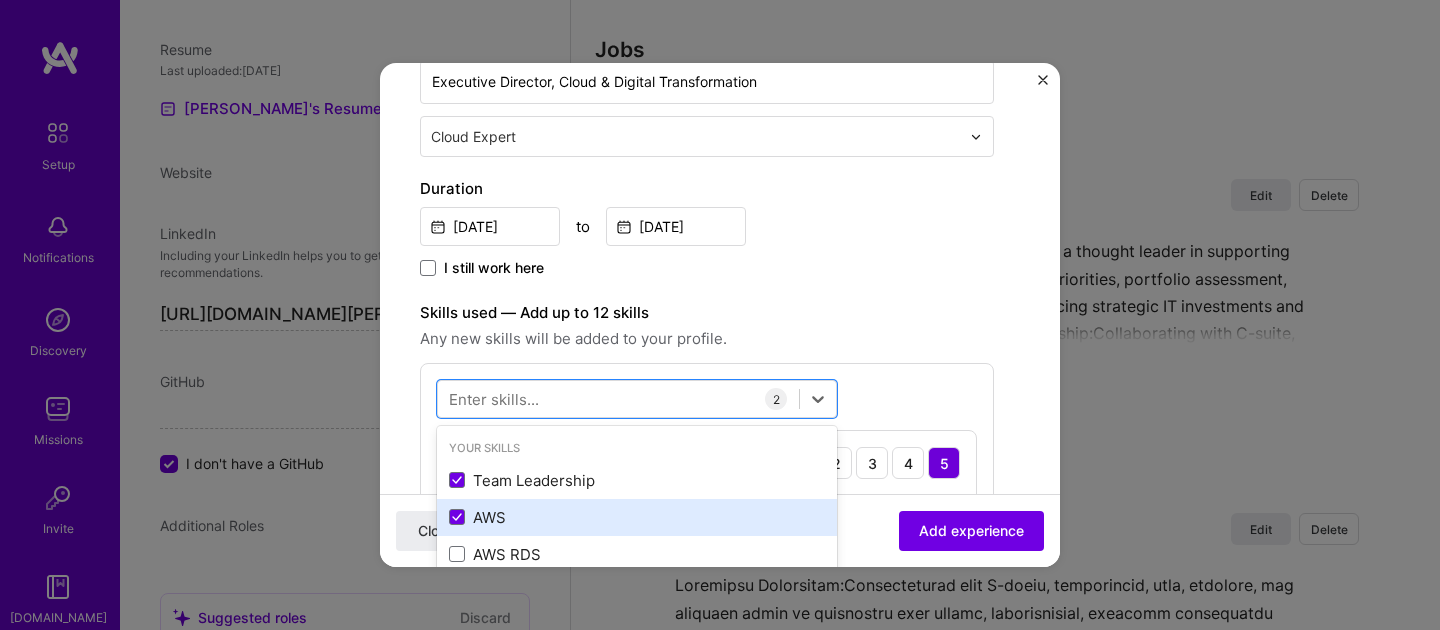 scroll, scrollTop: 15, scrollLeft: 0, axis: vertical 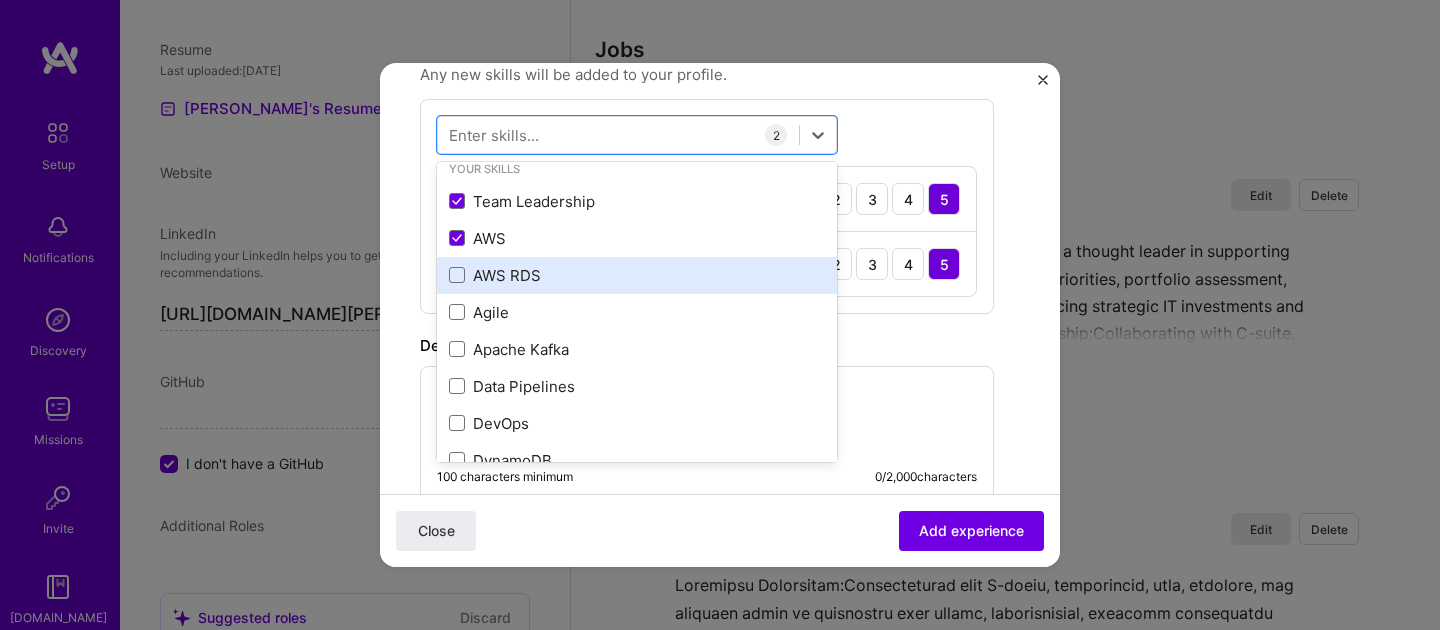 click on "AWS RDS" at bounding box center [637, 275] 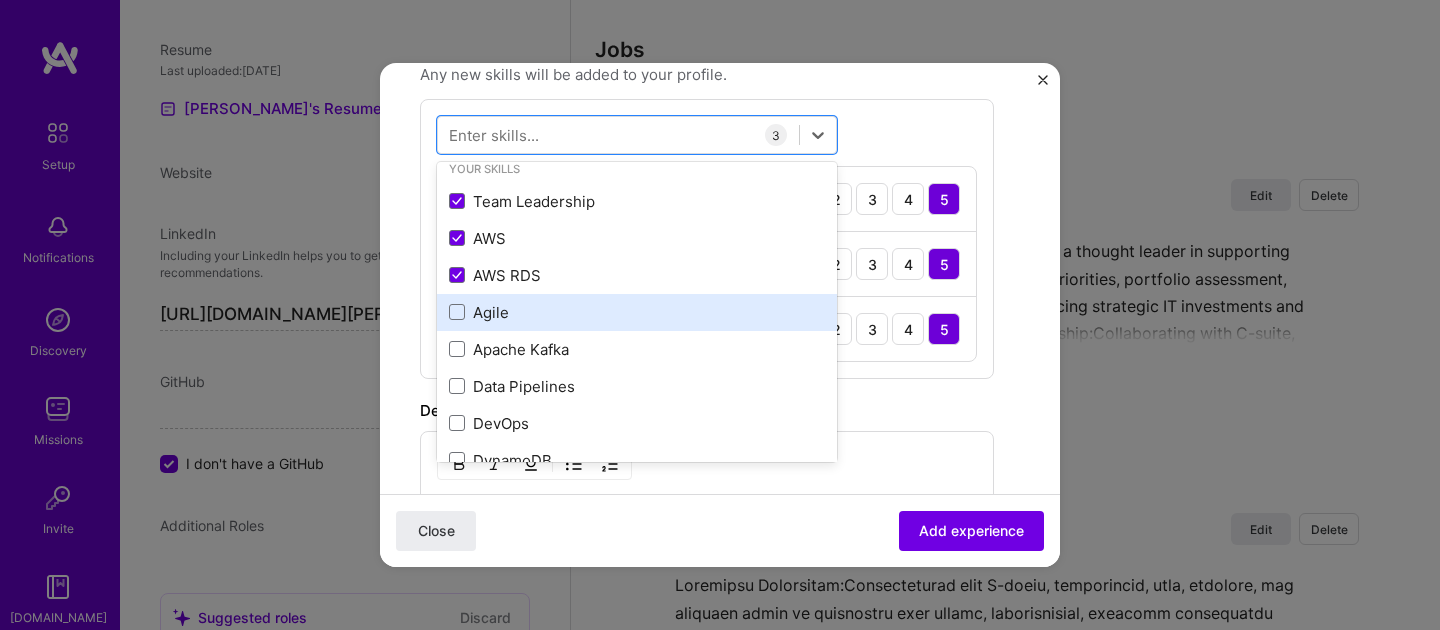 click on "Agile" at bounding box center [637, 312] 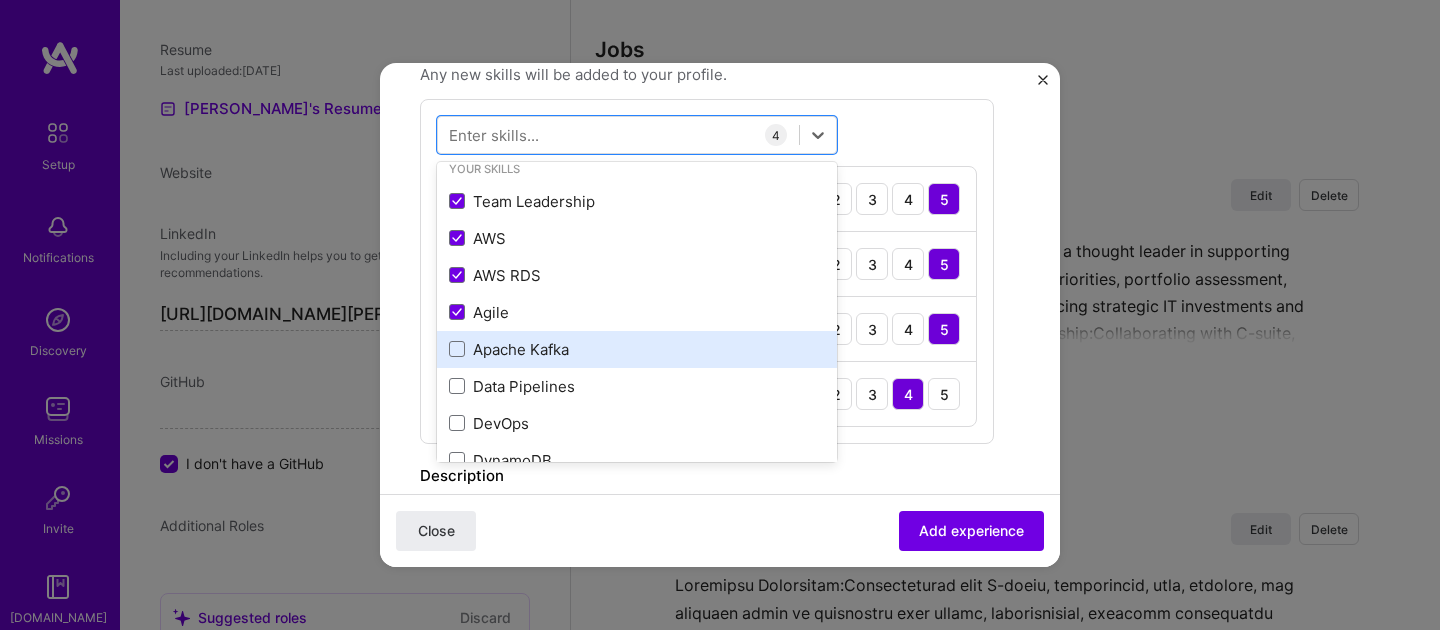 click on "Apache Kafka" at bounding box center (637, 349) 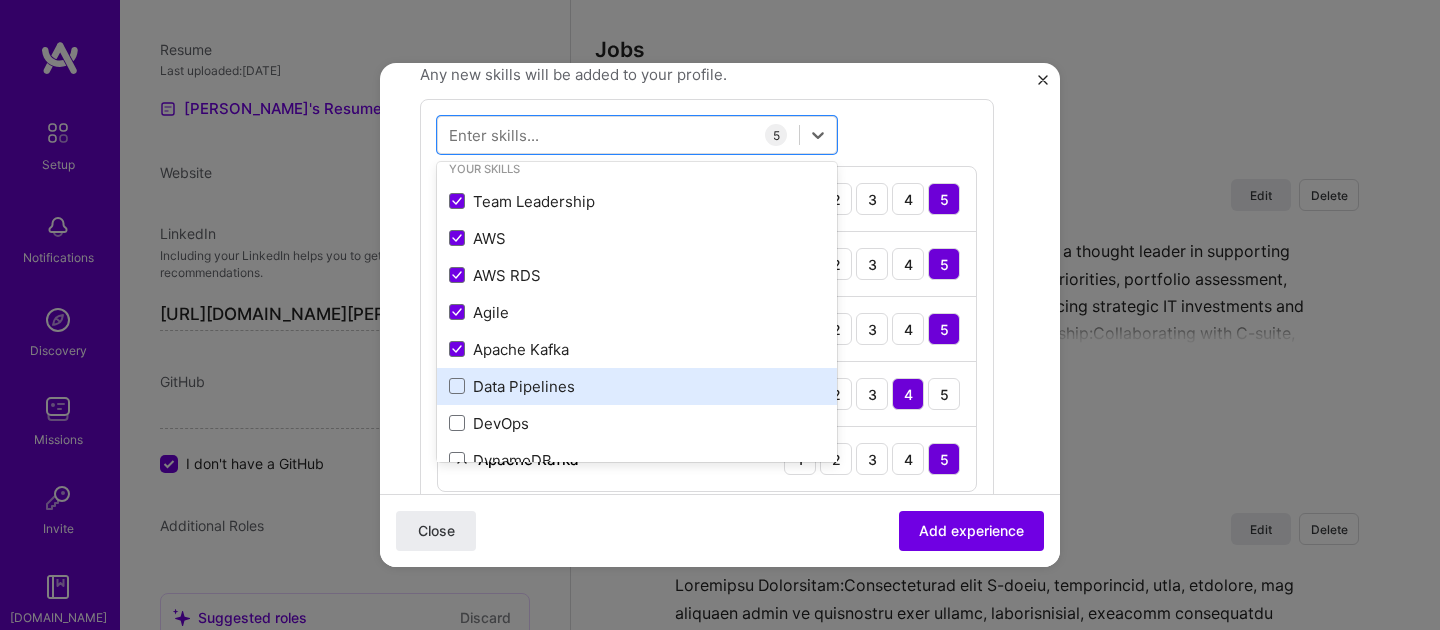 click on "Data Pipelines" at bounding box center (637, 386) 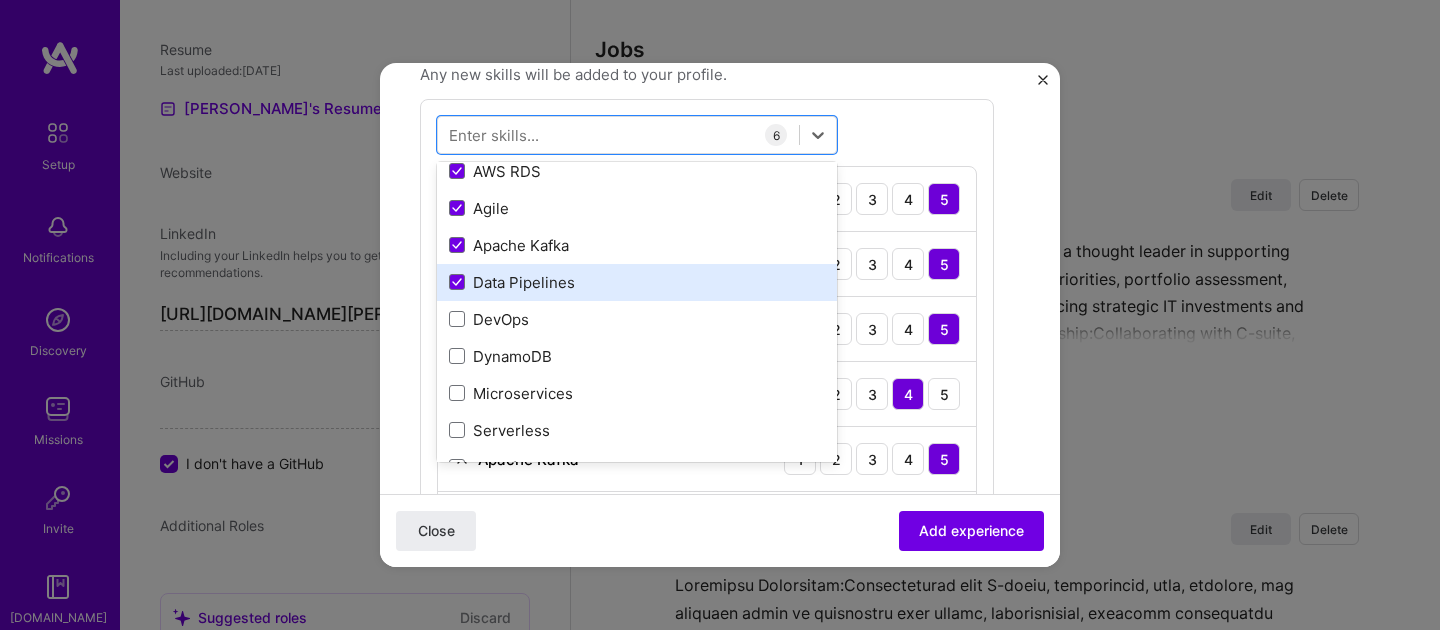 scroll, scrollTop: 159, scrollLeft: 0, axis: vertical 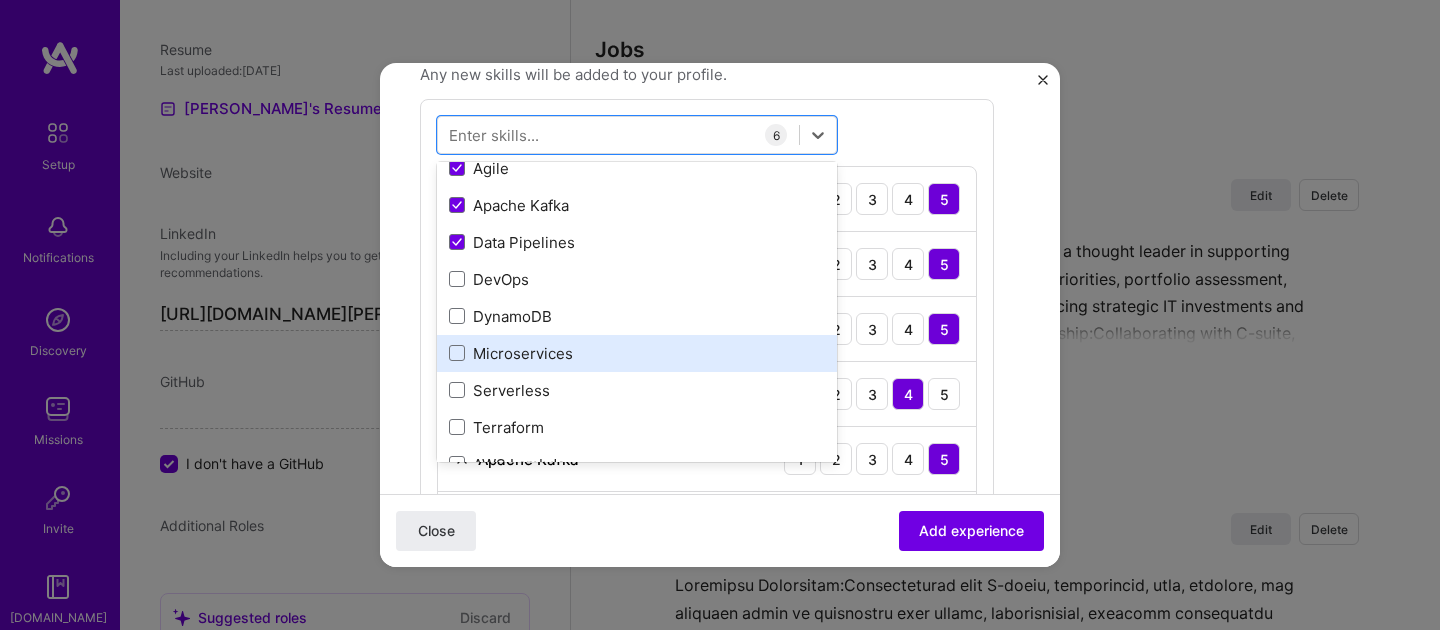 click on "Microservices" at bounding box center (637, 353) 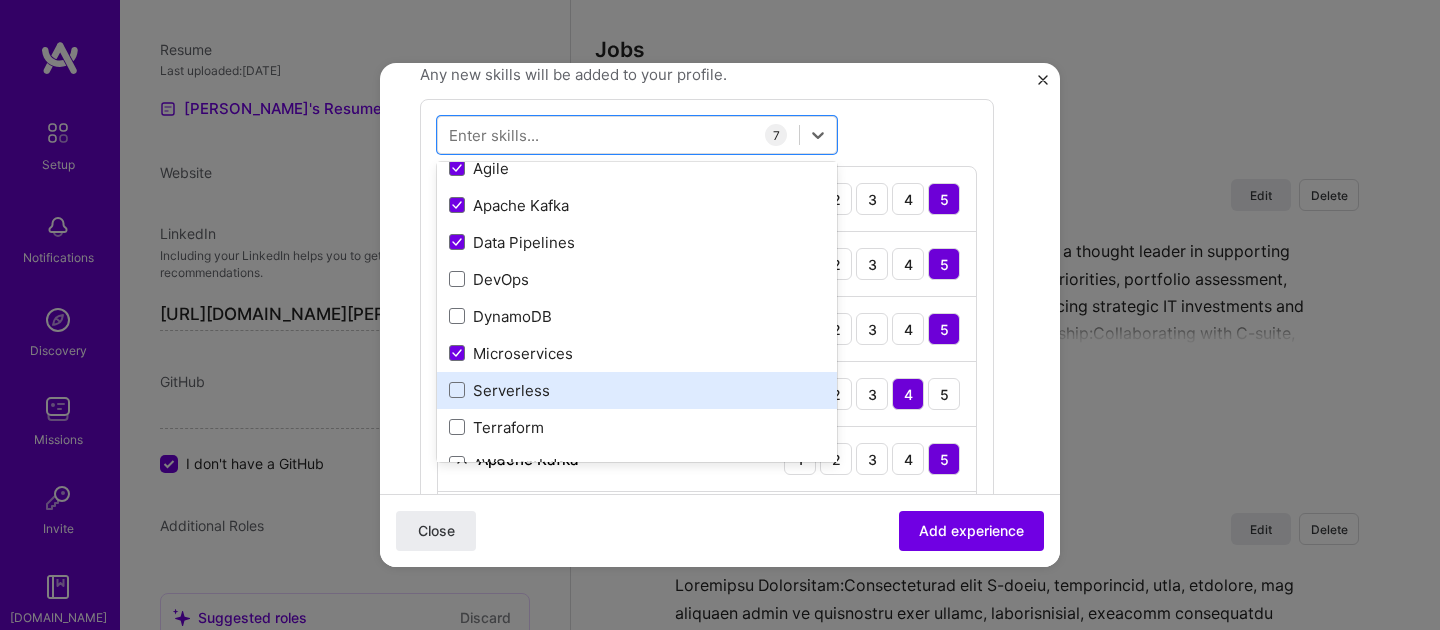 click on "Serverless" at bounding box center [637, 390] 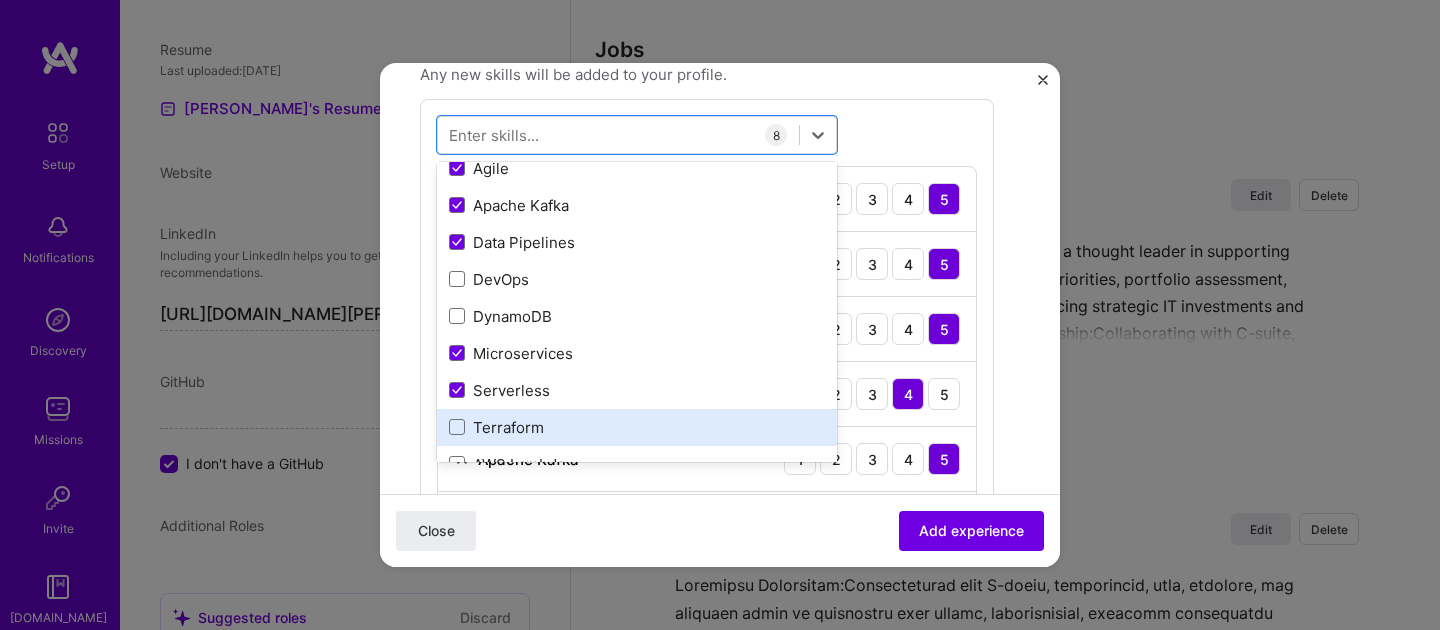 click on "Terraform" at bounding box center (637, 427) 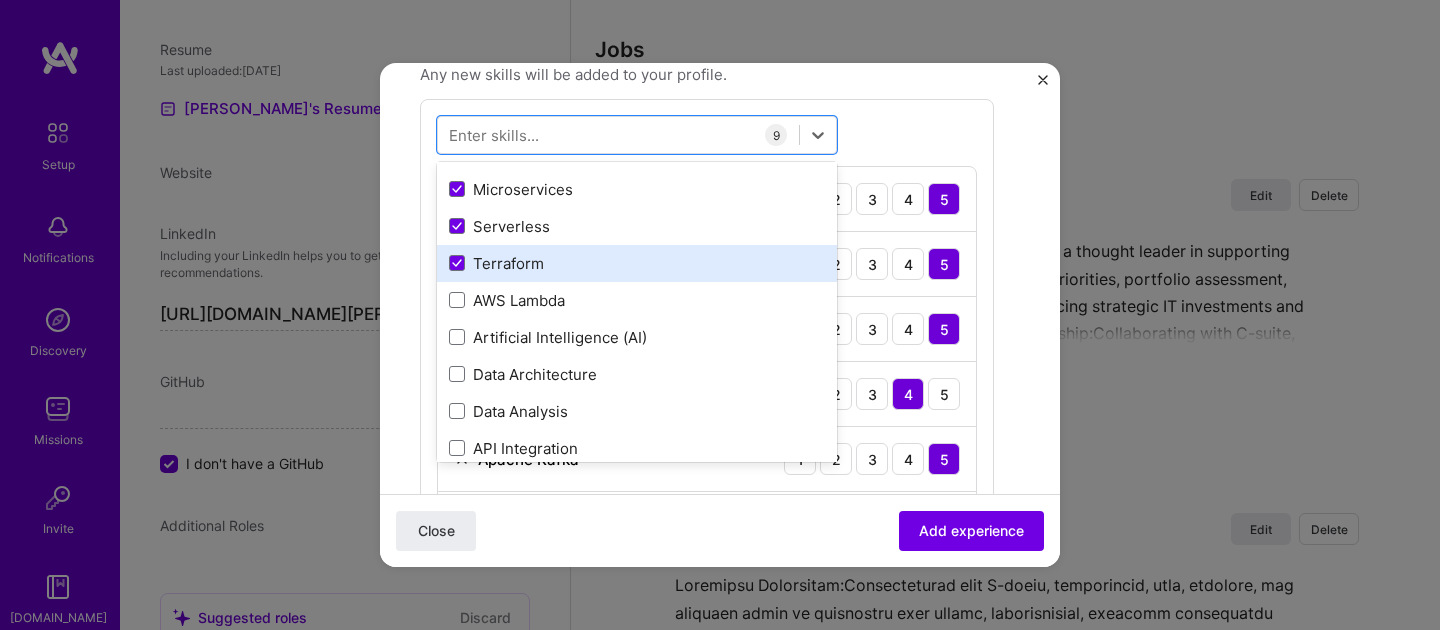 scroll, scrollTop: 332, scrollLeft: 0, axis: vertical 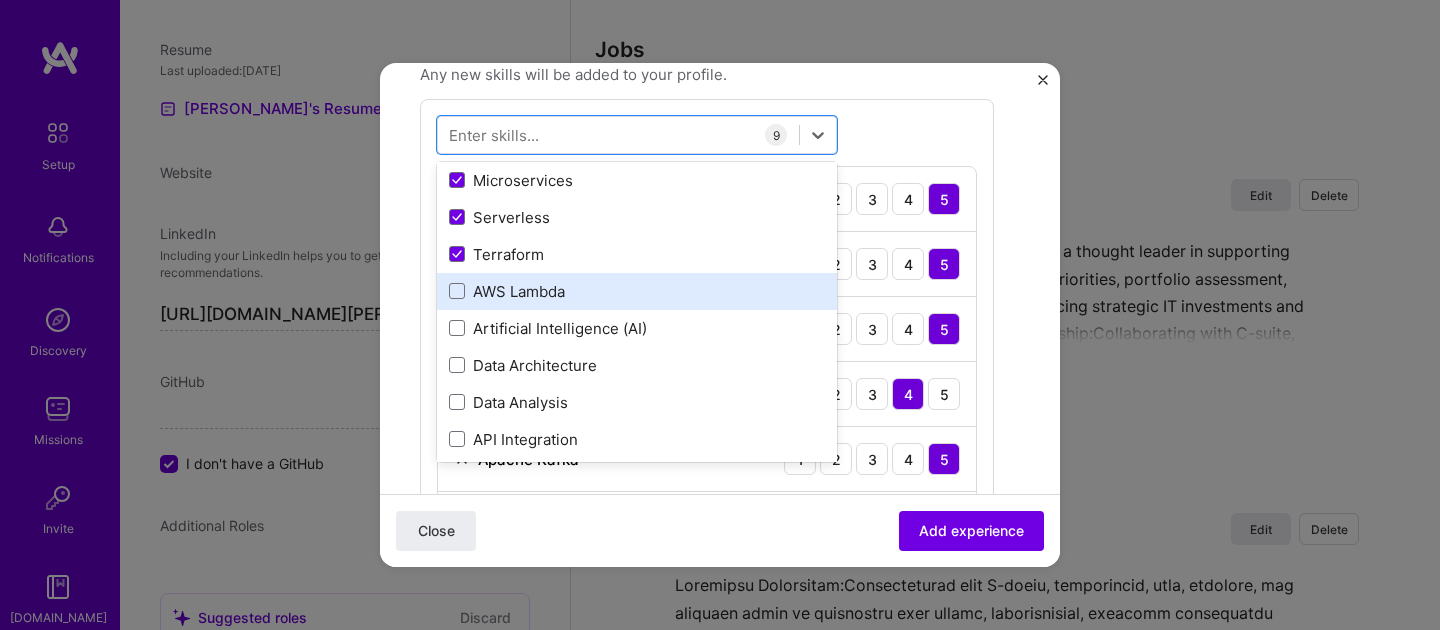click on "AWS Lambda" at bounding box center (637, 291) 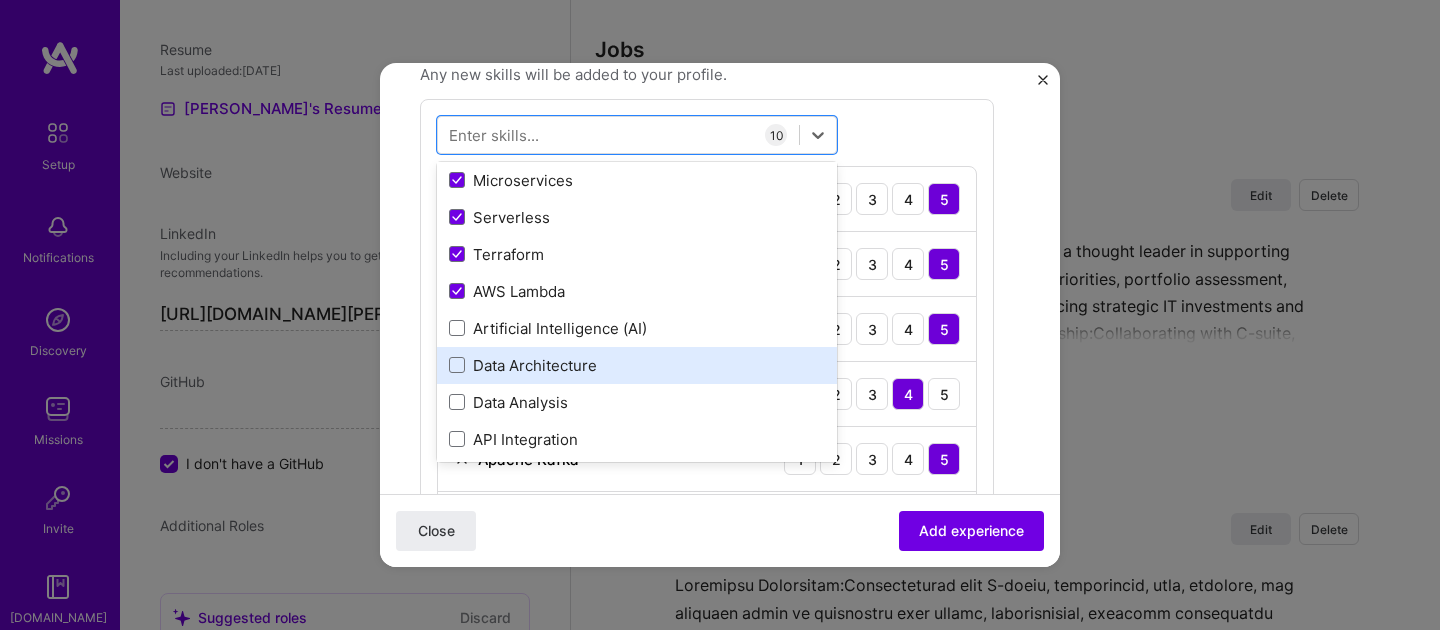 click on "Data Architecture" at bounding box center [637, 365] 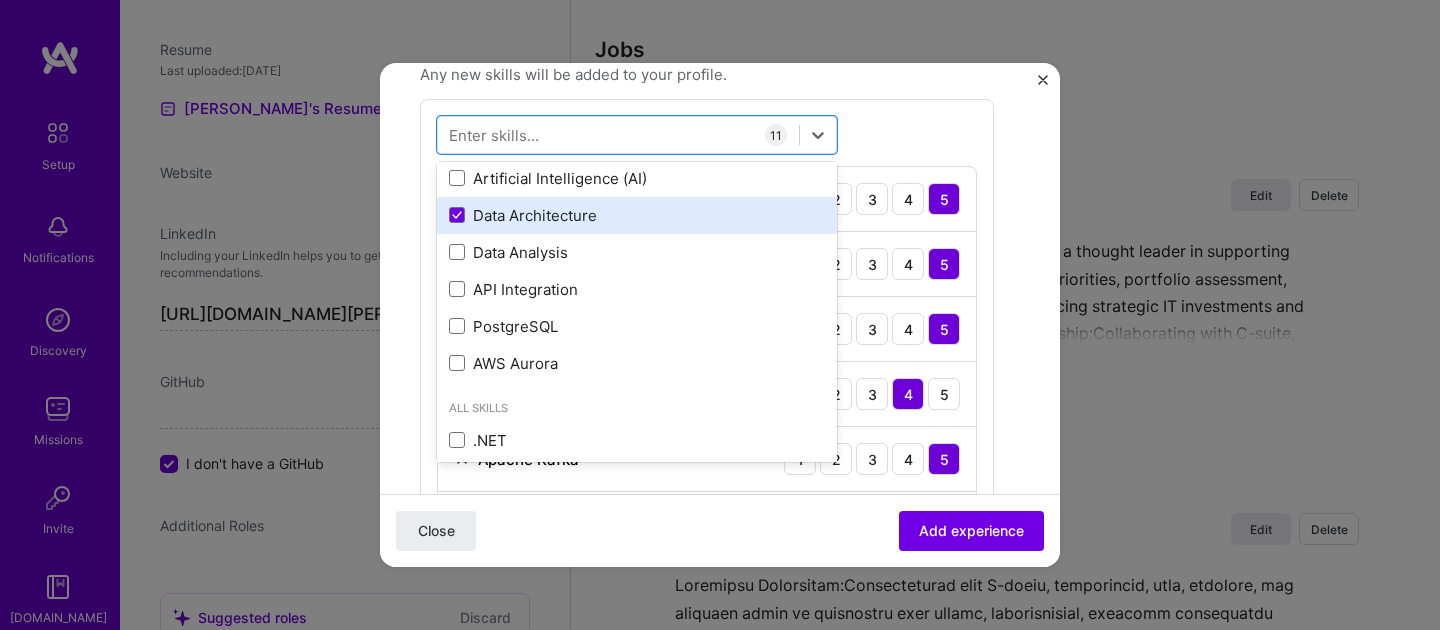 scroll, scrollTop: 485, scrollLeft: 0, axis: vertical 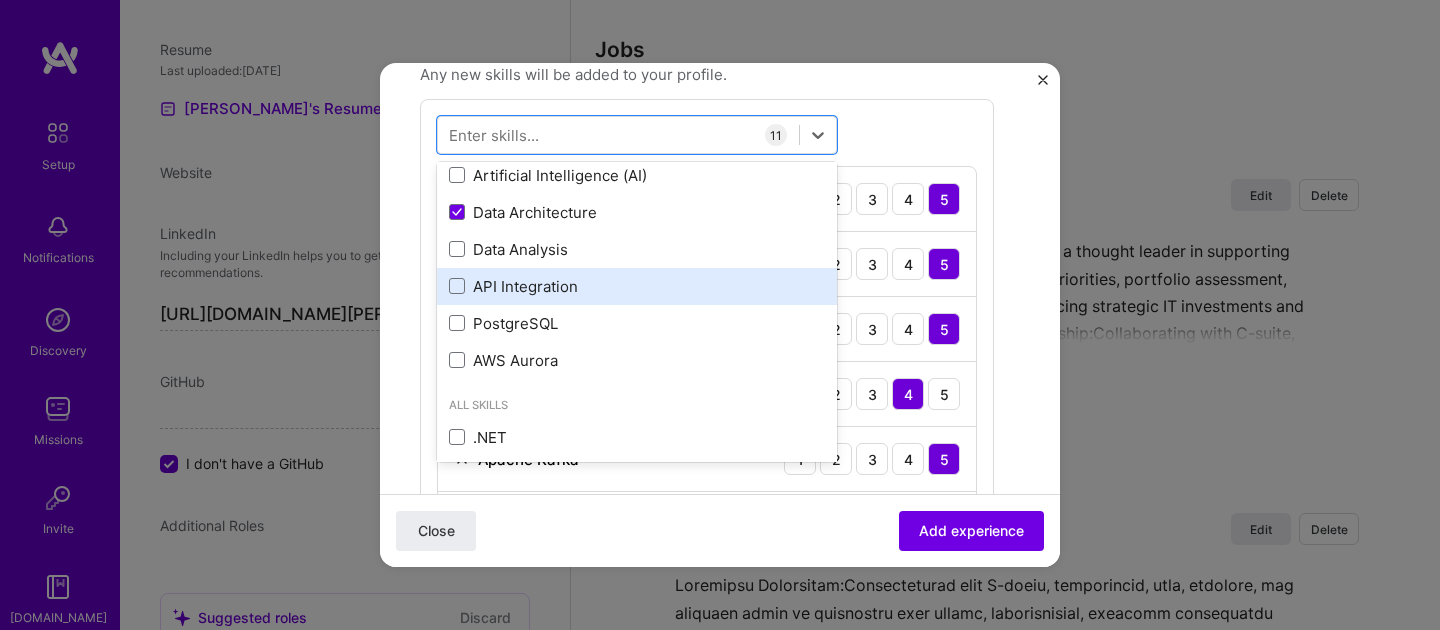 click on "API Integration" at bounding box center [637, 286] 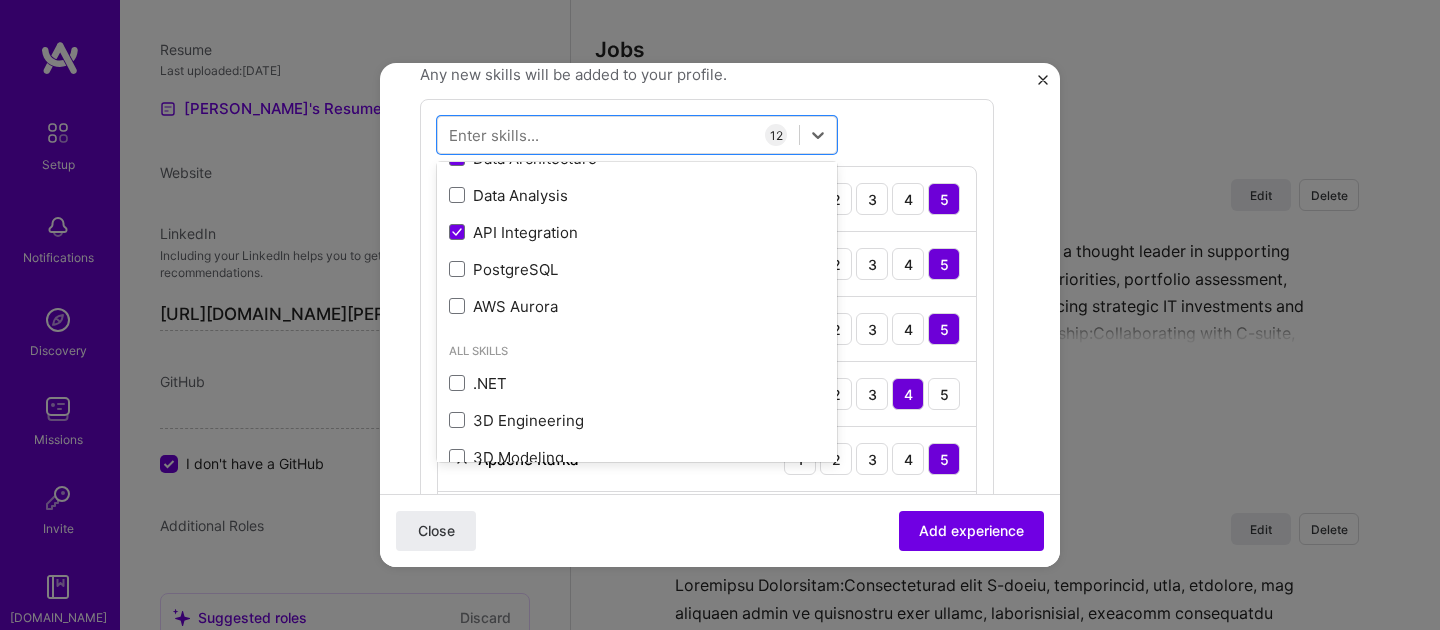 scroll, scrollTop: 537, scrollLeft: 0, axis: vertical 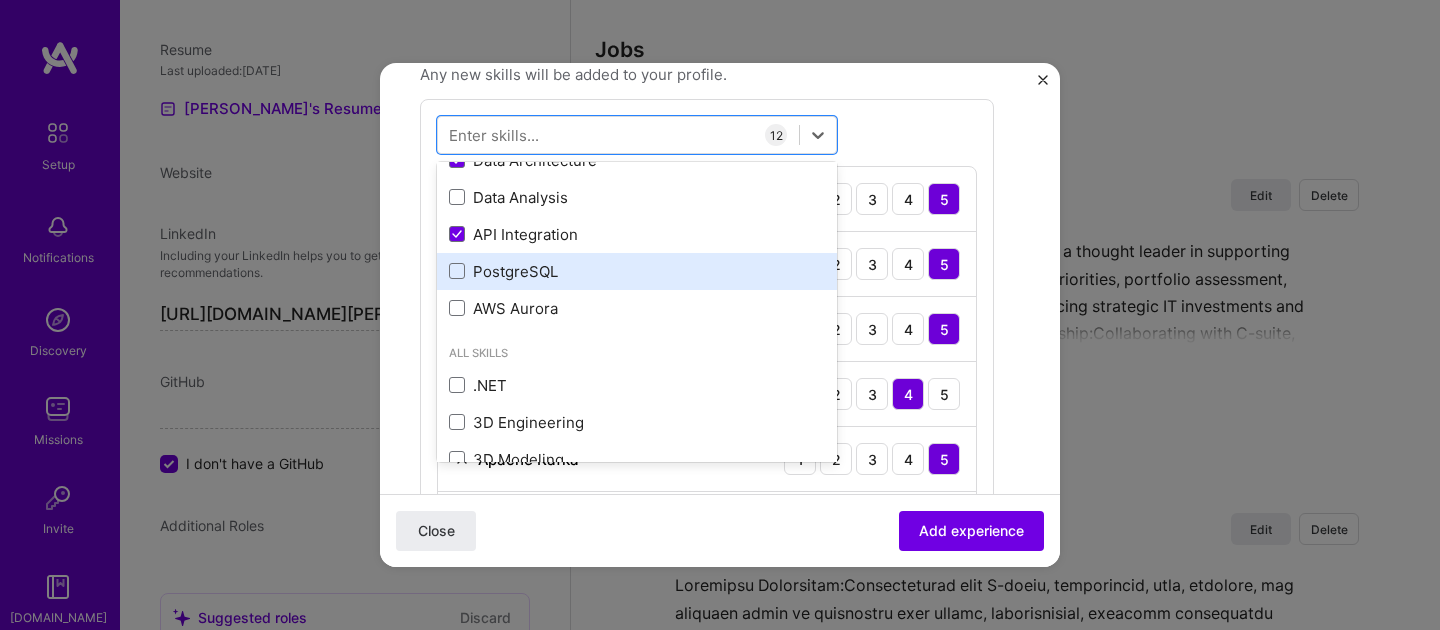 click on "PostgreSQL" at bounding box center (637, 271) 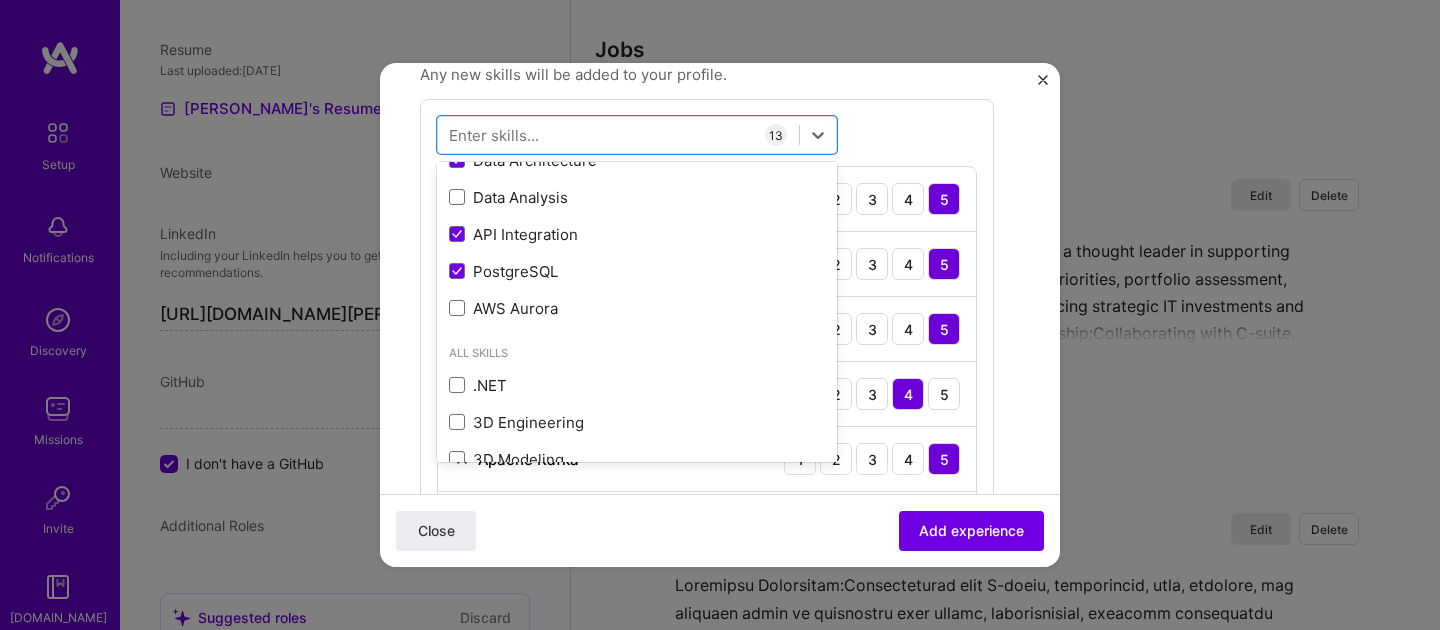 click on "Create a job experience Jobs help companies understand your past experience. Company logo Company name JPMorgan Chase & Co.
Industry Add up to 2 industries. Selected industry 1 Your title and specialization Executive Director, Cloud & Digital Transformation Cloud Expert Duration [DATE]
to [DATE]
I still work here Skills used — Add up to 12 skills Any new skills will be added to your profile. option PostgreSQL, selected. option AWS Aurora focused, 0 of 2. 378 results available. Use Up and Down to choose options, press Enter to select the currently focused option, press Escape to exit the menu, press Tab to select the option and exit the menu. Your Skills Team Leadership AWS AWS RDS Agile Apache [PERSON_NAME] Data Pipelines DevOps DynamoDB Microservices Serverless Terraform AWS Lambda Artificial Intelligence (AI) Data Architecture Data Analysis API Integration PostgreSQL AWS Aurora All Skills .NET C" at bounding box center (720, 562) 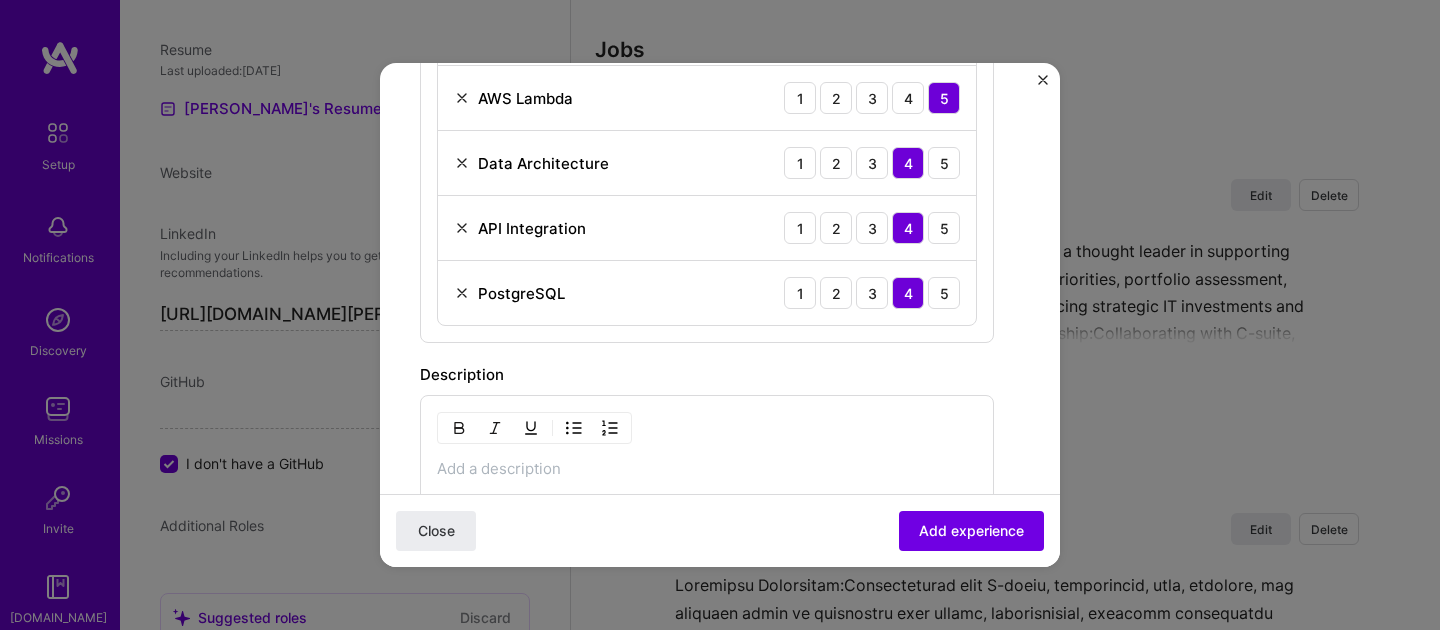 scroll, scrollTop: 1311, scrollLeft: 0, axis: vertical 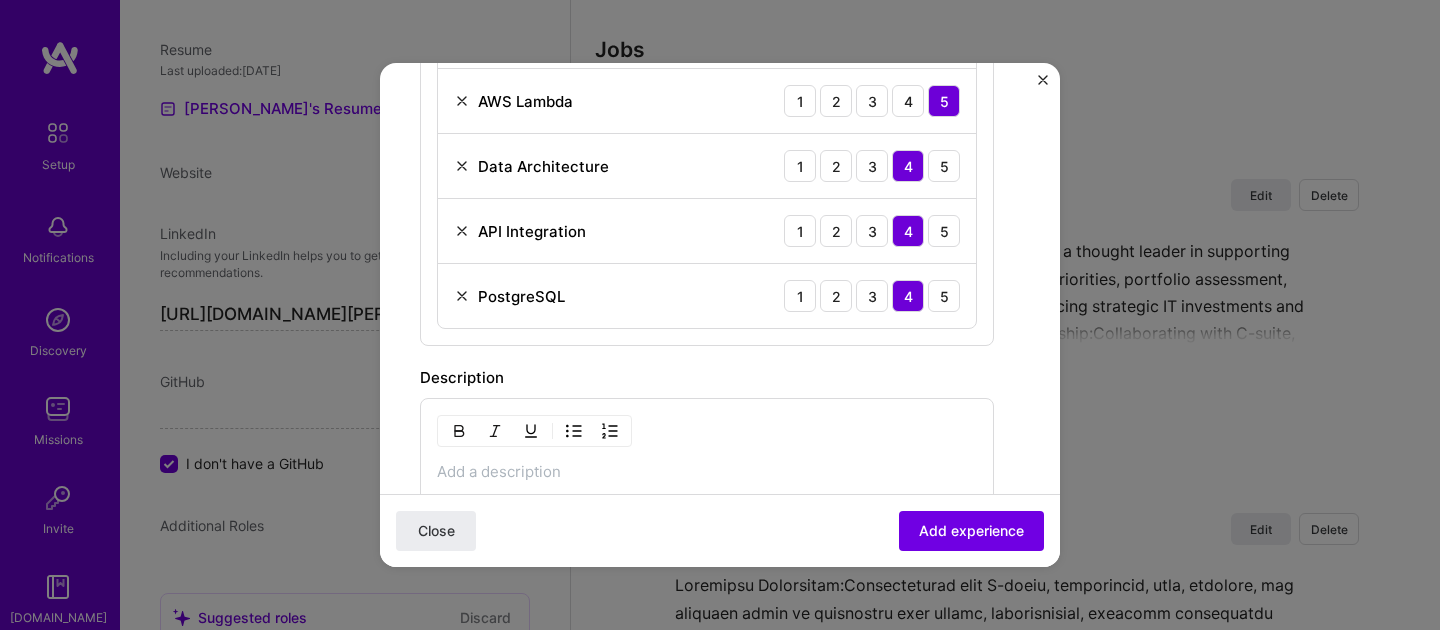 click at bounding box center (462, 296) 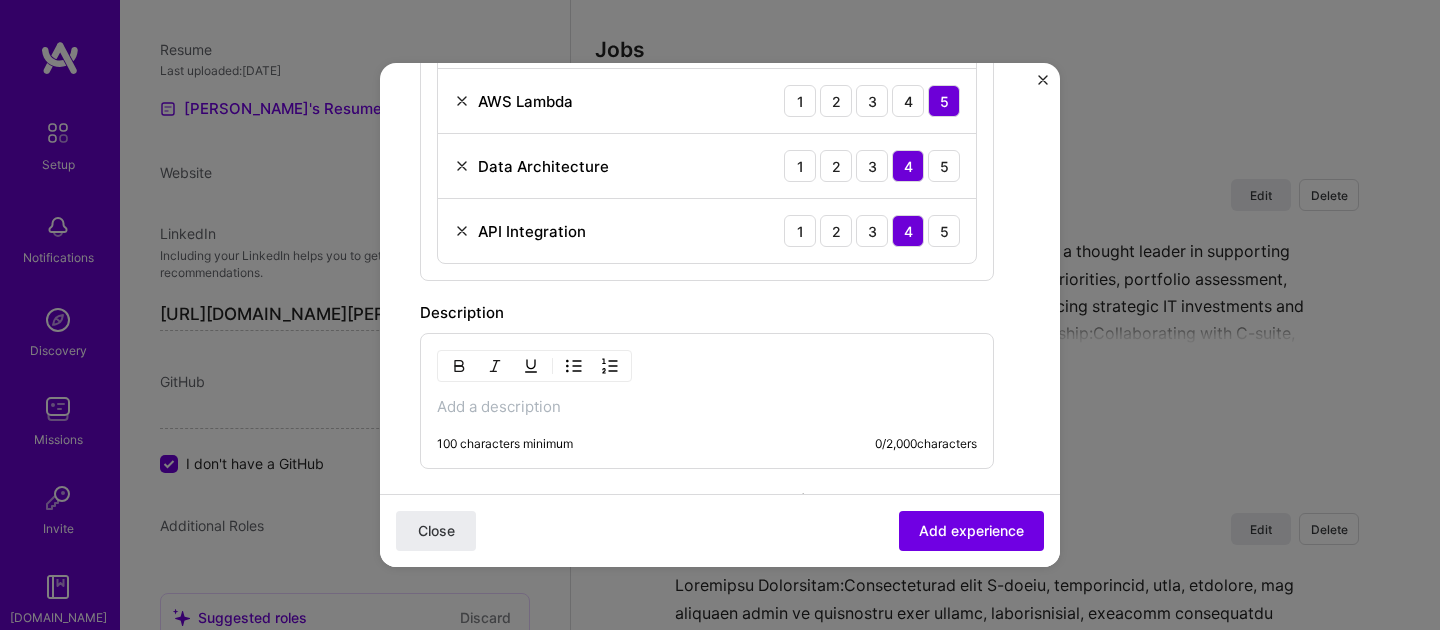 click at bounding box center (707, 407) 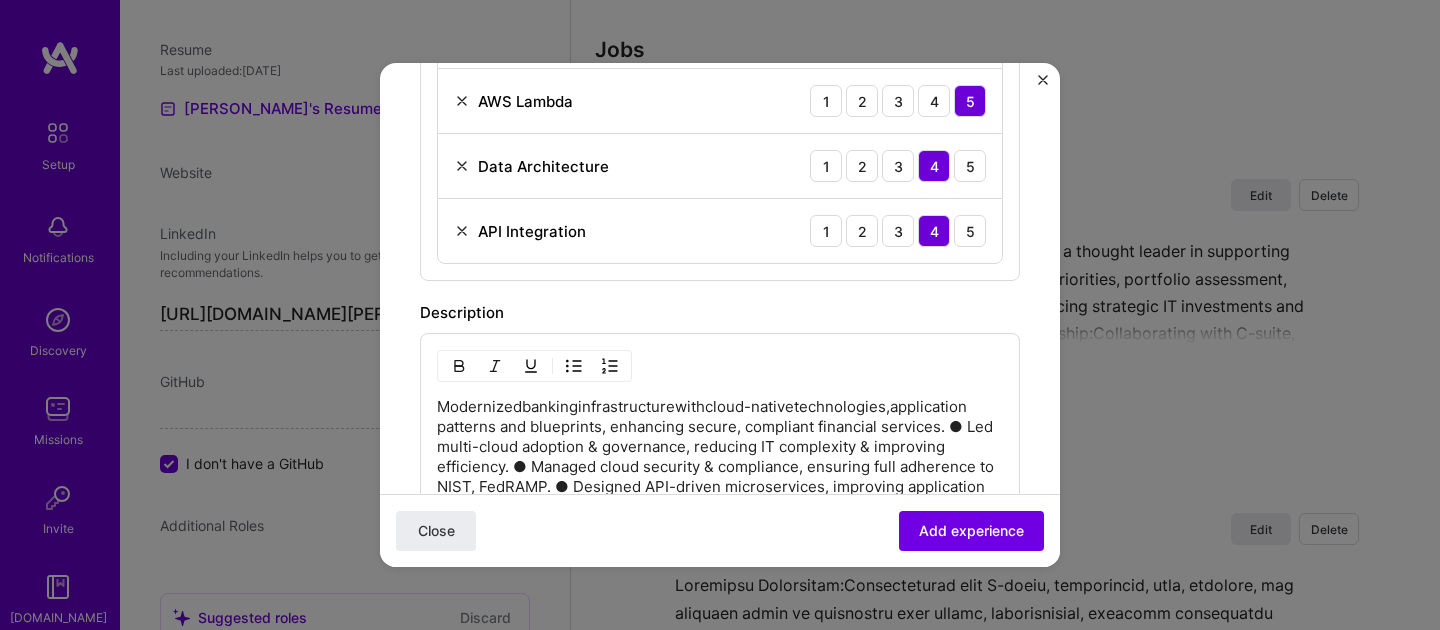 click on "Modernizedbankinginfrastructurewithcloud-nativetechnologies,application patterns and blueprints, enhancing secure, compliant financial services. ● Led multi-cloud adoption & governance, reducing IT complexity & improving efficiency. ● Managed cloud security & compliance, ensuring full adherence to NIST, FedRAMP. ● Designed API-driven microservices, improving application performance and agility by over 60%. ● Implemented DevSecOps best practices, automating deployments with Terraform" at bounding box center (720, 467) 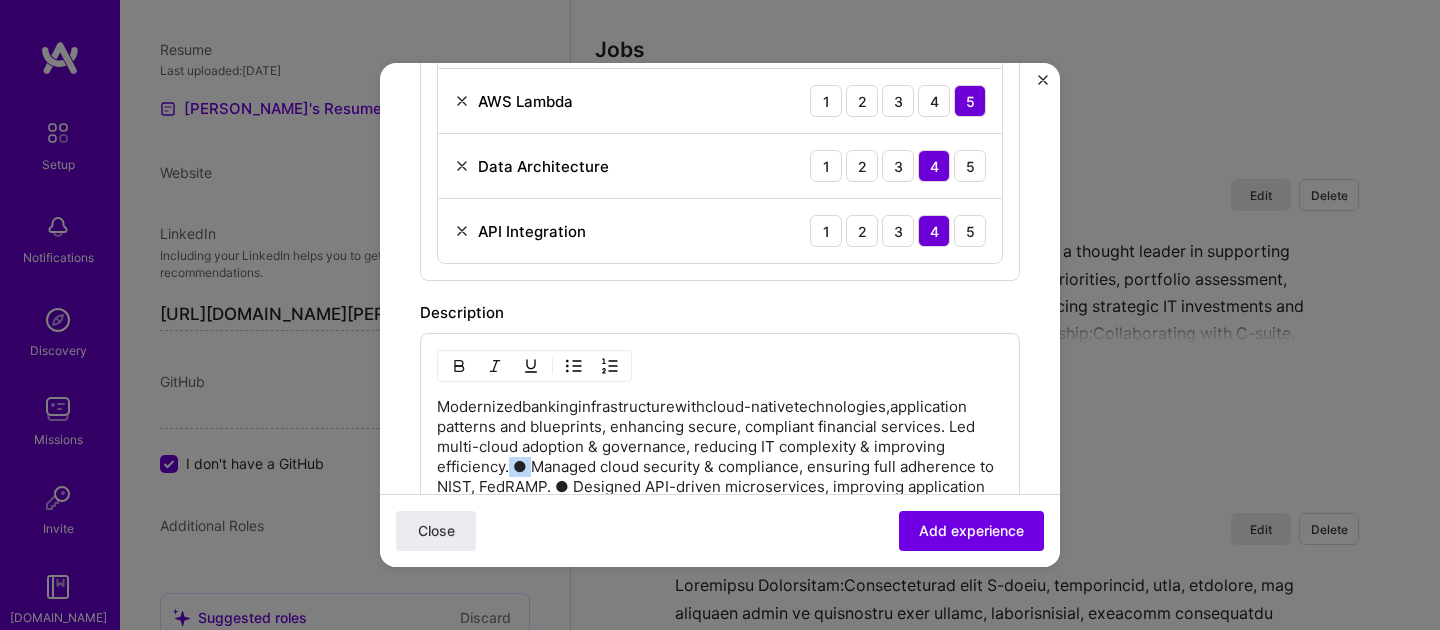 drag, startPoint x: 534, startPoint y: 468, endPoint x: 511, endPoint y: 467, distance: 23.021729 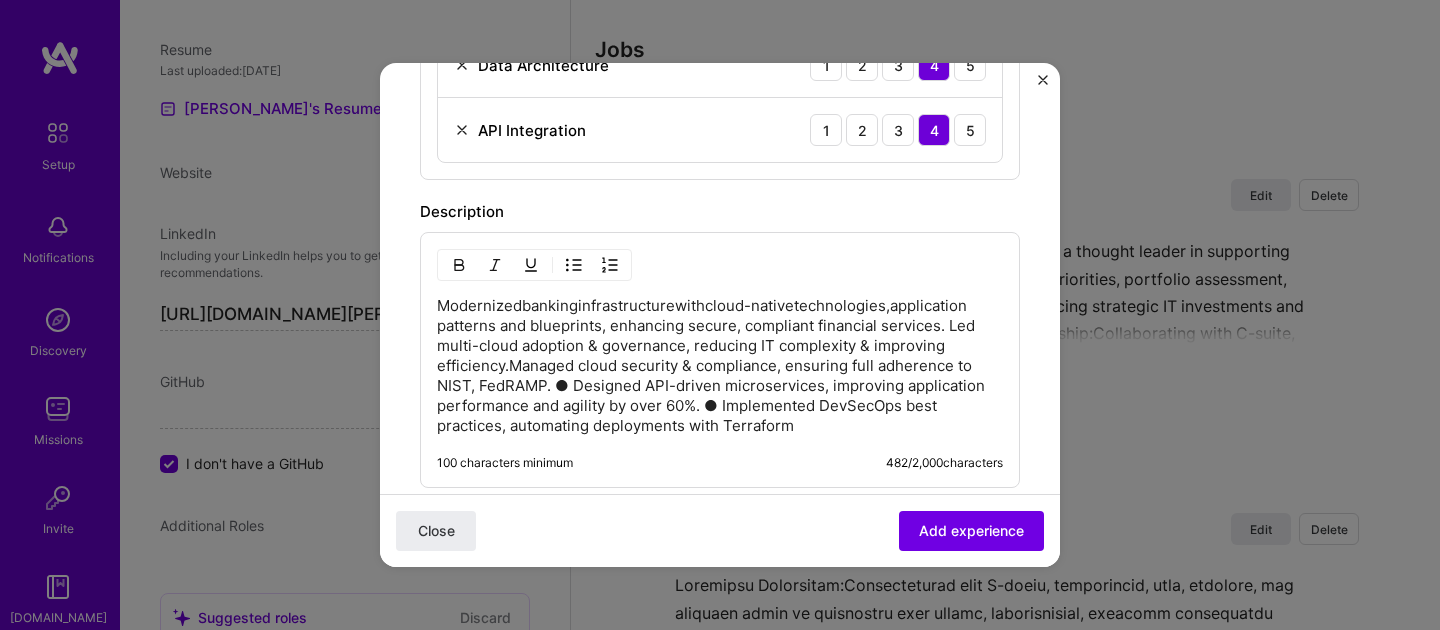 scroll, scrollTop: 1422, scrollLeft: 0, axis: vertical 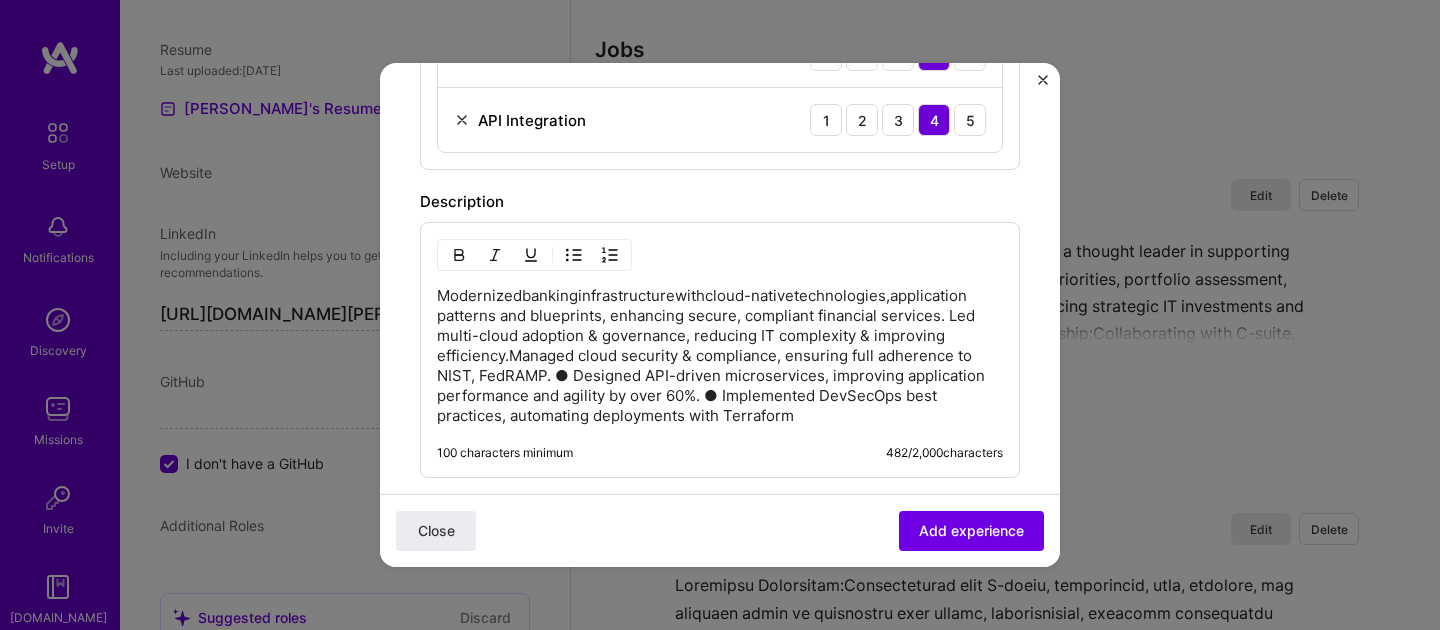 click on "Modernizedbankinginfrastructurewithcloud-nativetechnologies,application patterns and blueprints, enhancing secure, compliant financial services. Led multi-cloud adoption & governance, reducing IT complexity & improving efficiency.Managed cloud security & compliance, ensuring full adherence to NIST, FedRAMP. ● Designed API-driven microservices, improving application performance and agility by over 60%. ● Implemented DevSecOps best practices, automating deployments with Terraform" at bounding box center [720, 356] 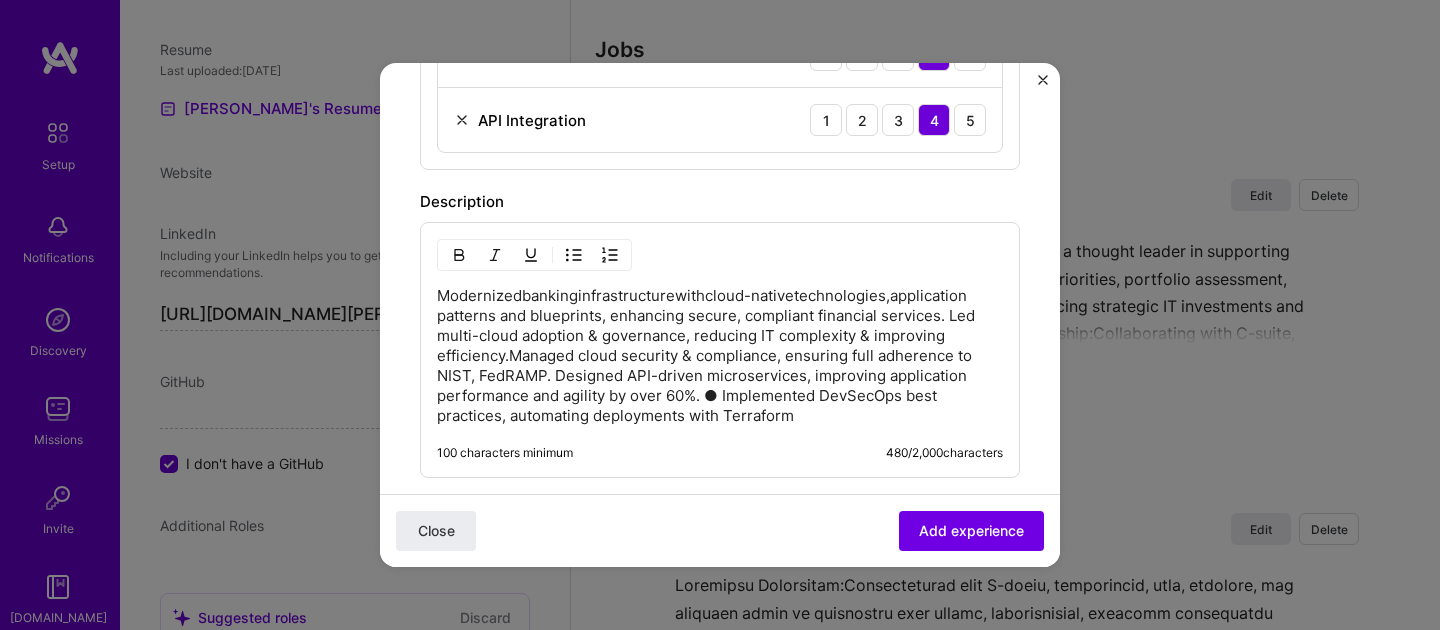 click on "Modernizedbankinginfrastructurewithcloud-nativetechnologies,application patterns and blueprints, enhancing secure, compliant financial services. Led multi-cloud adoption & governance, reducing IT complexity & improving efficiency.Managed cloud security & compliance, ensuring full adherence to NIST, FedRAMP. Designed API-driven microservices, improving application performance and agility by over 60%. ● Implemented DevSecOps best practices, automating deployments with Terraform" at bounding box center [720, 356] 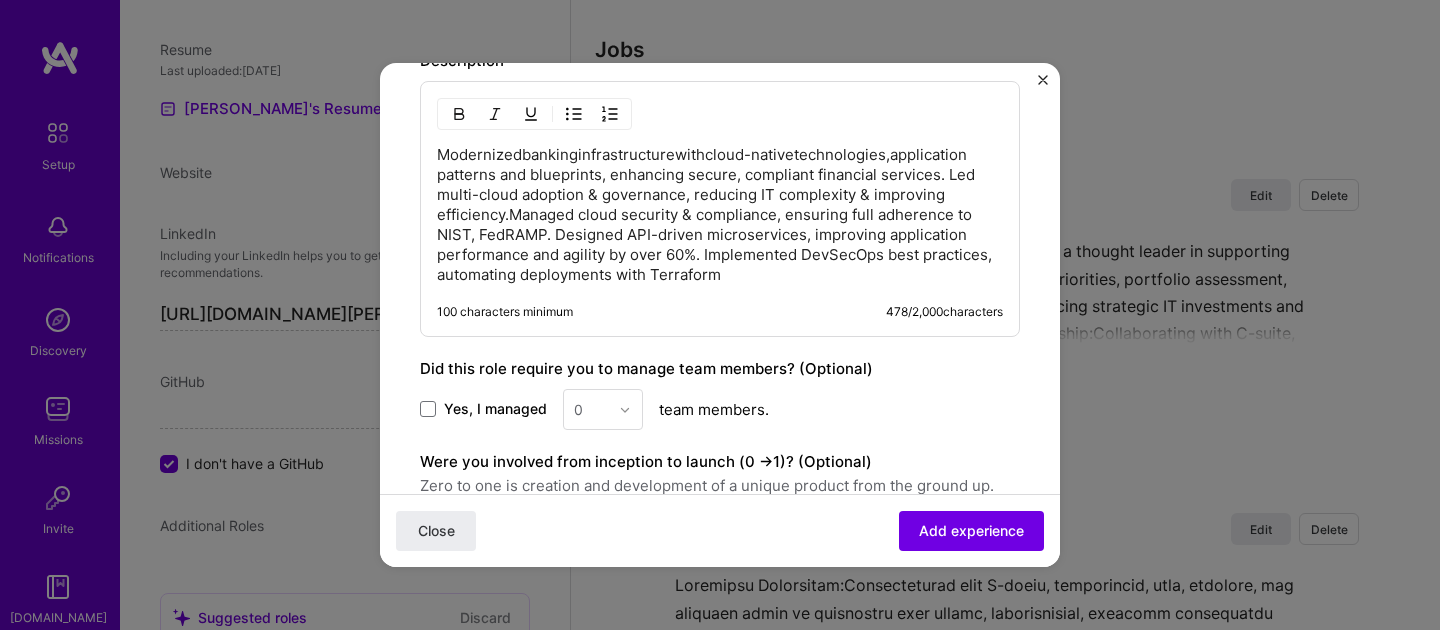 scroll, scrollTop: 1564, scrollLeft: 0, axis: vertical 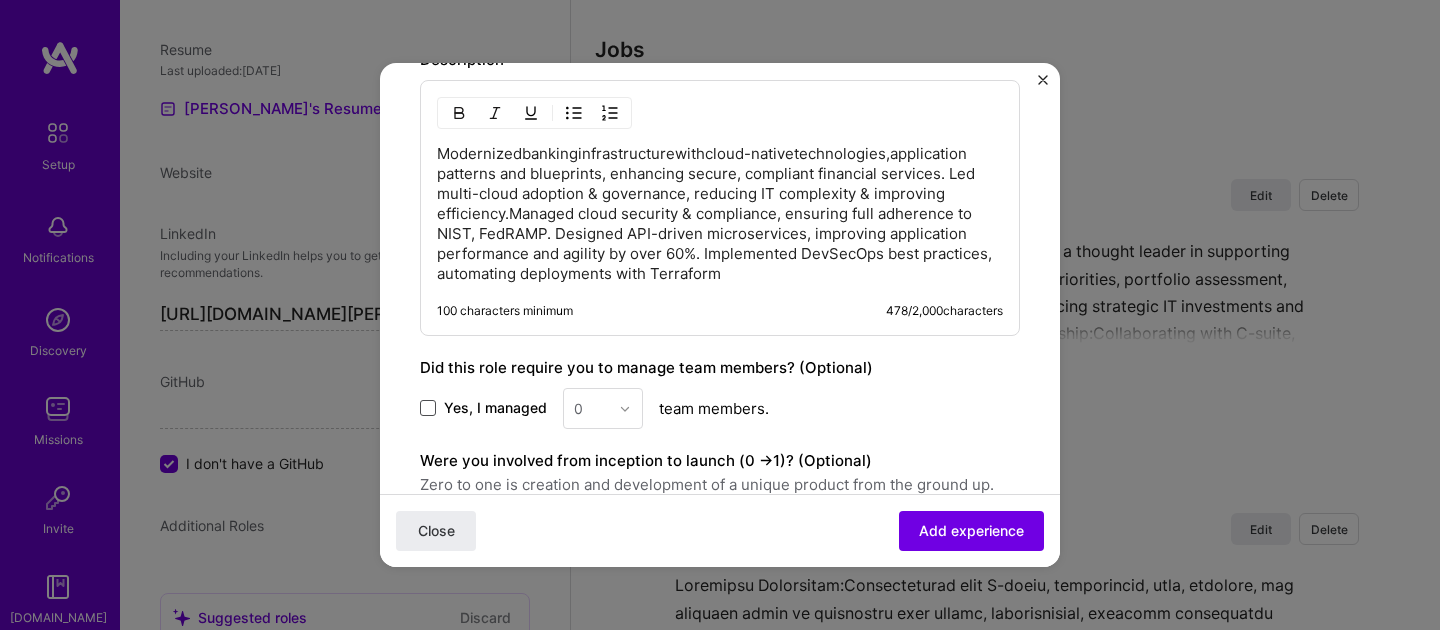 click at bounding box center [428, 408] 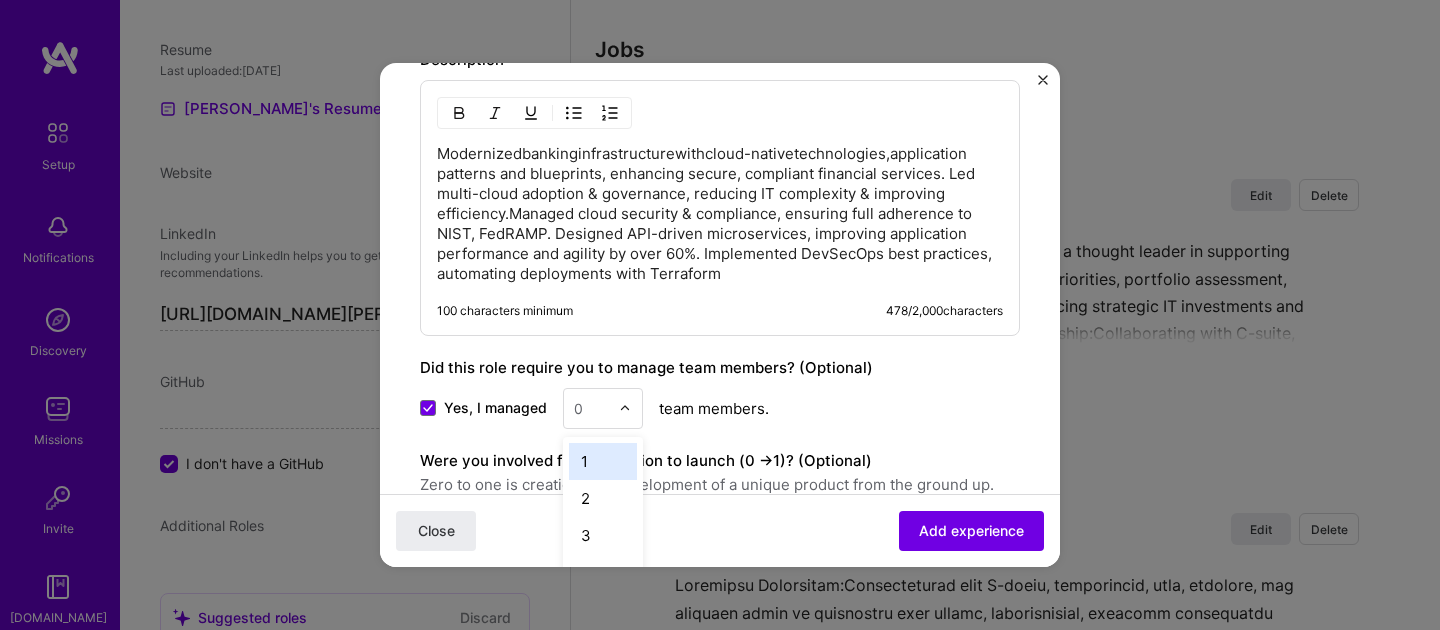 scroll, scrollTop: 3046, scrollLeft: 0, axis: vertical 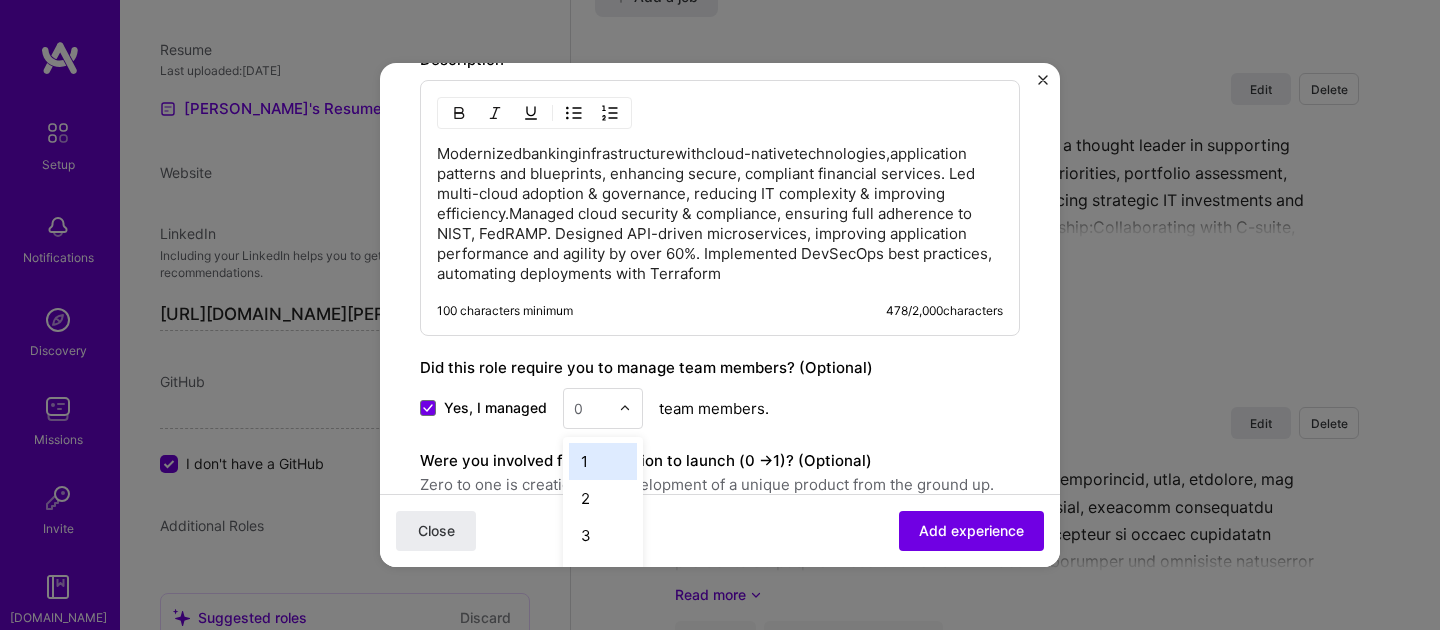 click on "0" at bounding box center (591, 408) 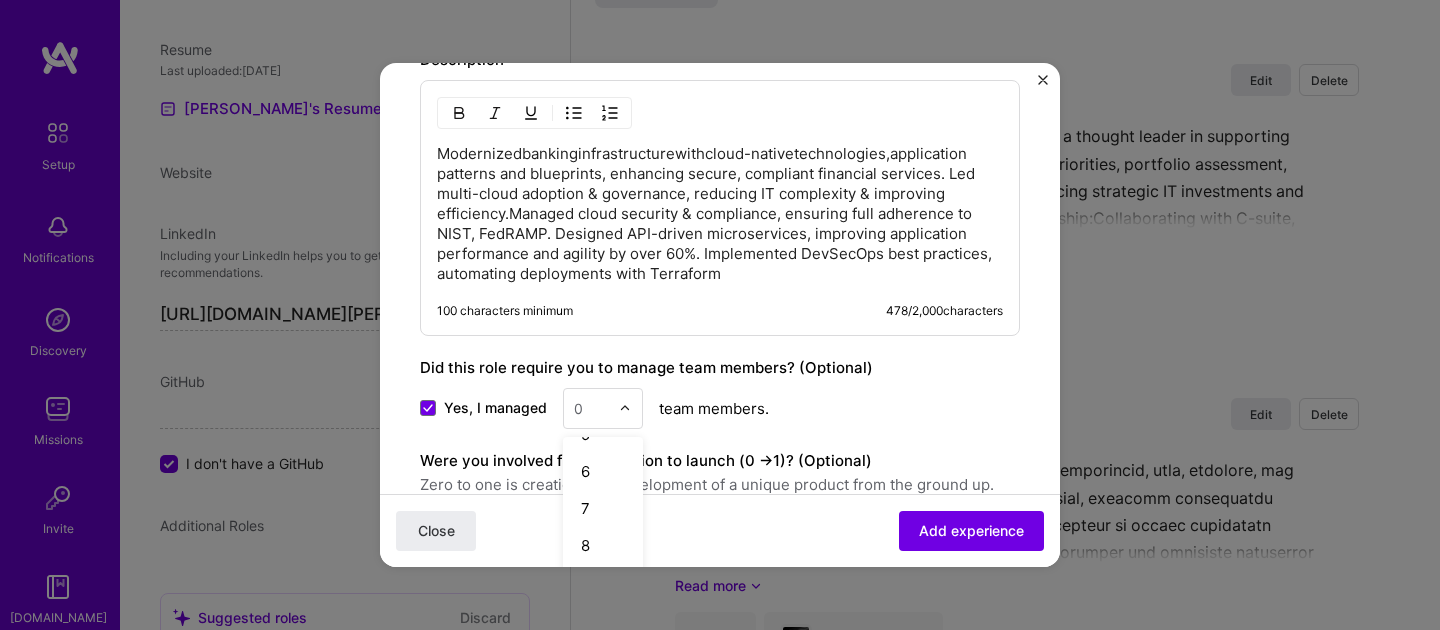scroll, scrollTop: 176, scrollLeft: 0, axis: vertical 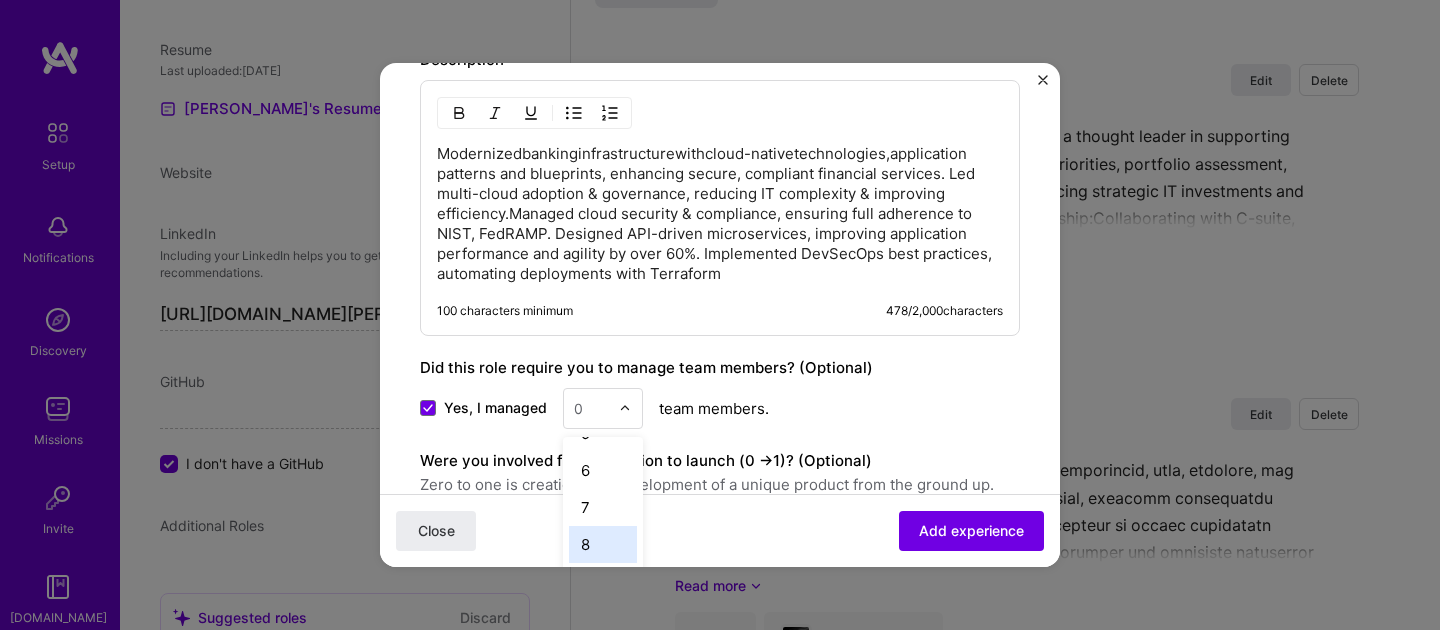 click on "8" at bounding box center [603, 544] 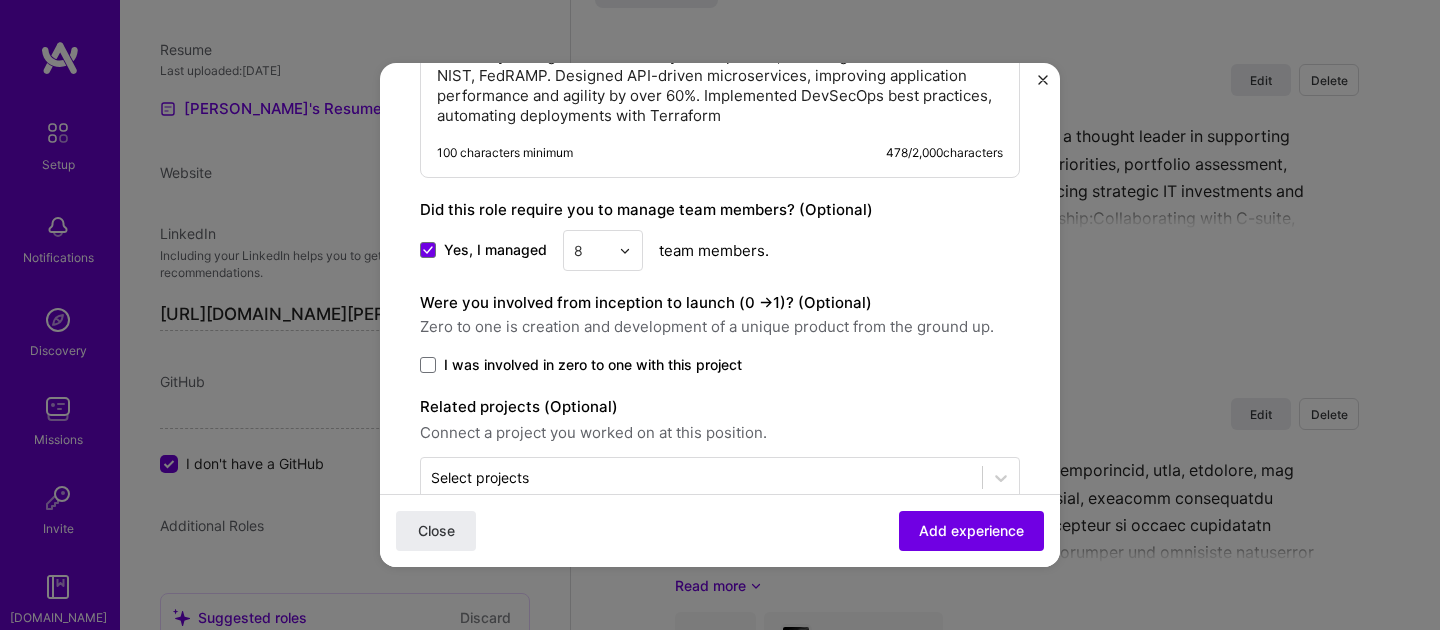 scroll, scrollTop: 1735, scrollLeft: 0, axis: vertical 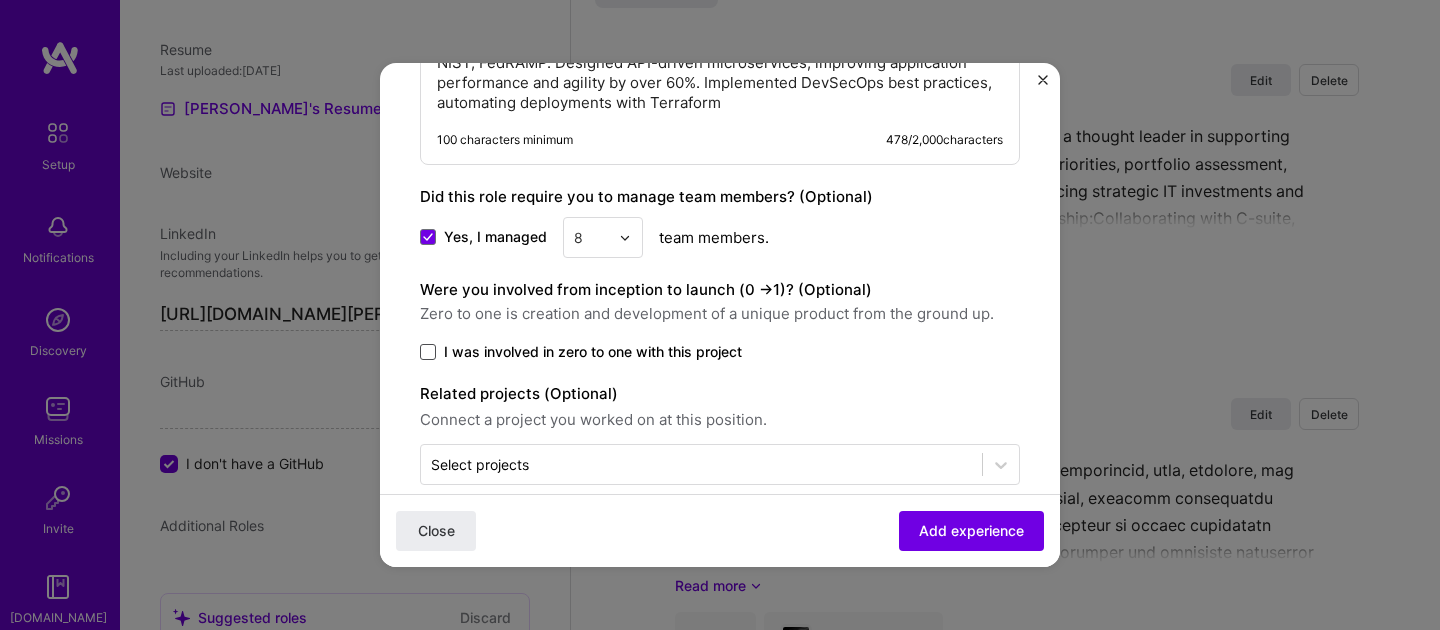 click at bounding box center (428, 352) 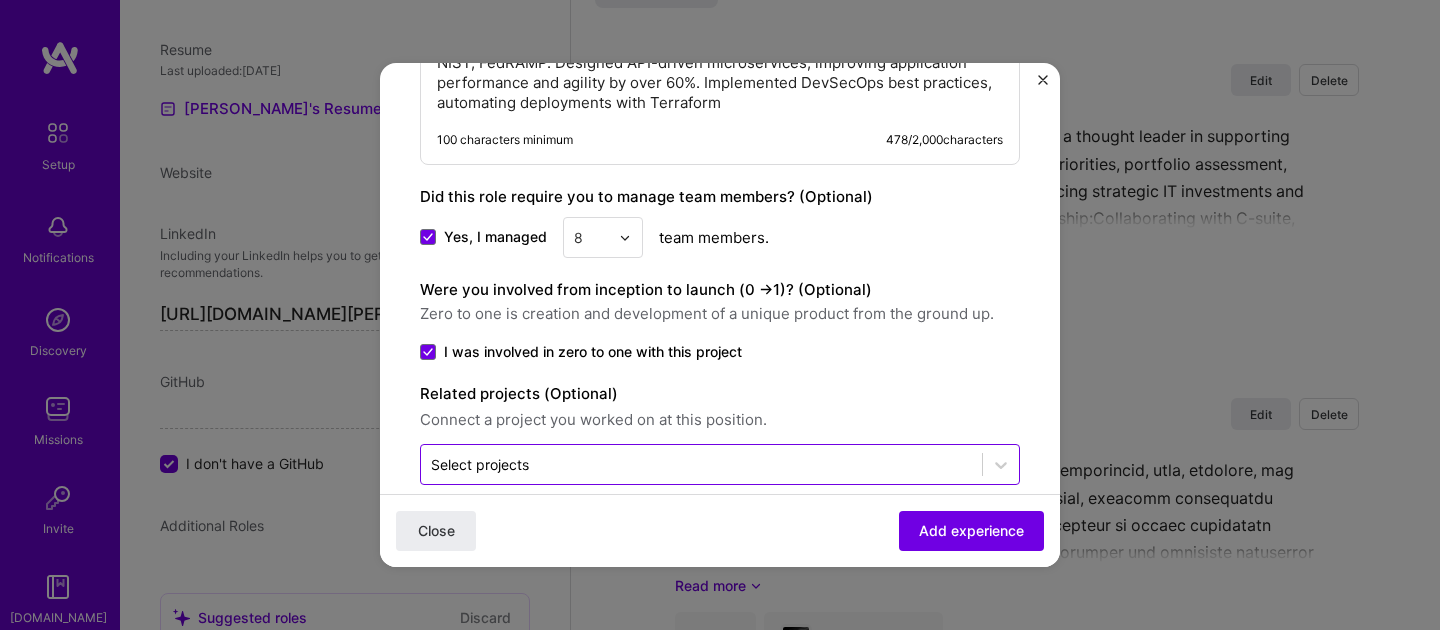 click at bounding box center [701, 464] 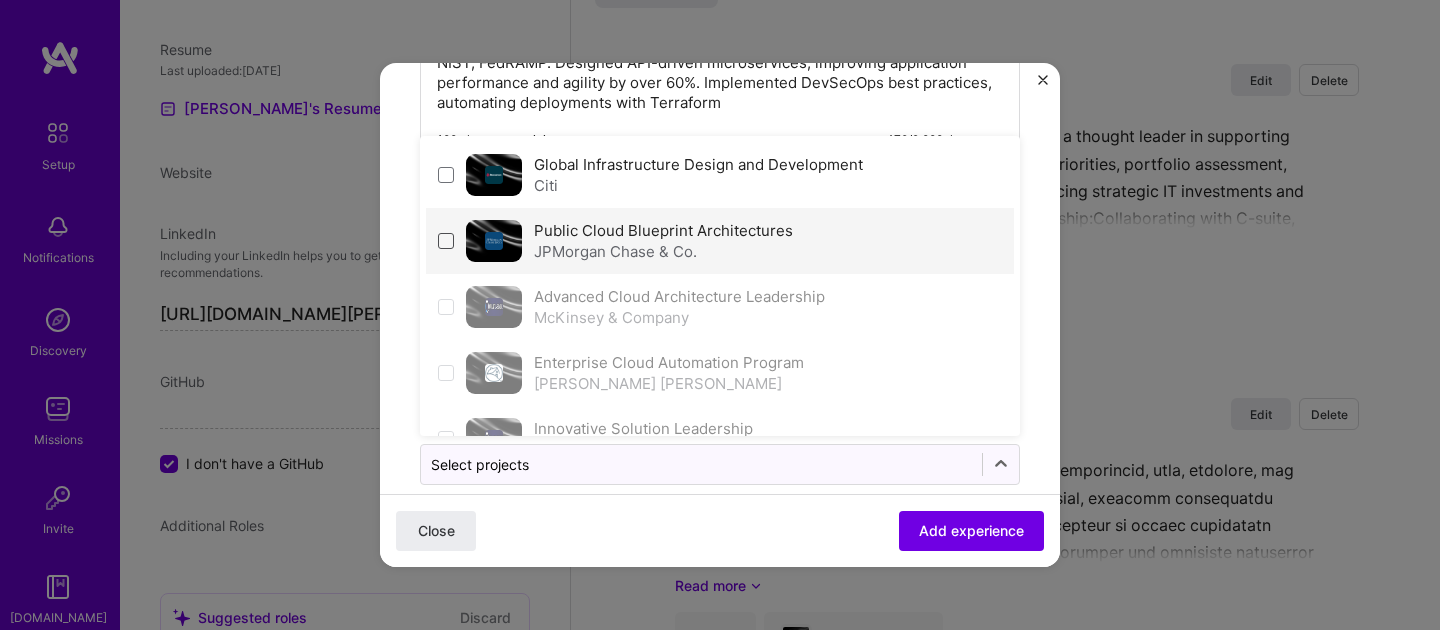 click at bounding box center [446, 241] 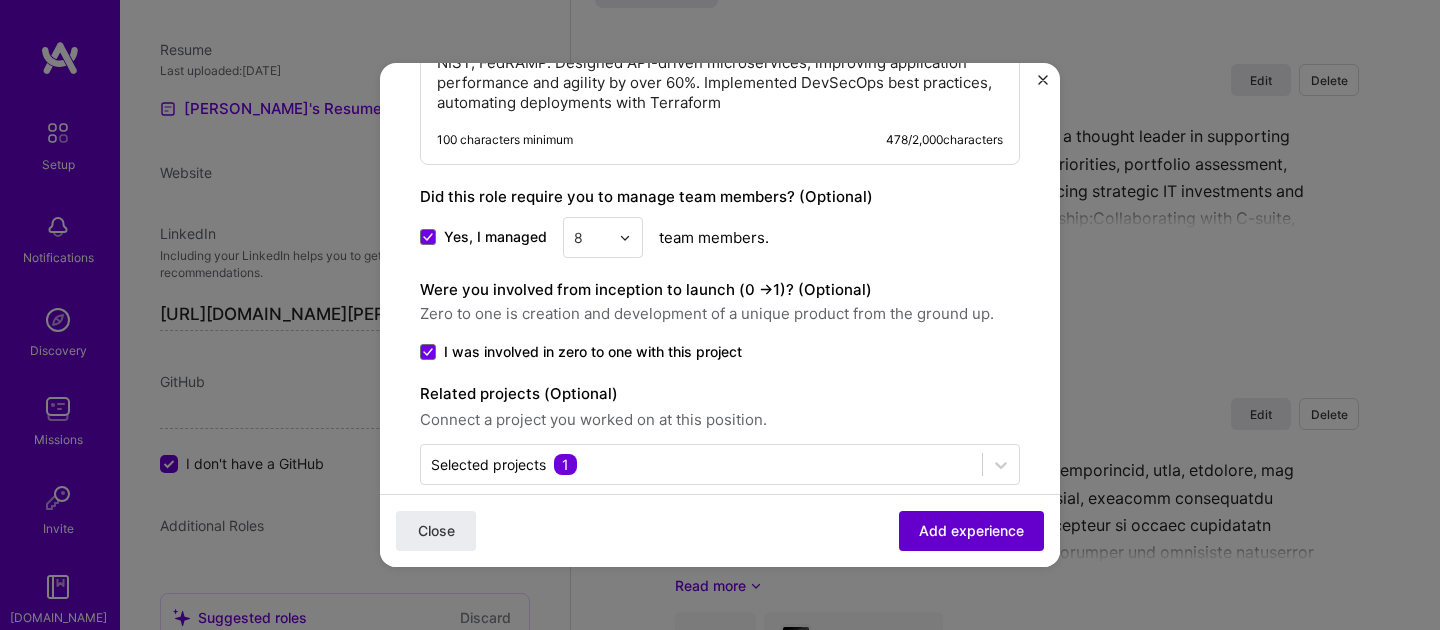 click on "Add experience" at bounding box center (971, 531) 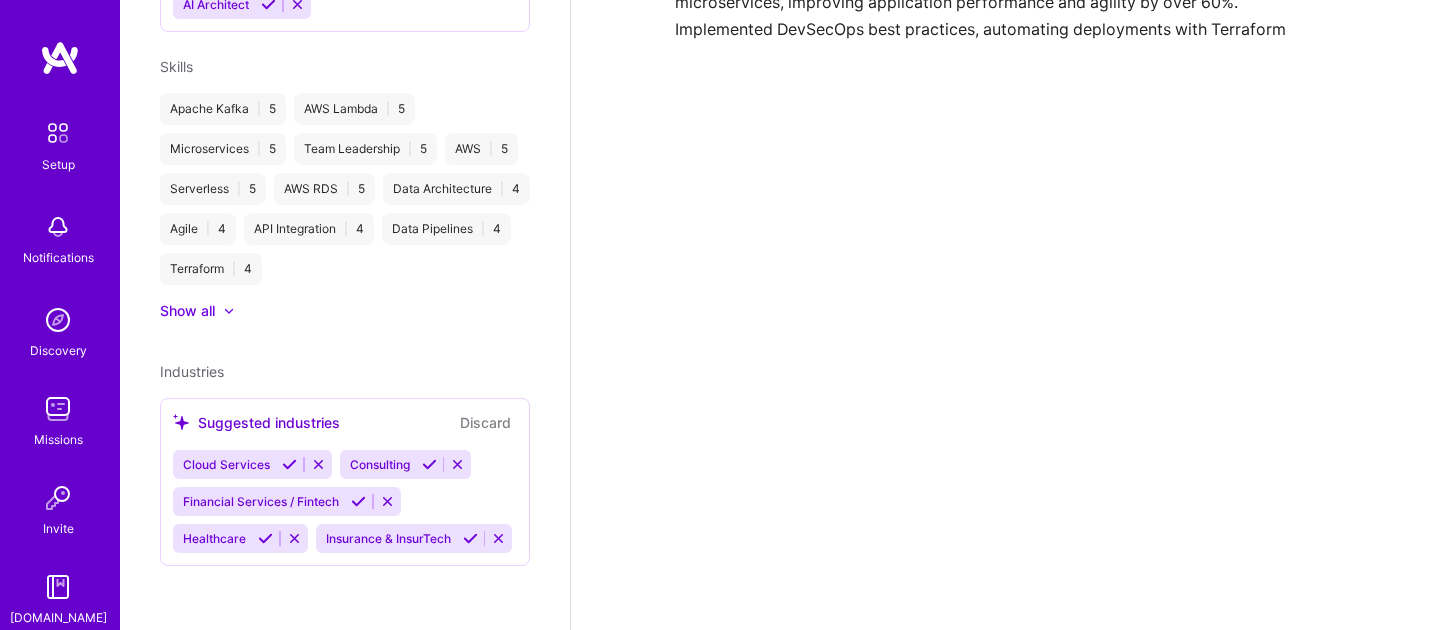 scroll, scrollTop: 510, scrollLeft: 0, axis: vertical 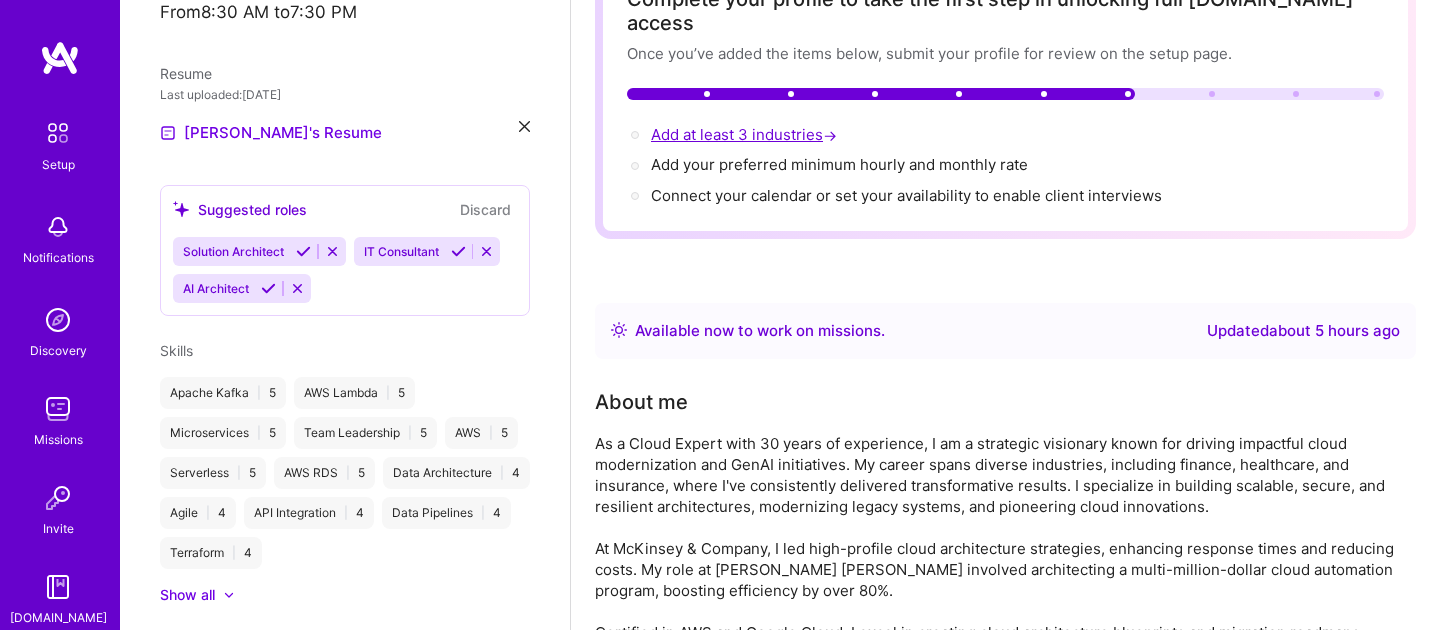 click on "Add at least 3 industries  →" at bounding box center [746, 134] 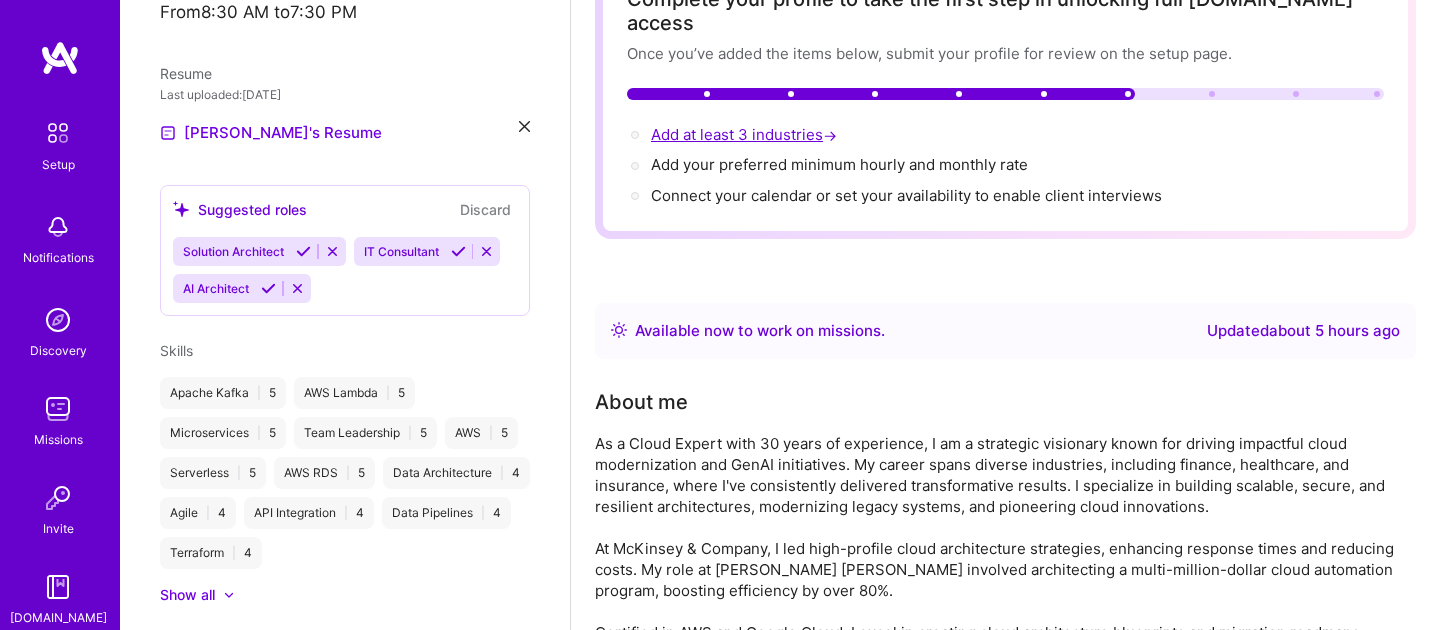 select on "US" 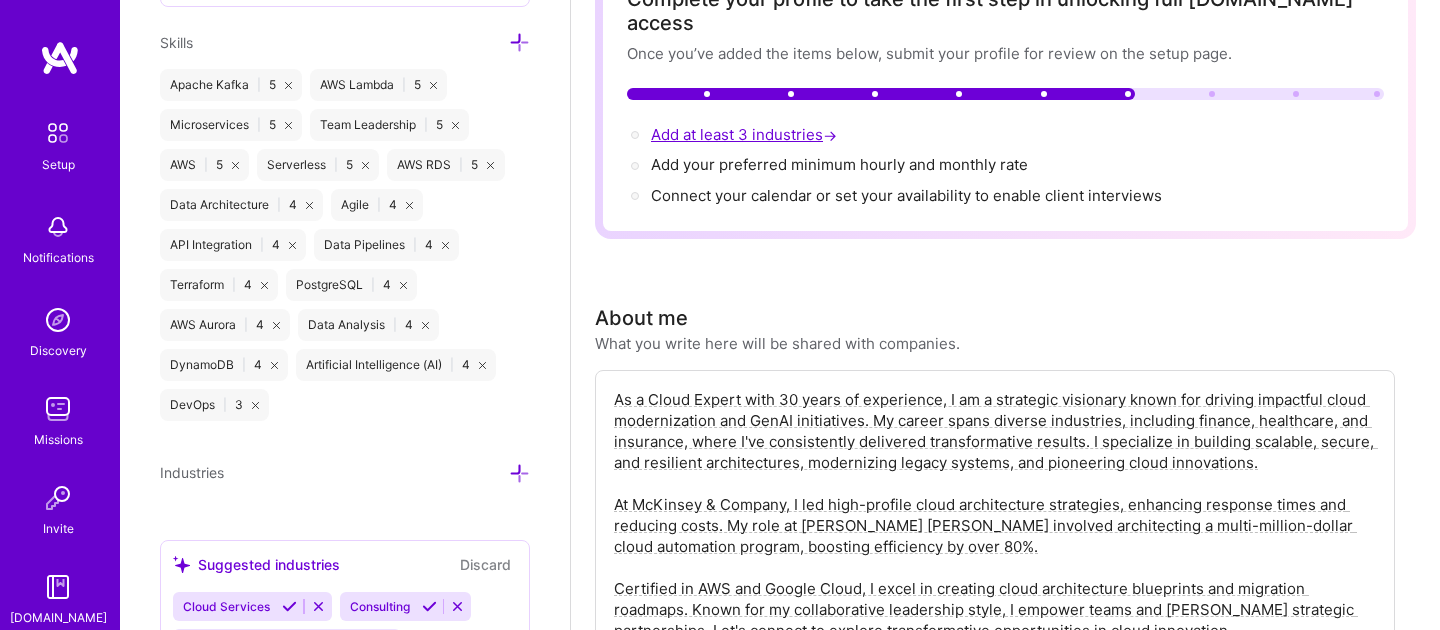 scroll, scrollTop: 1715, scrollLeft: 0, axis: vertical 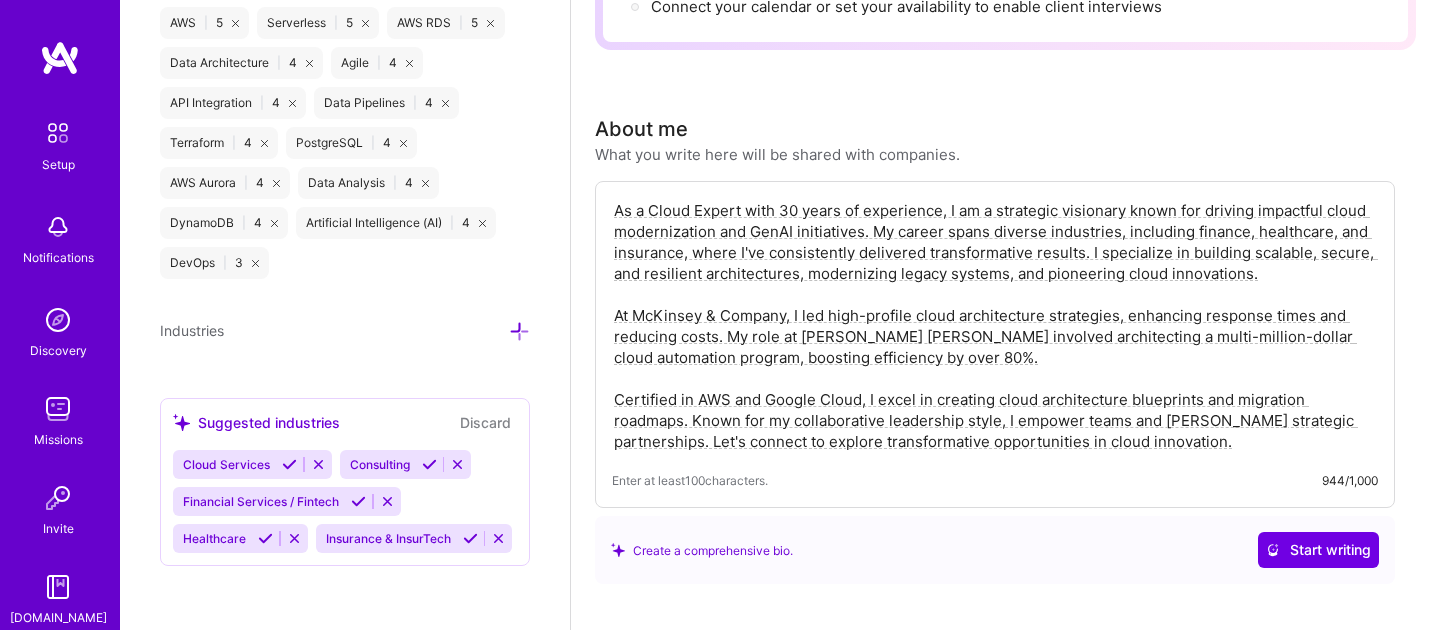 click on "Cloud Services" at bounding box center [226, 464] 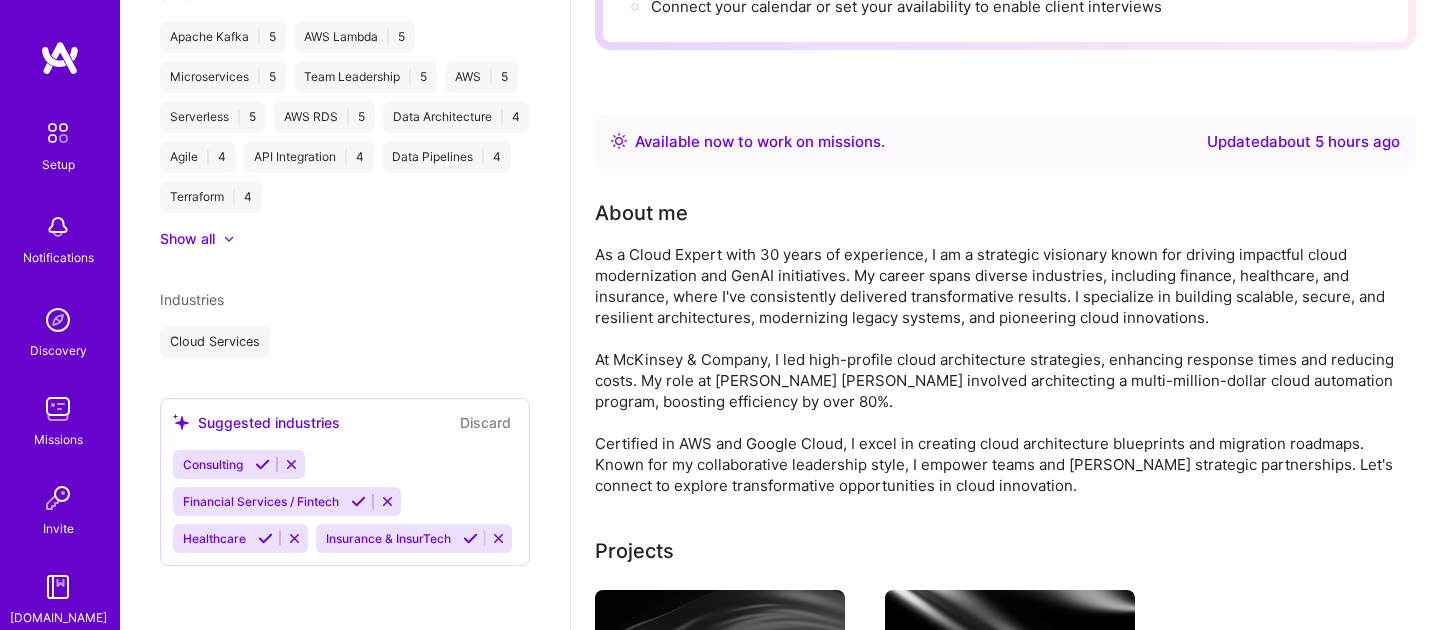 click at bounding box center (262, 464) 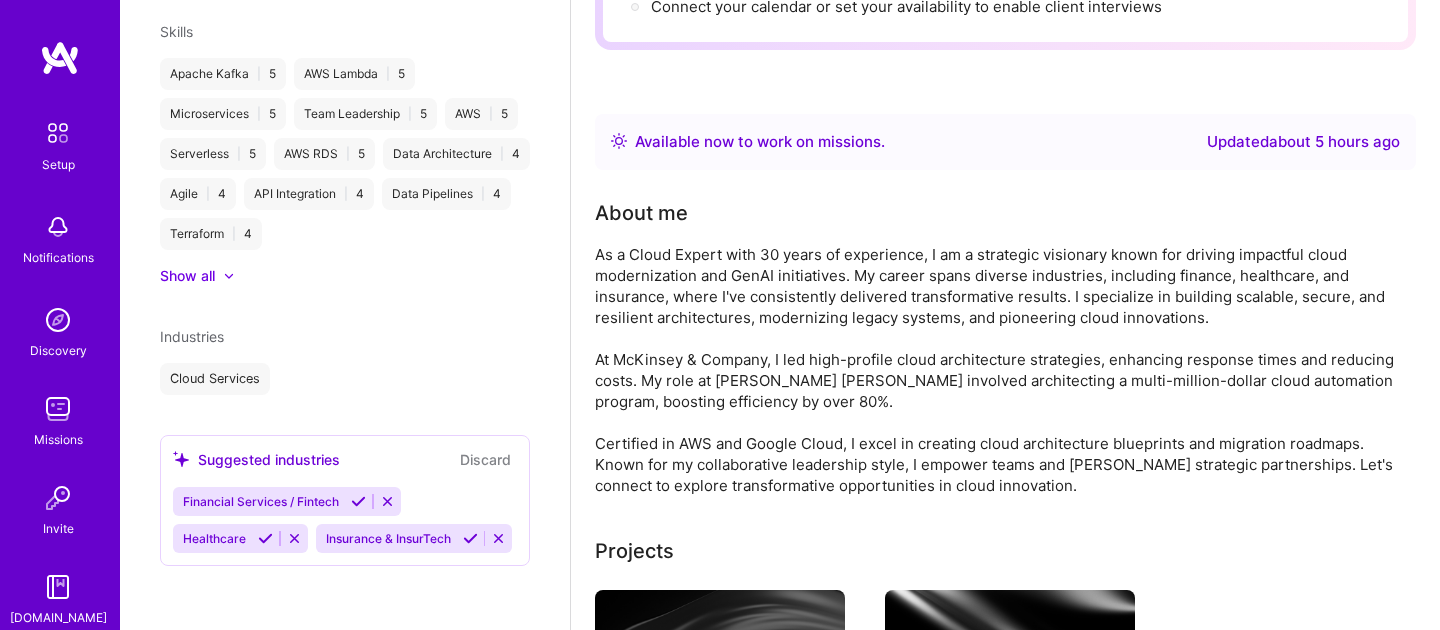 scroll, scrollTop: 845, scrollLeft: 0, axis: vertical 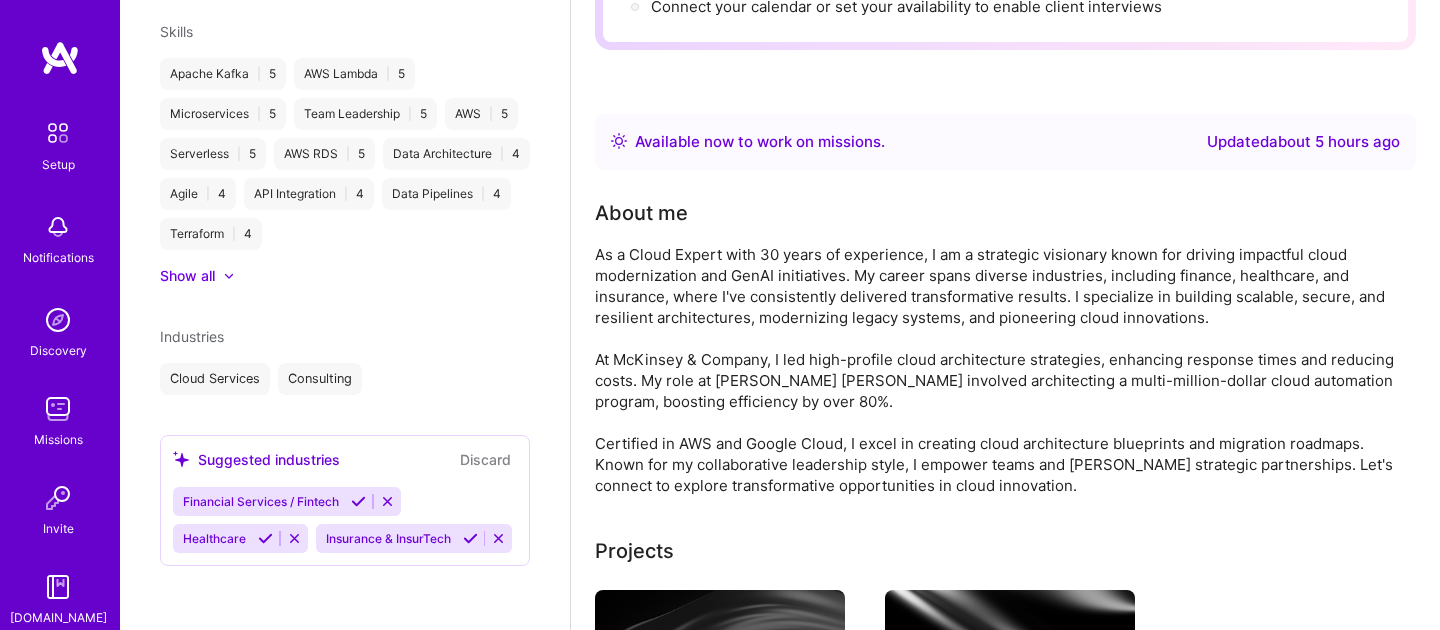 click at bounding box center (358, 501) 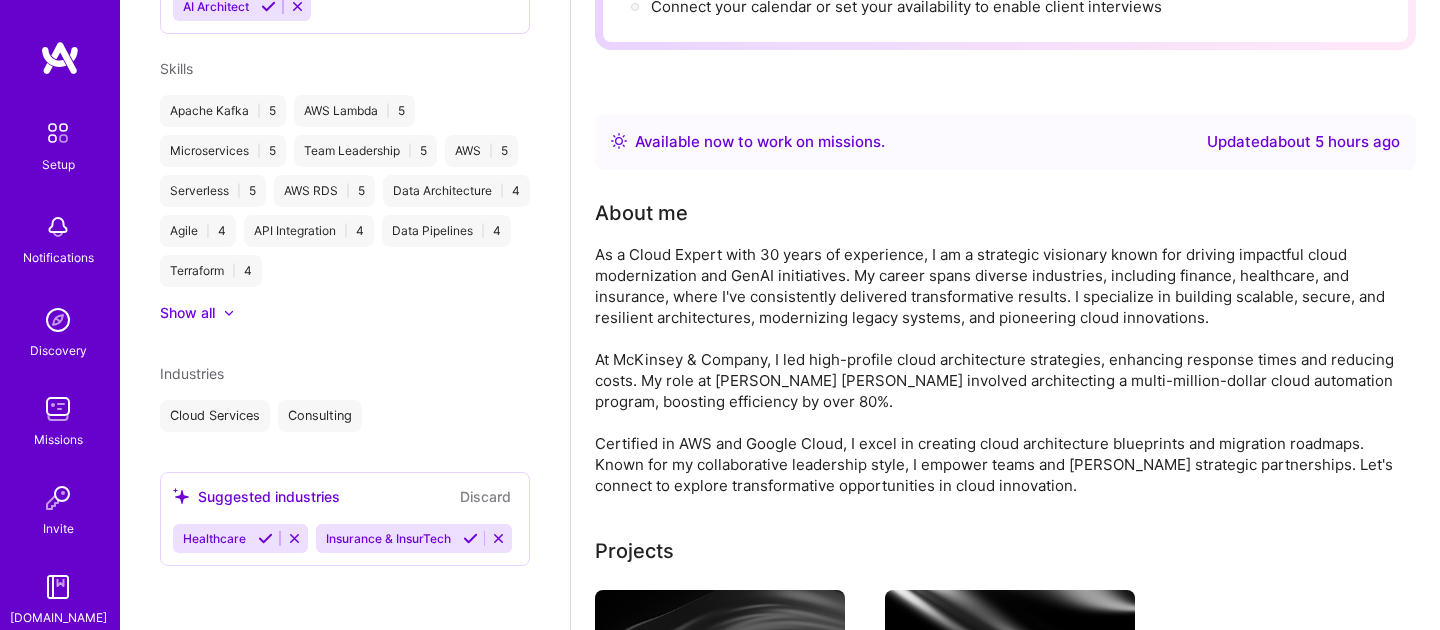 scroll, scrollTop: 845, scrollLeft: 0, axis: vertical 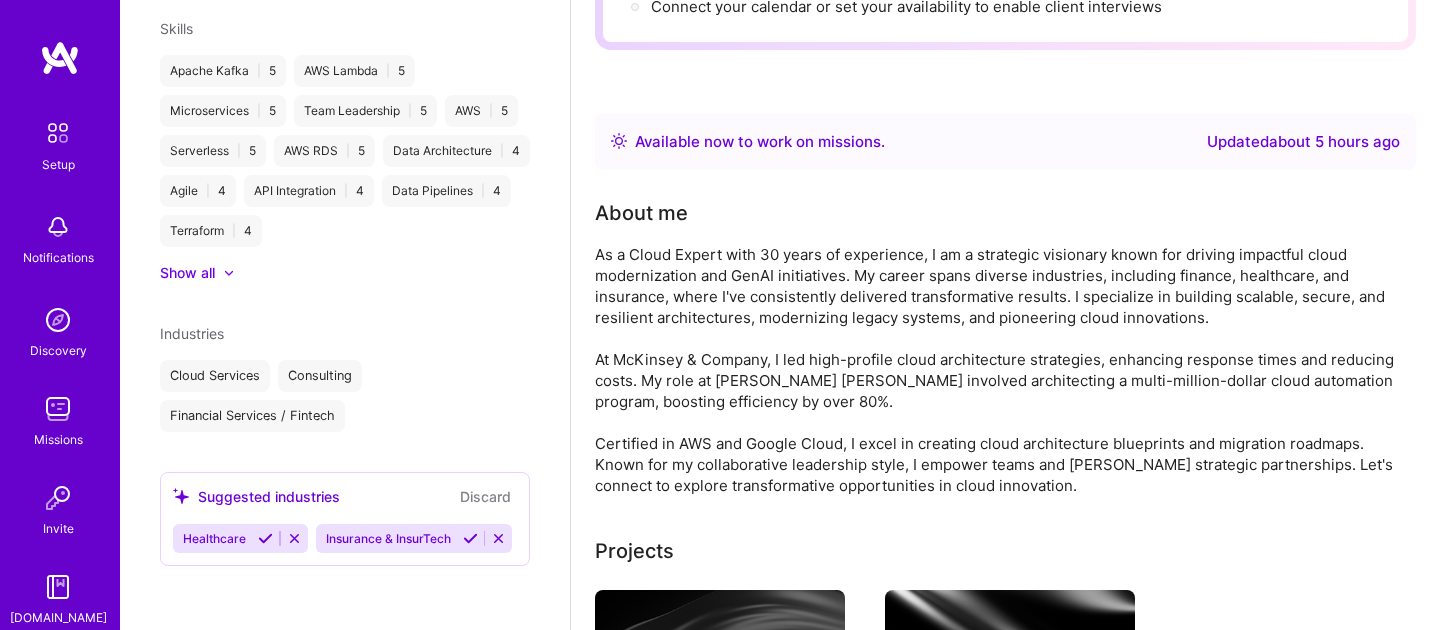 click at bounding box center [265, 538] 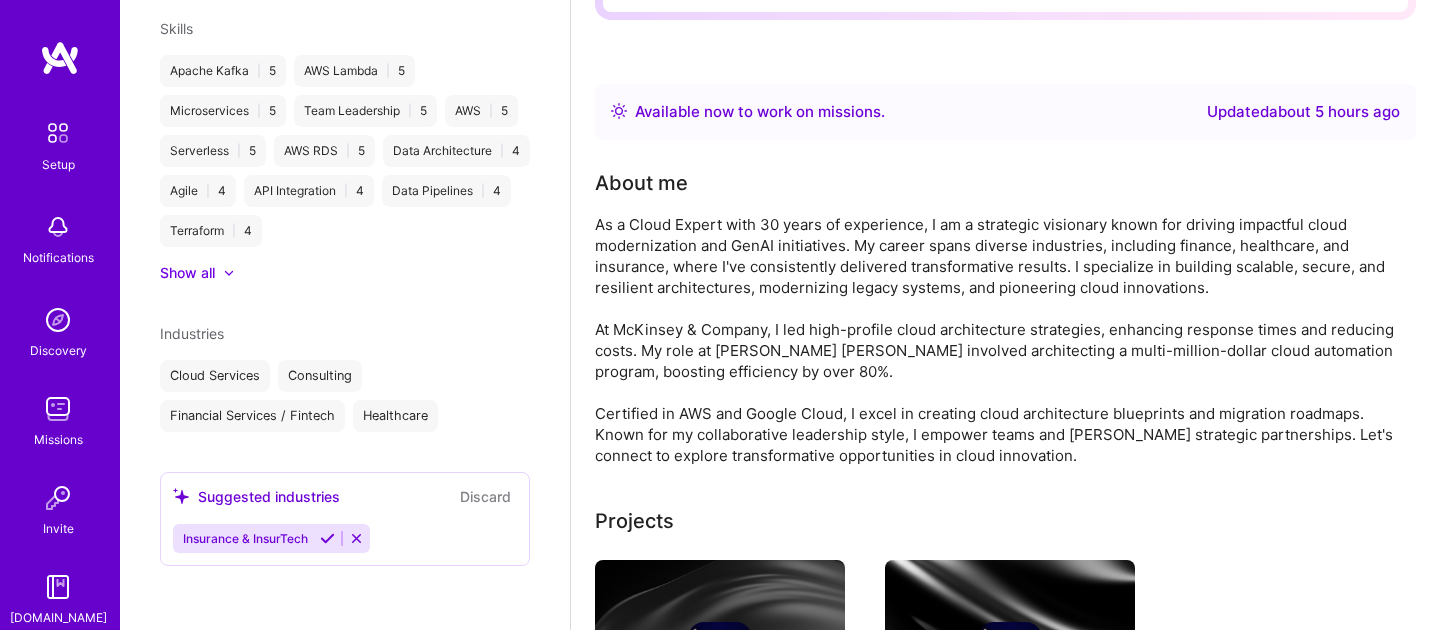 click at bounding box center [327, 538] 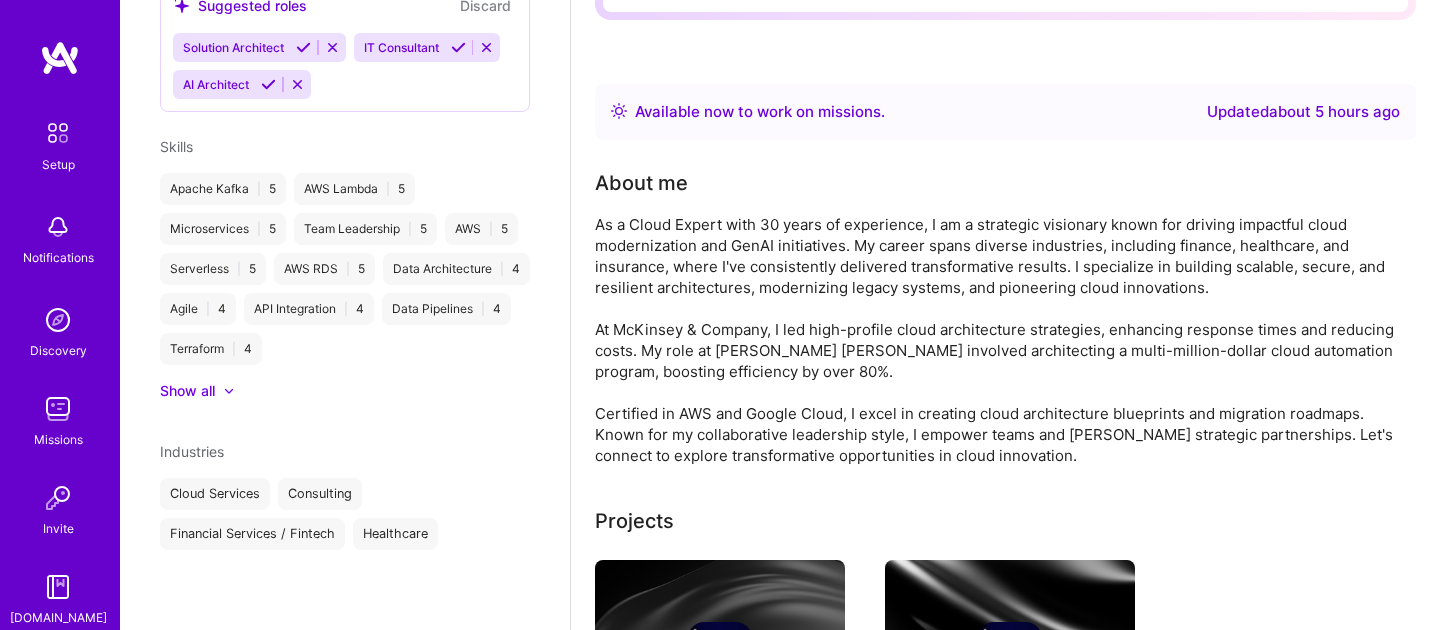 scroll, scrollTop: 766, scrollLeft: 0, axis: vertical 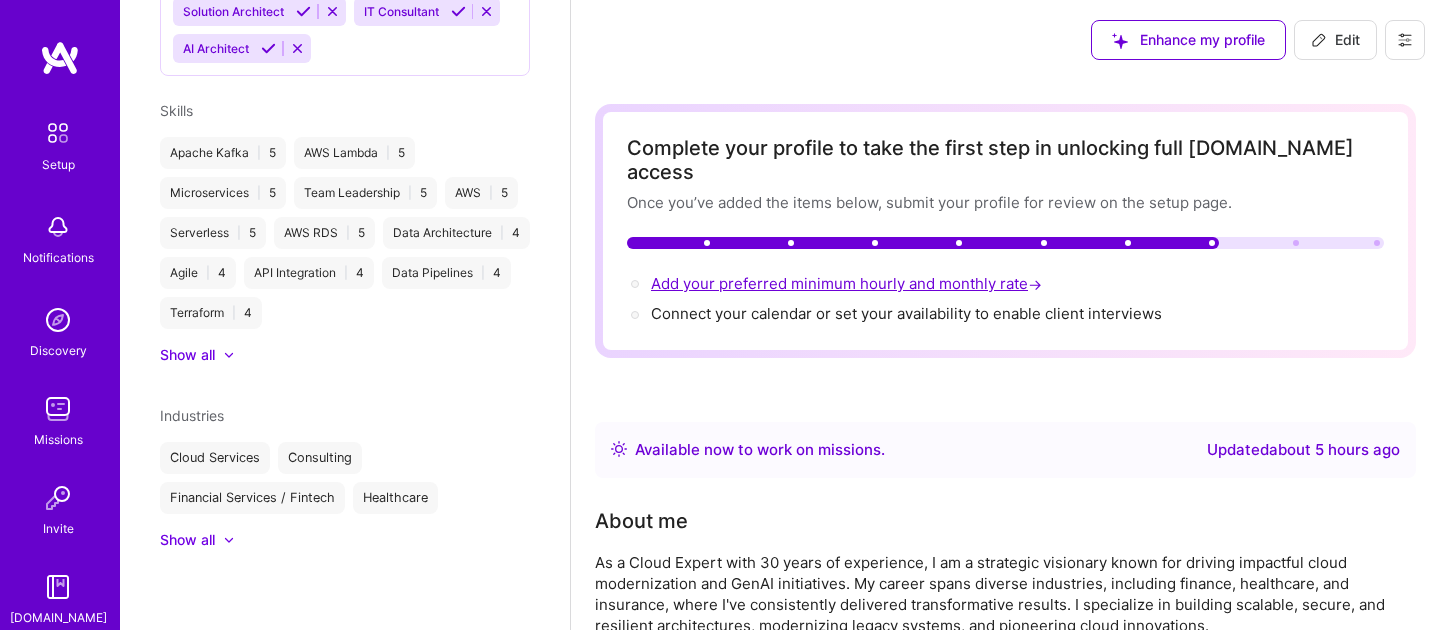 click on "Add your preferred minimum hourly and monthly rate  →" at bounding box center [848, 283] 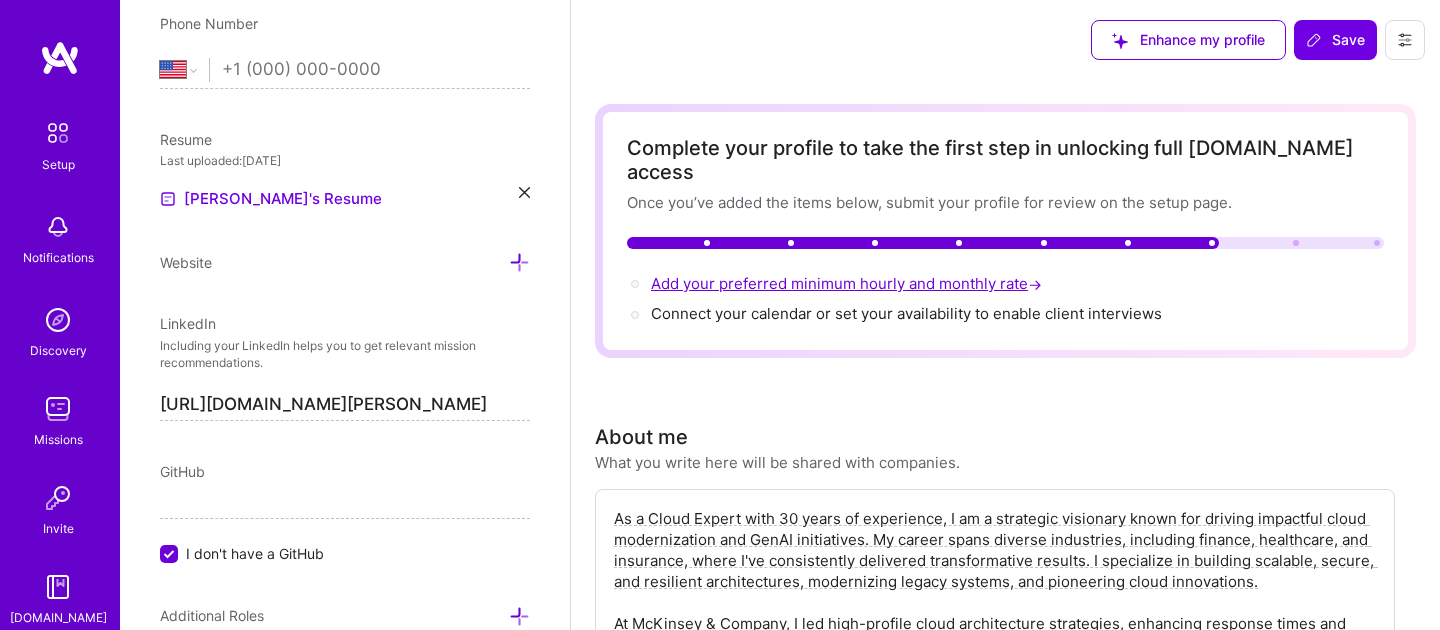 scroll, scrollTop: 856, scrollLeft: 0, axis: vertical 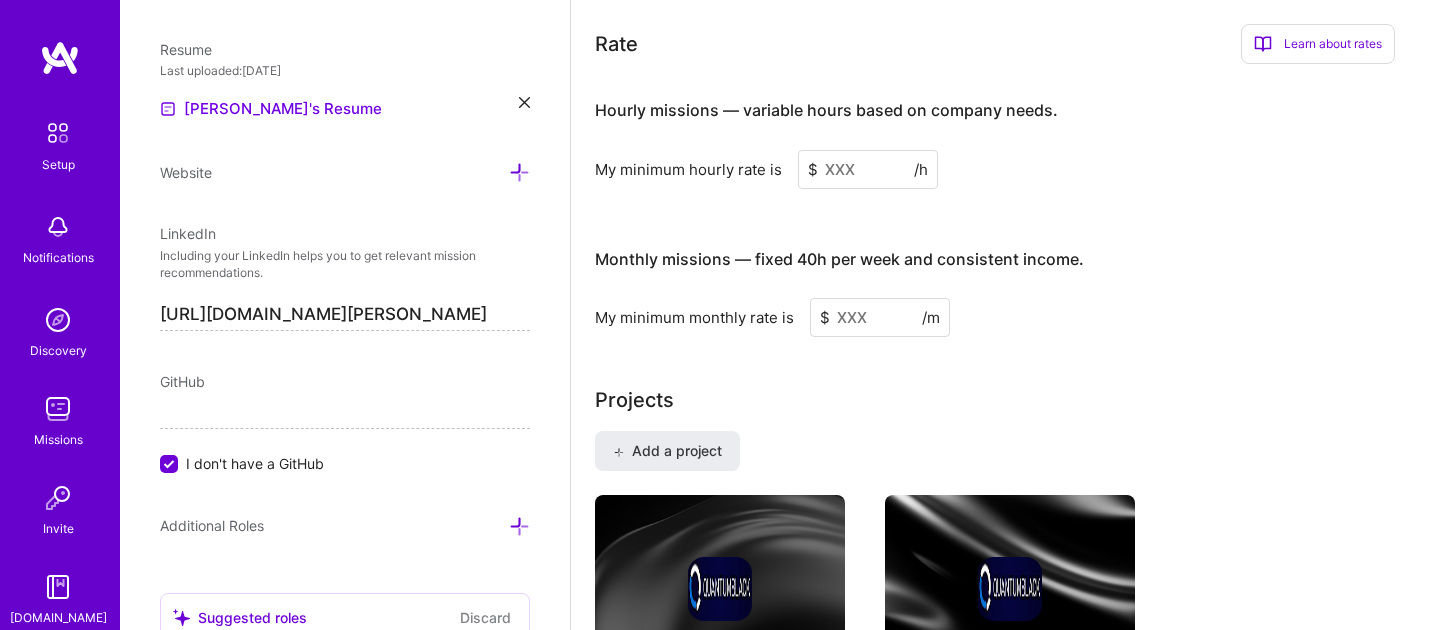 click at bounding box center (868, 169) 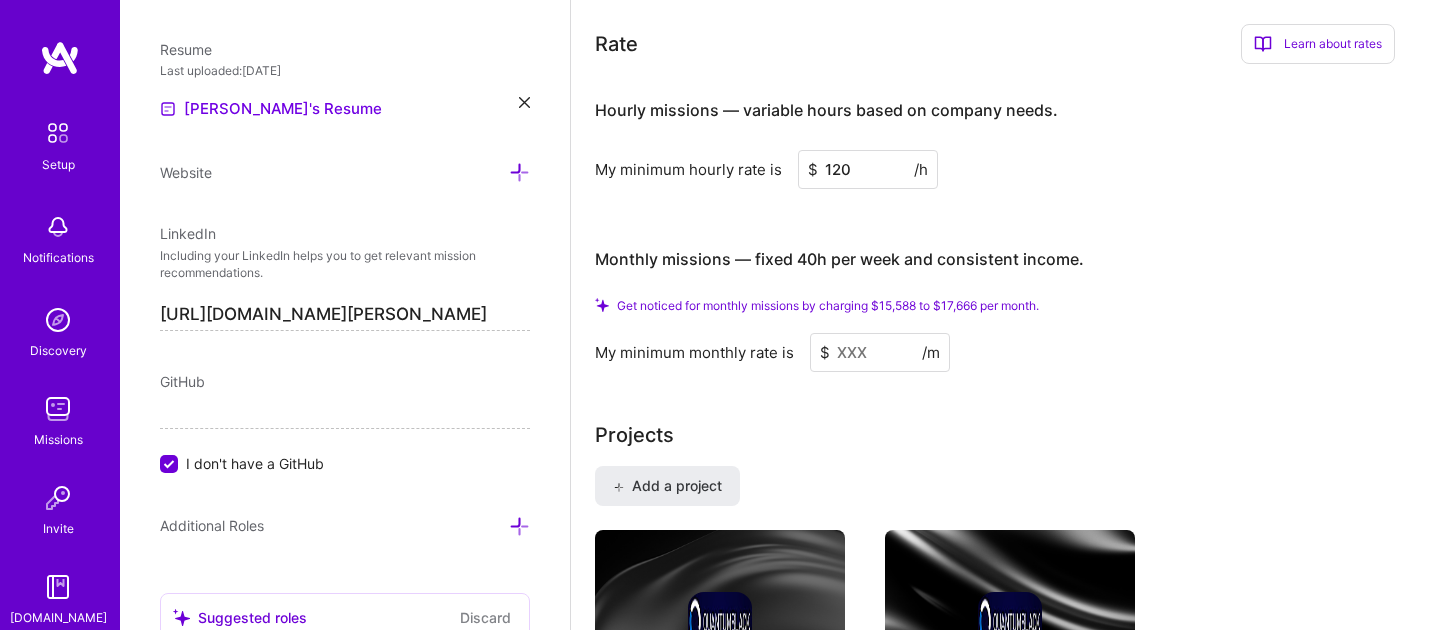 type on "120" 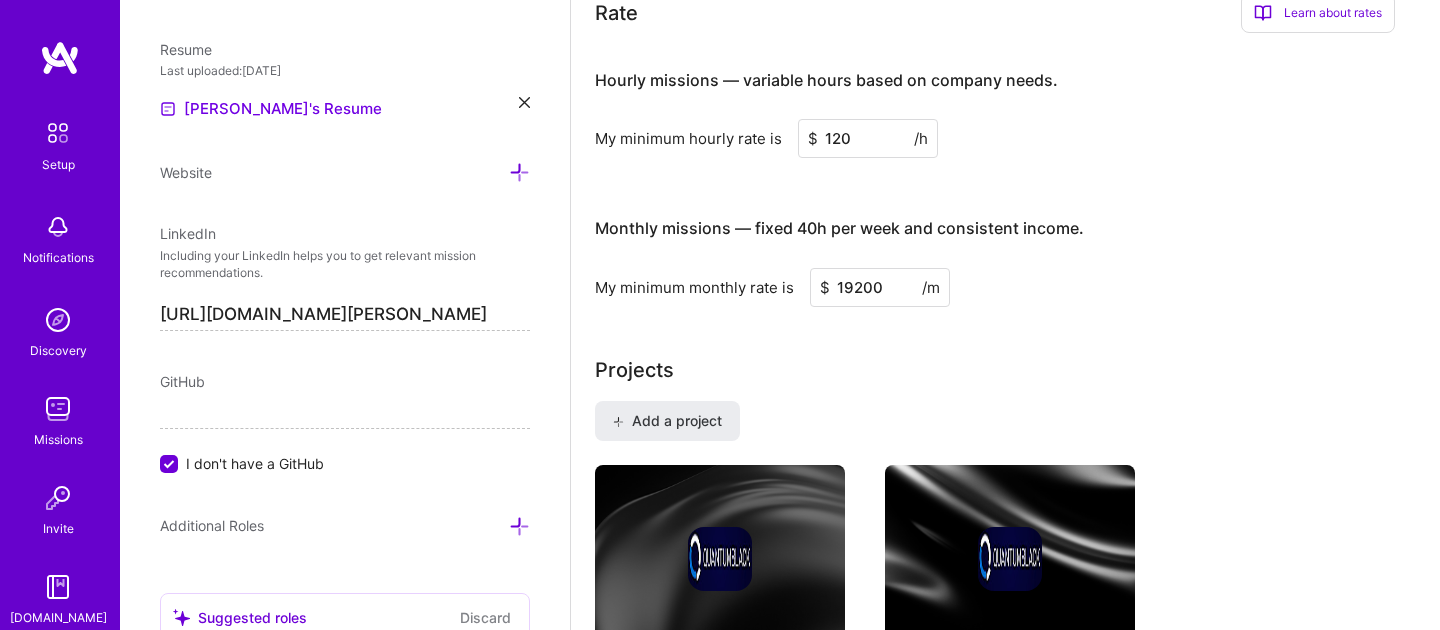 type on "19200" 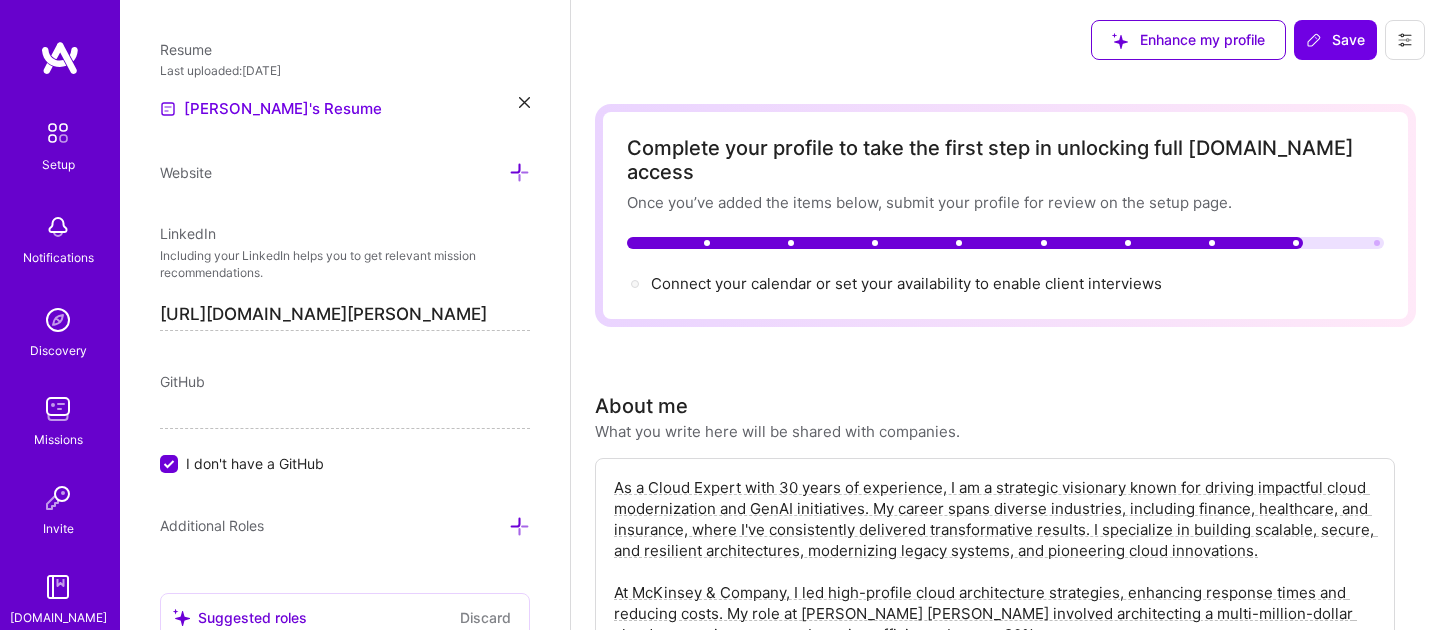 scroll, scrollTop: 111, scrollLeft: 0, axis: vertical 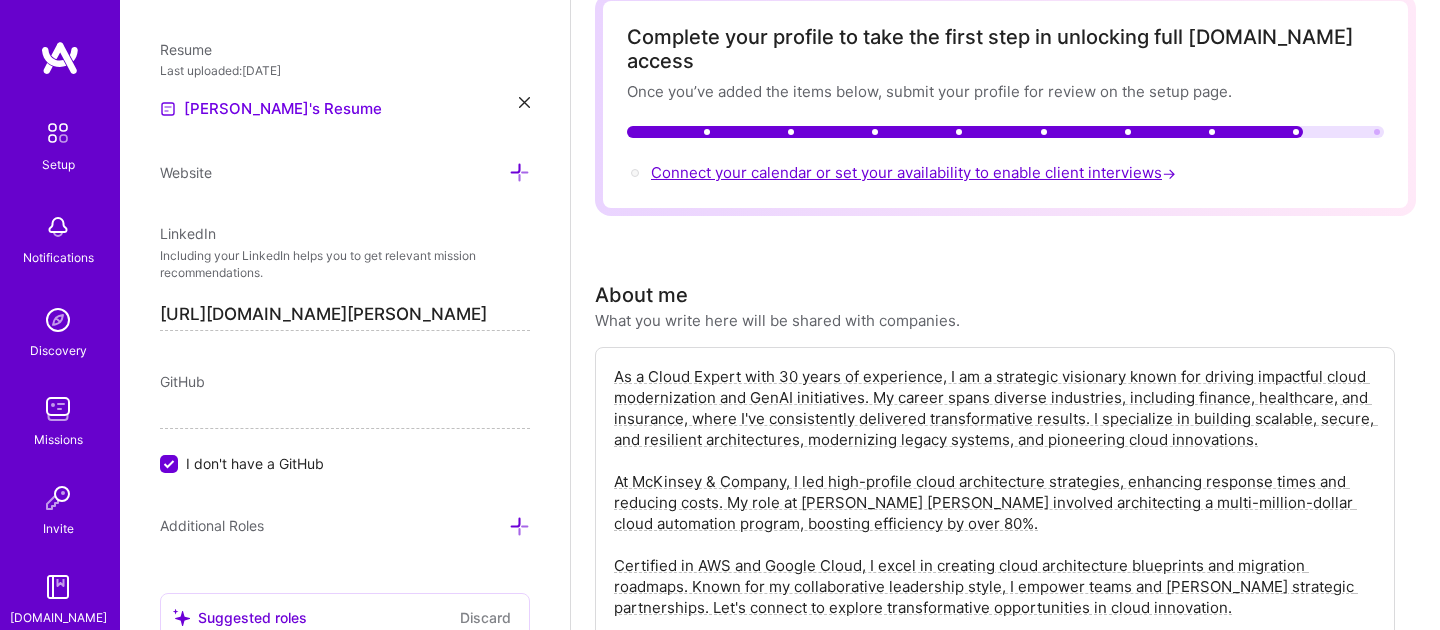 click on "Connect your calendar or set your availability to enable client interviews  →" at bounding box center [915, 172] 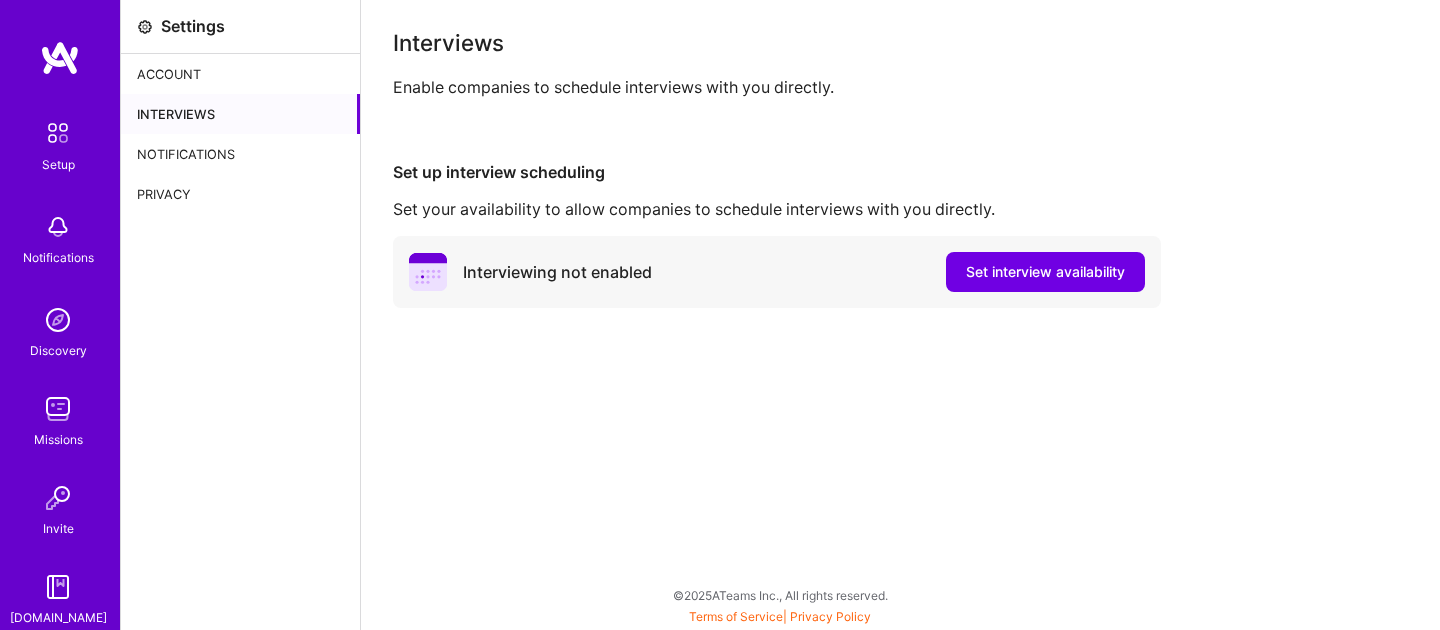 scroll, scrollTop: 0, scrollLeft: 0, axis: both 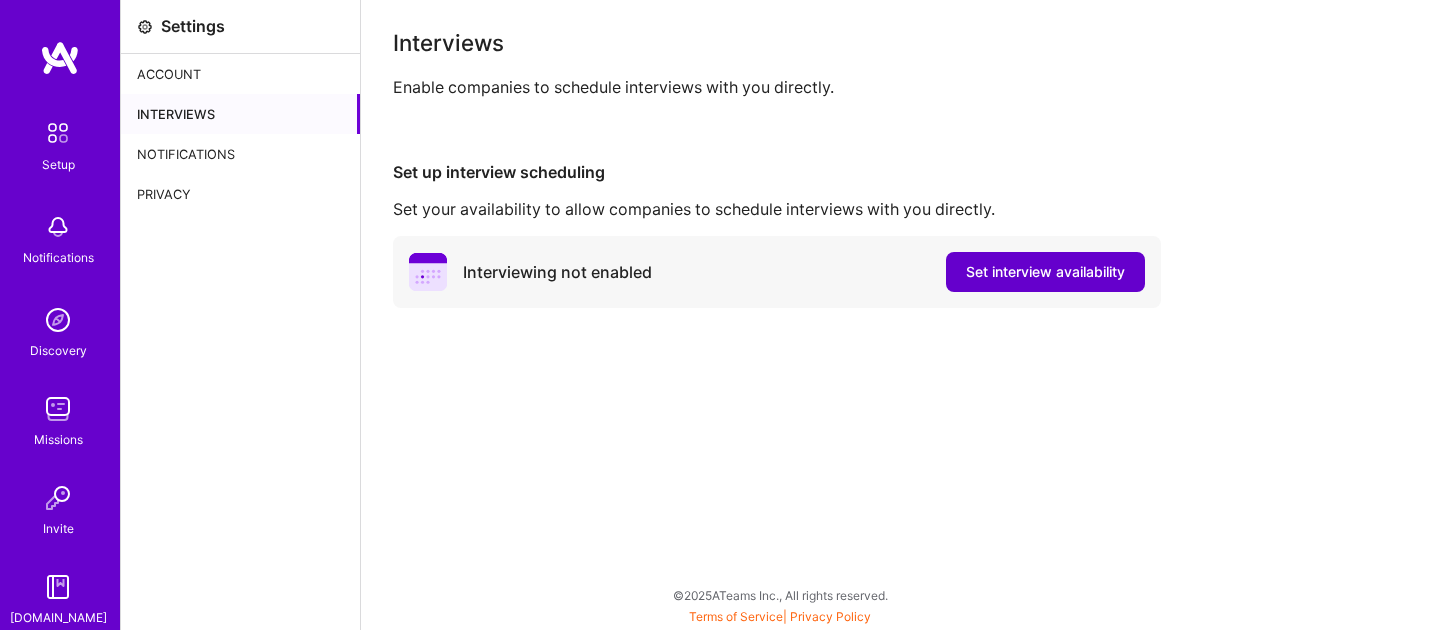click on "Set interview availability" at bounding box center (1045, 272) 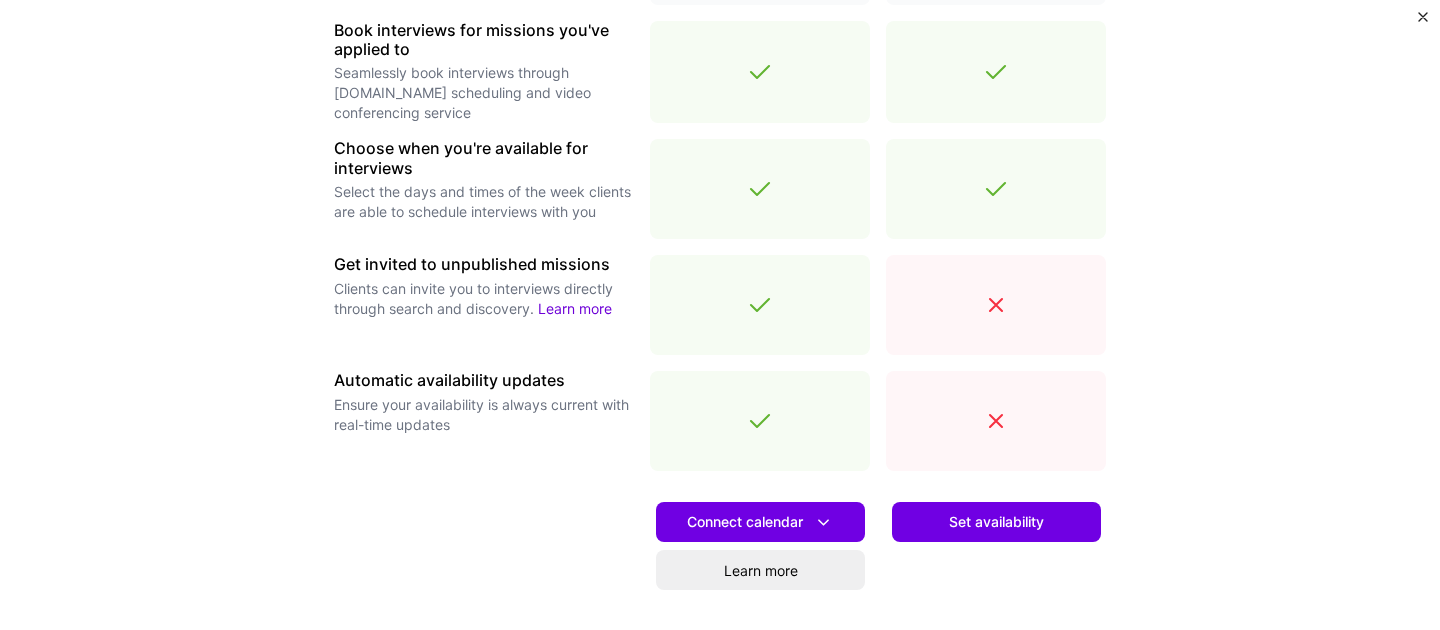 scroll, scrollTop: 629, scrollLeft: 0, axis: vertical 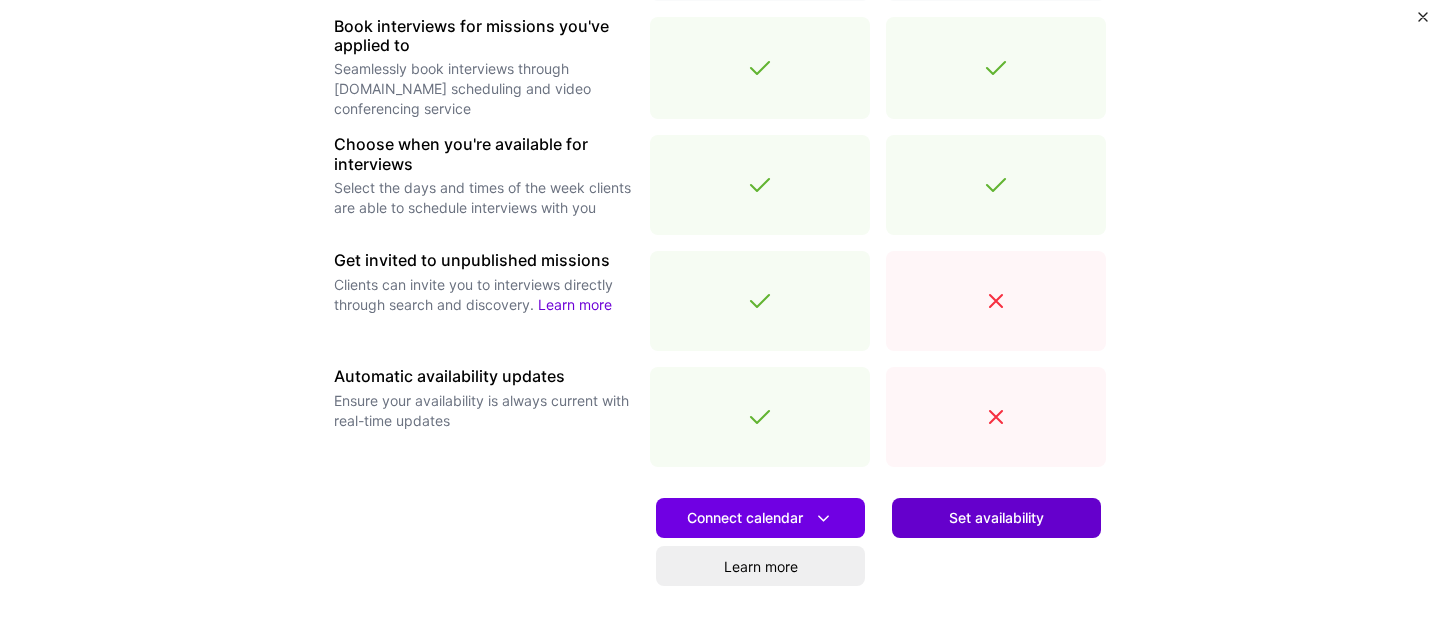 click on "Set availability" at bounding box center (996, 518) 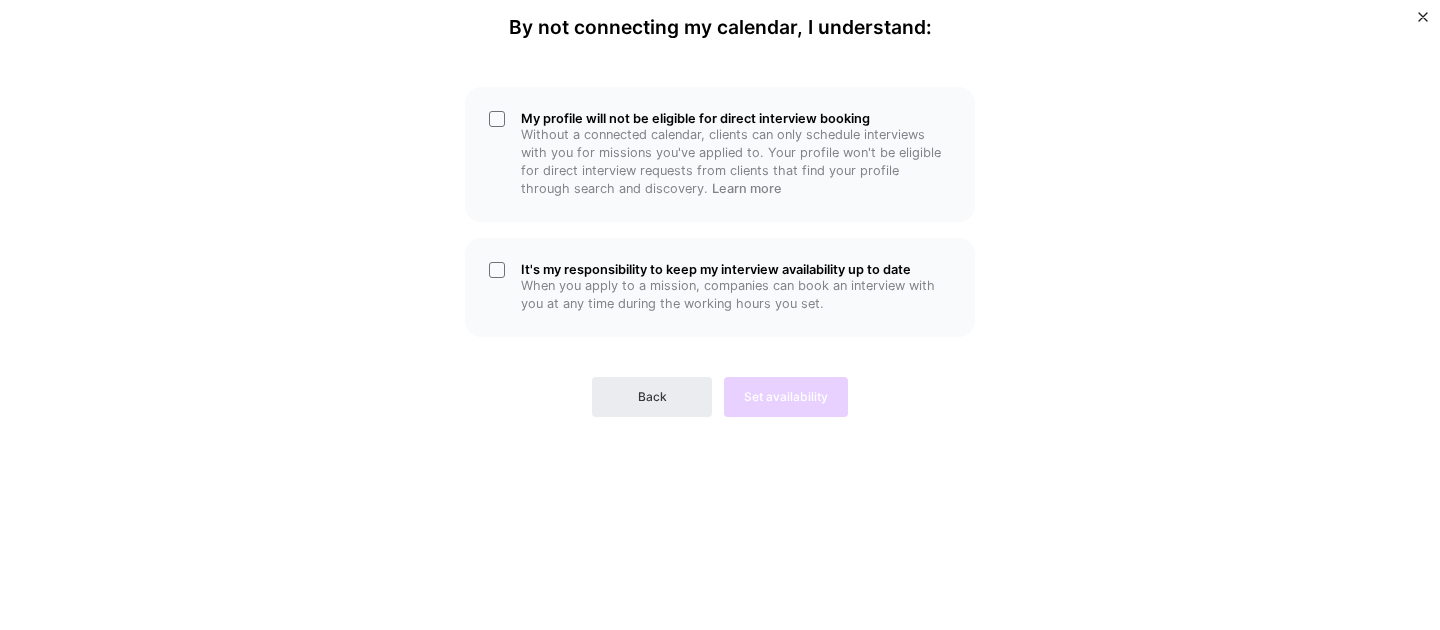 scroll, scrollTop: 0, scrollLeft: 0, axis: both 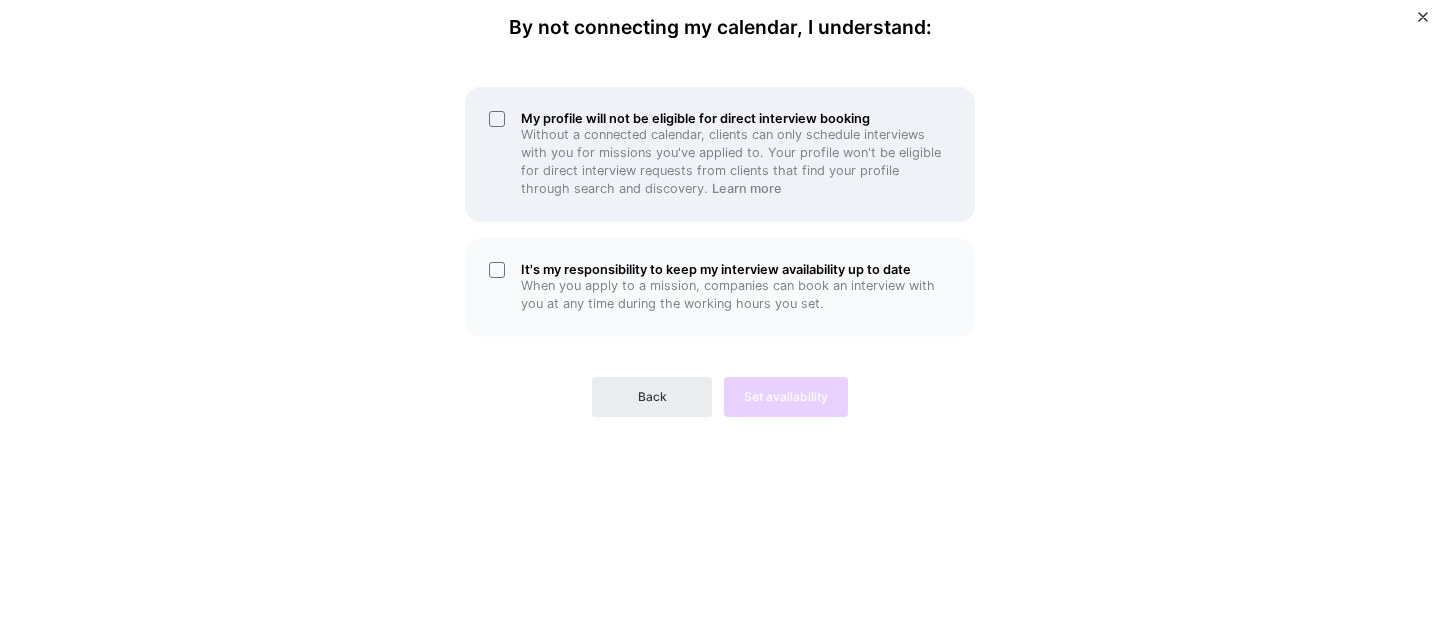 click on "Without a connected calendar, clients can only schedule interviews with you for missions you've applied to. Your profile won't be eligible for direct interview requests from clients that find your profile through search and discovery.   Learn more" at bounding box center [736, 162] 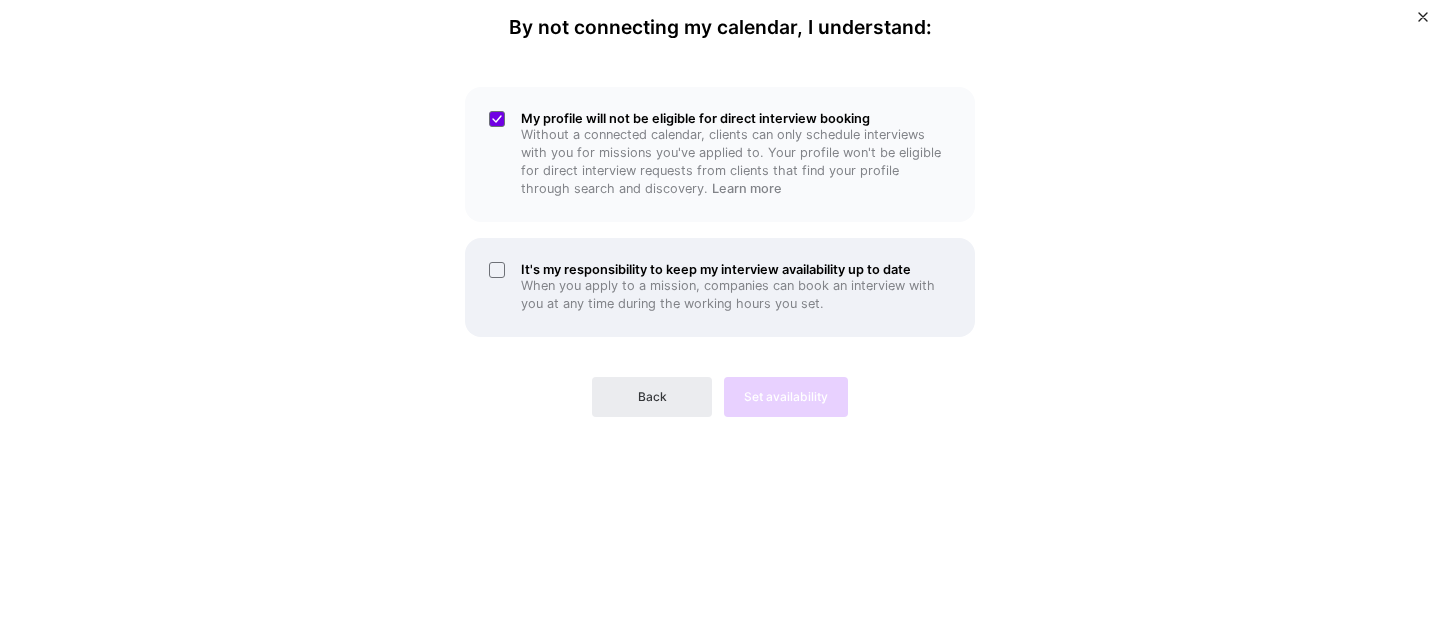 click on "When you apply to a mission, companies can book an interview with you at any time during the working hours you set." at bounding box center [736, 295] 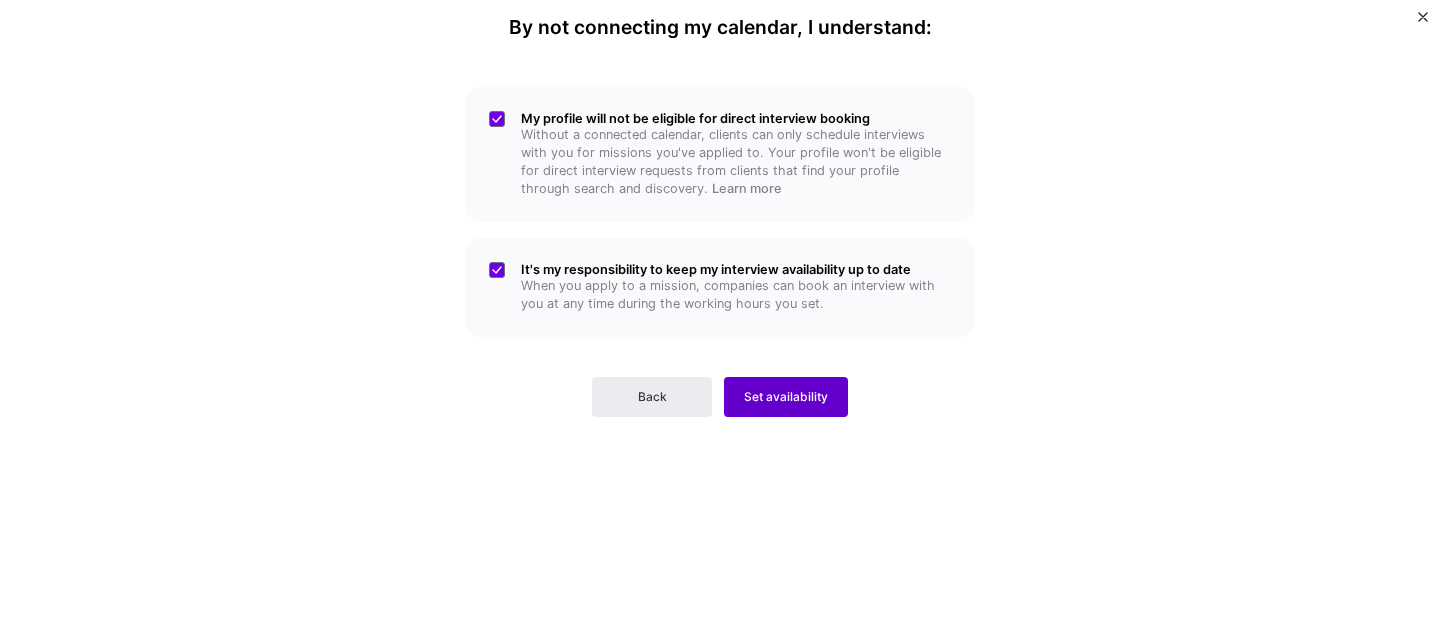 click on "Set availability" at bounding box center (786, 397) 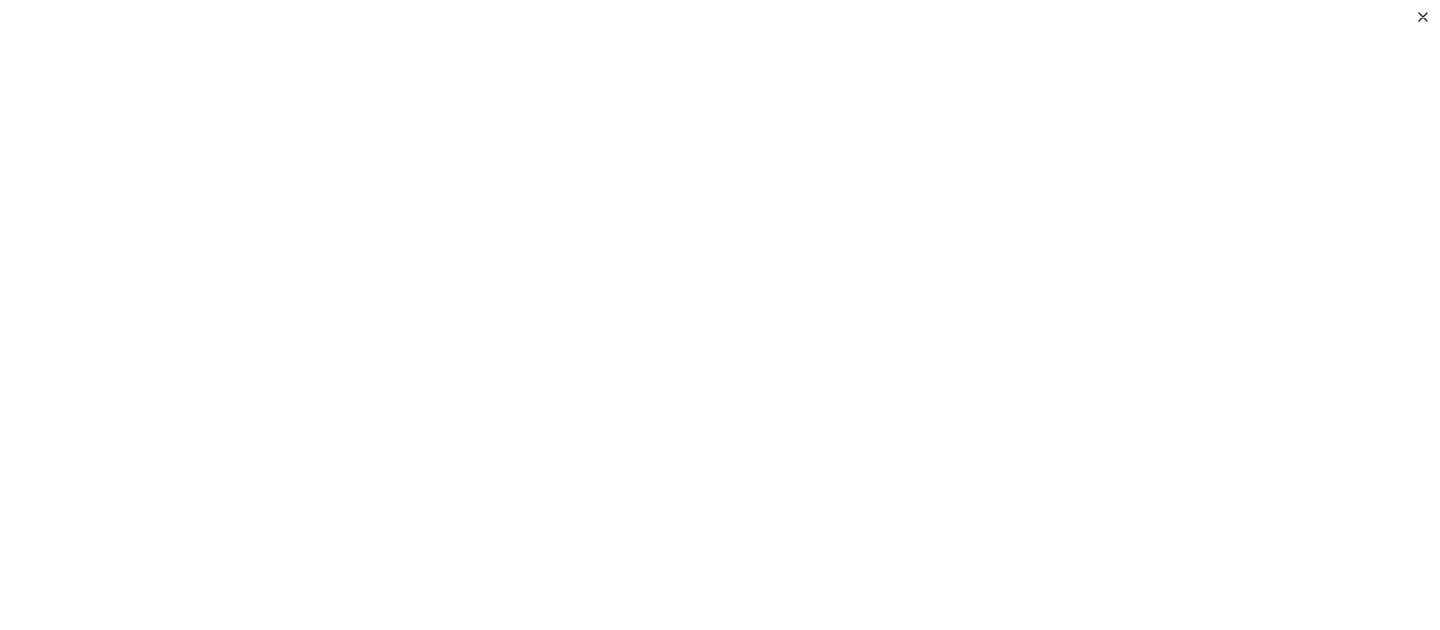 scroll, scrollTop: 0, scrollLeft: 0, axis: both 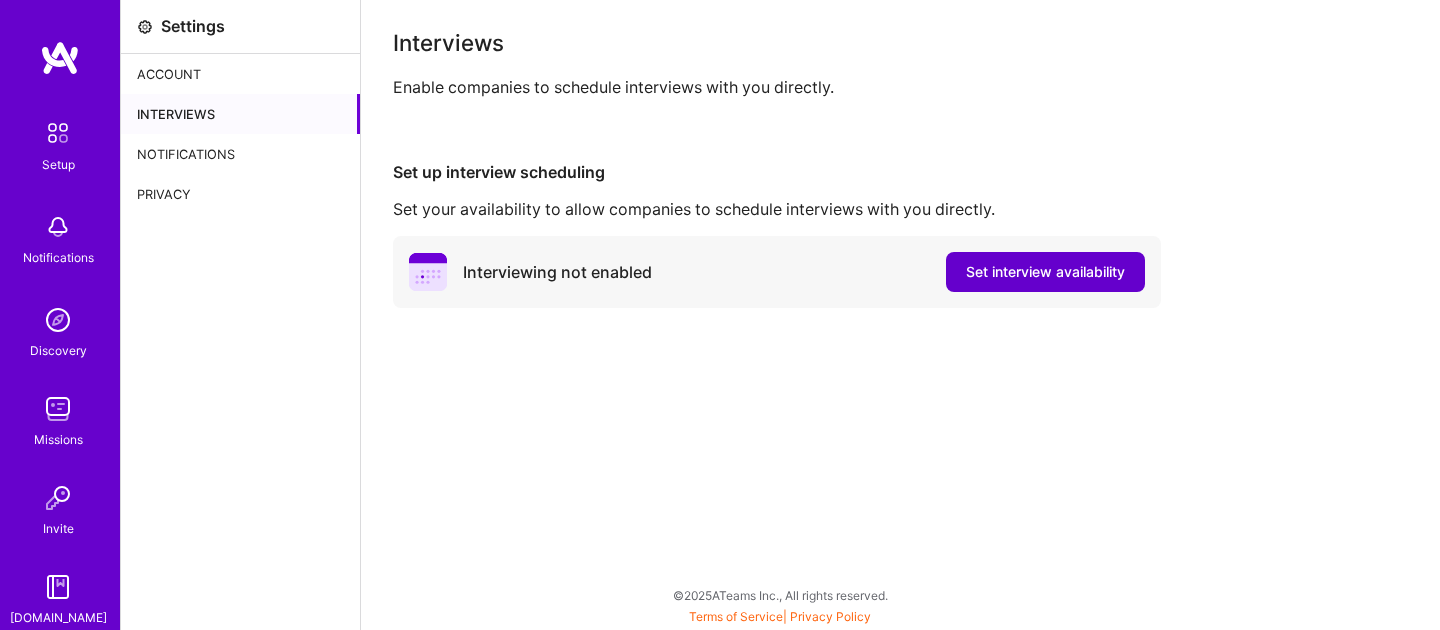 click on "Set interview availability" at bounding box center (1045, 272) 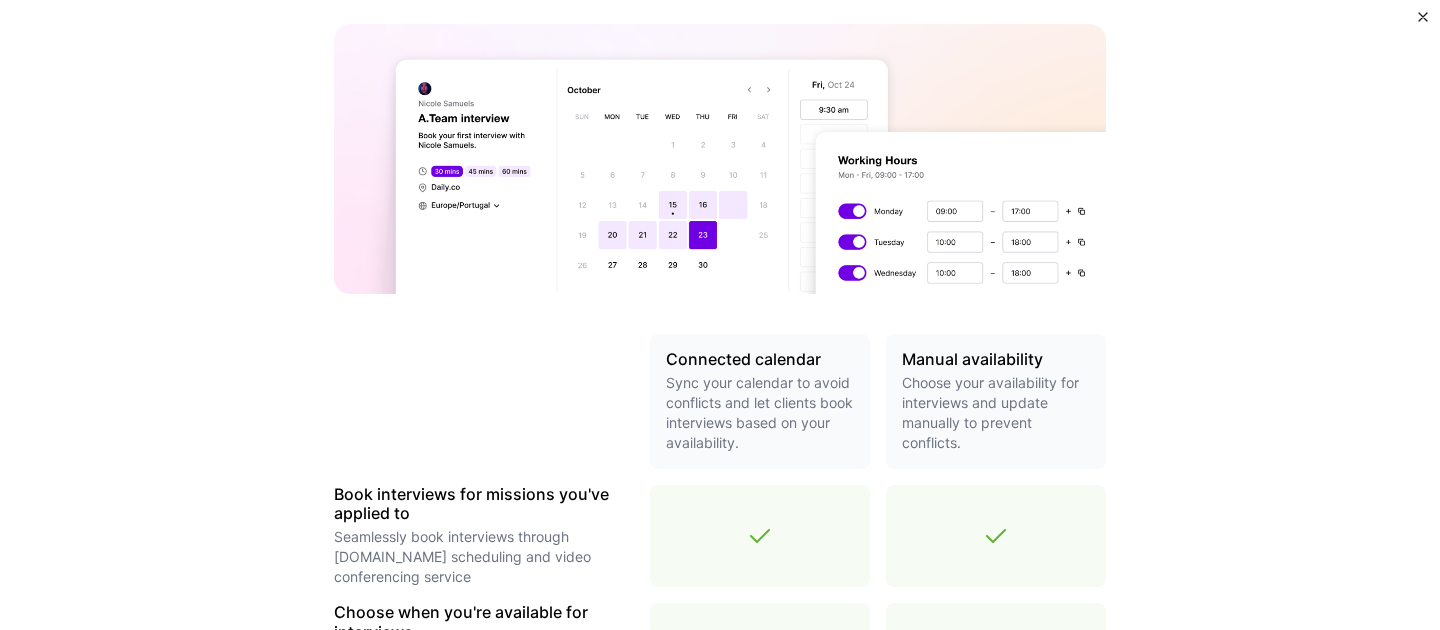 scroll, scrollTop: 248, scrollLeft: 0, axis: vertical 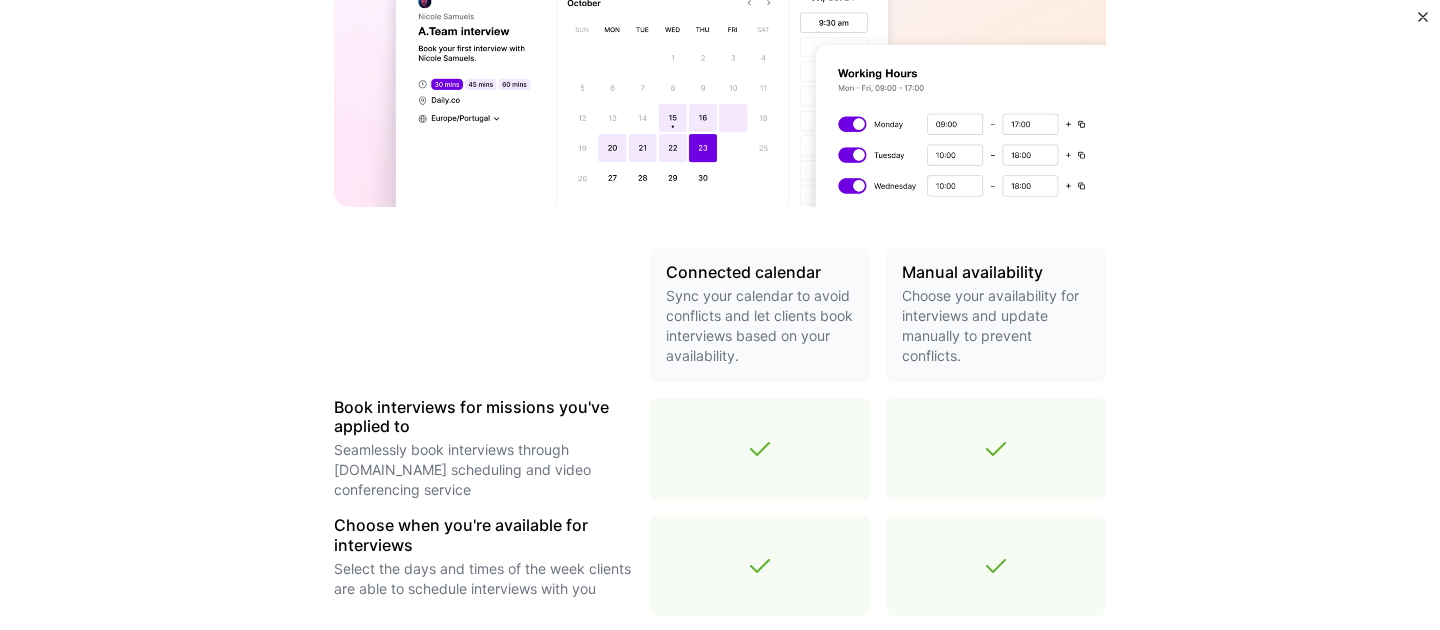 click on "Sync your calendar to avoid conflicts and let clients book interviews based on your availability." at bounding box center (760, 326) 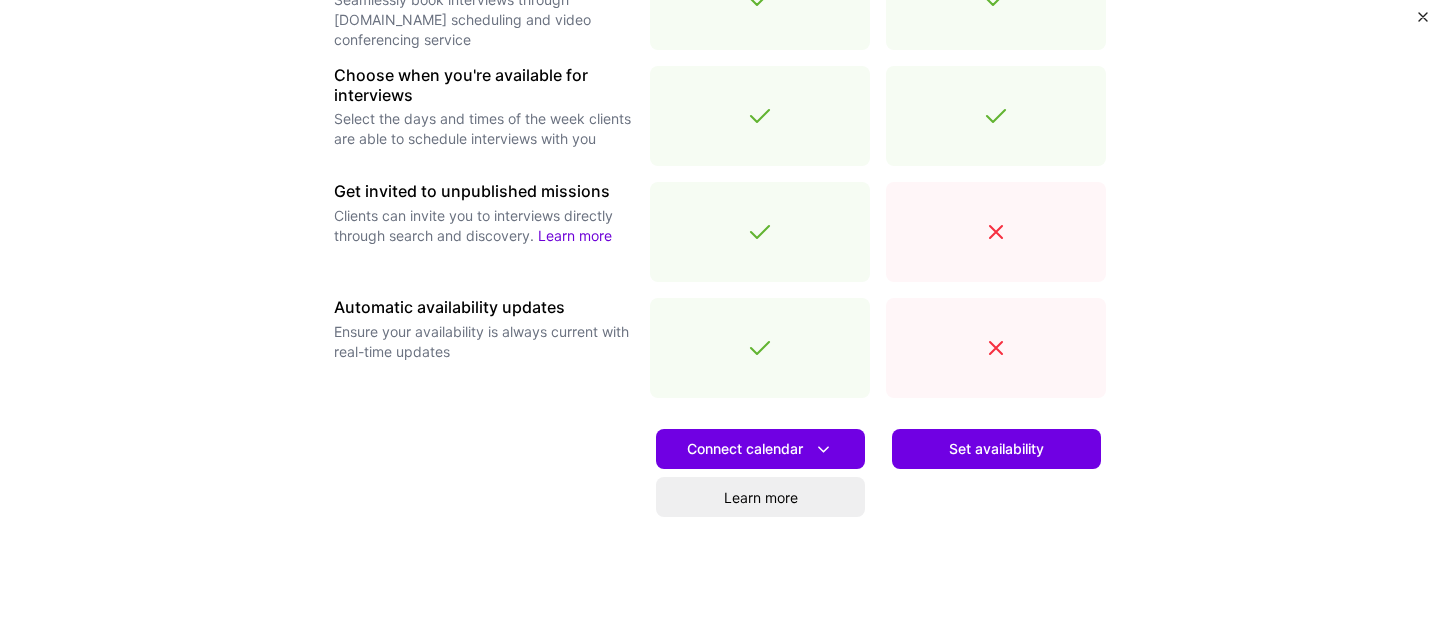 scroll, scrollTop: 727, scrollLeft: 0, axis: vertical 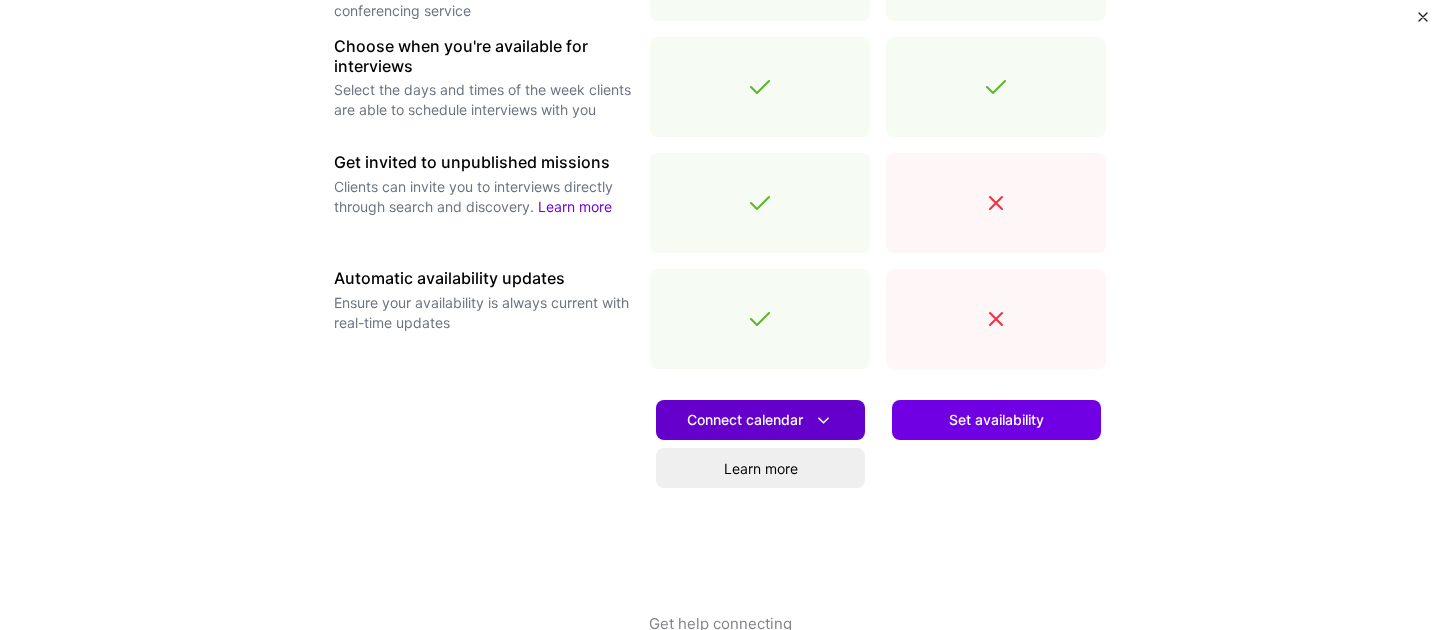 click on "Connect calendar" at bounding box center (760, 420) 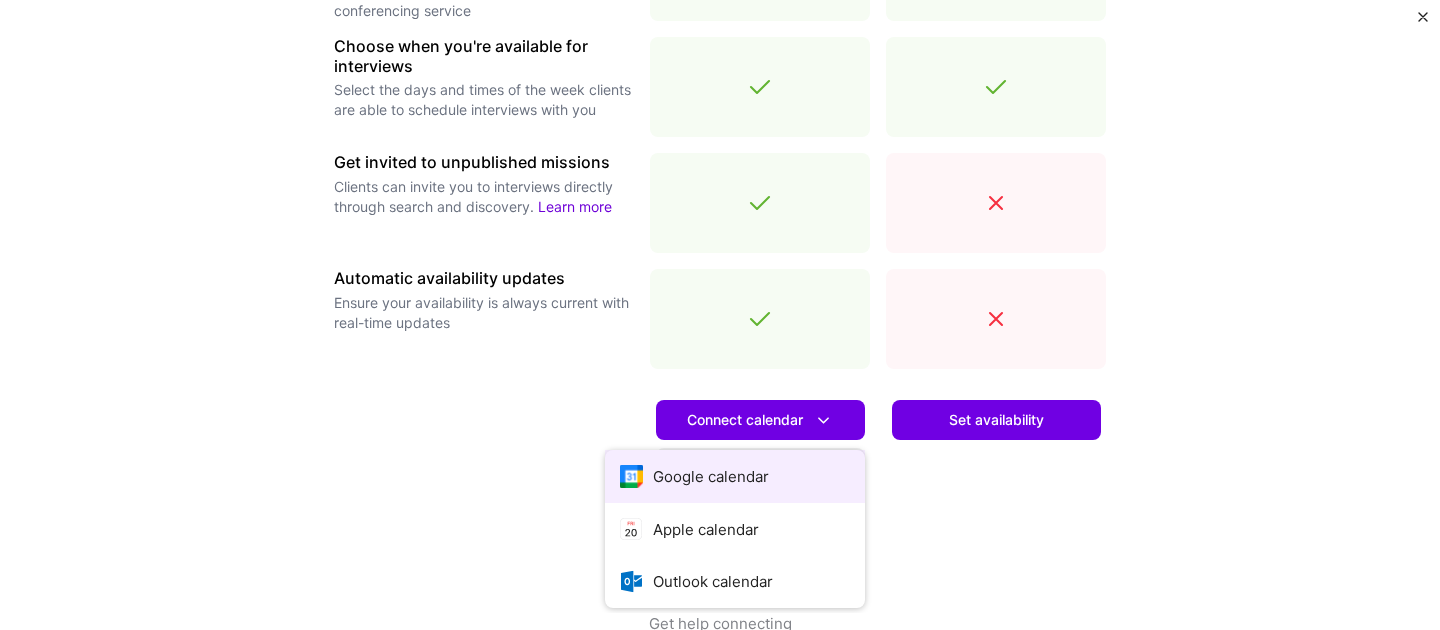 click on "Google calendar" at bounding box center (735, 476) 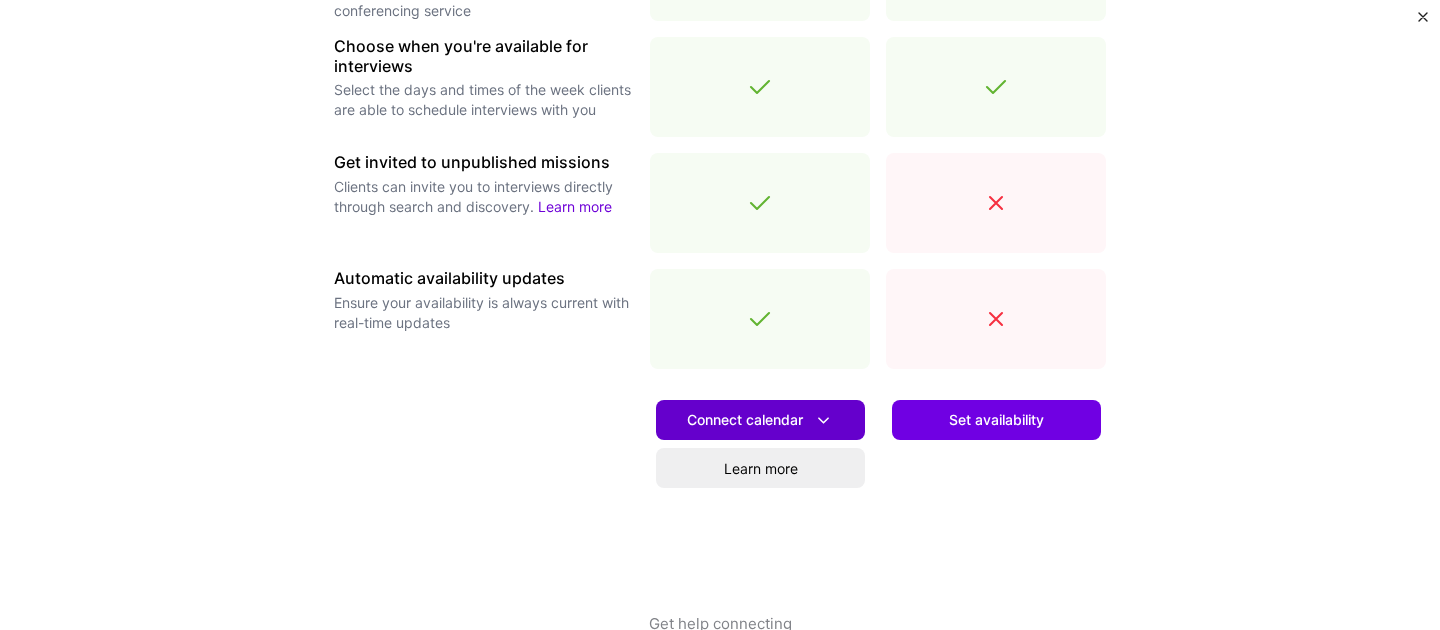 click at bounding box center [823, 420] 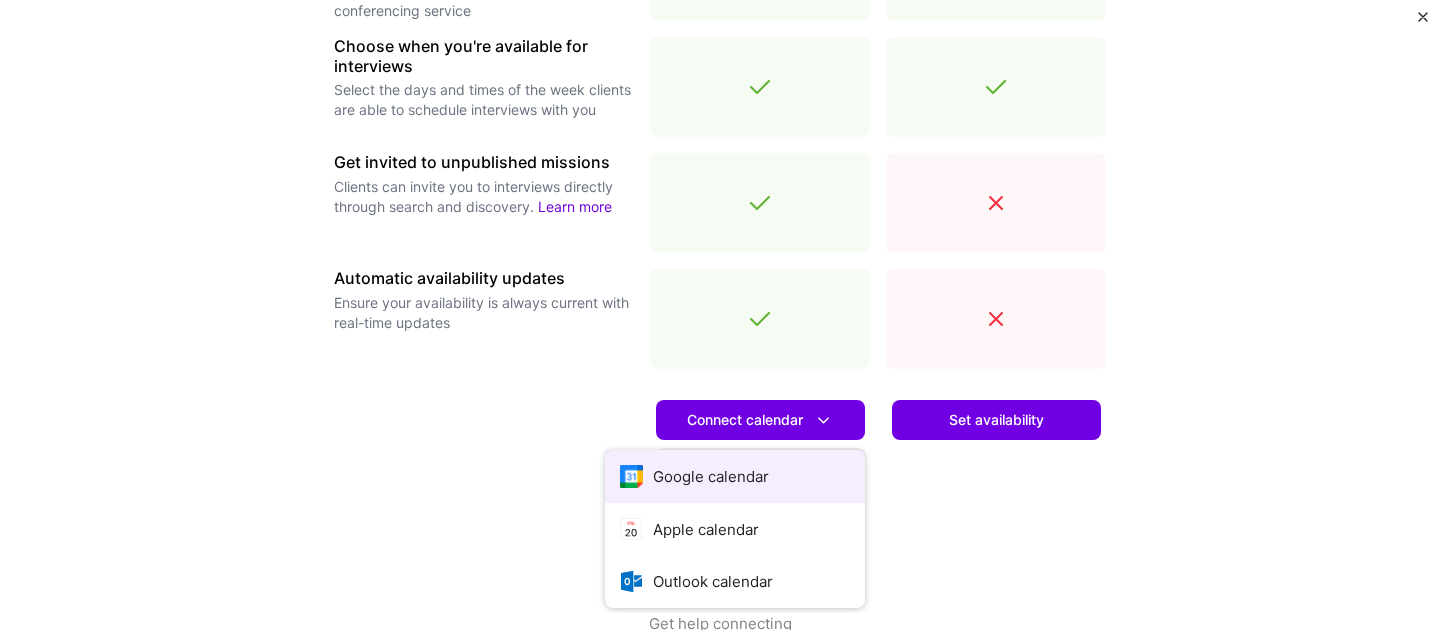 click on "Google calendar" at bounding box center (735, 476) 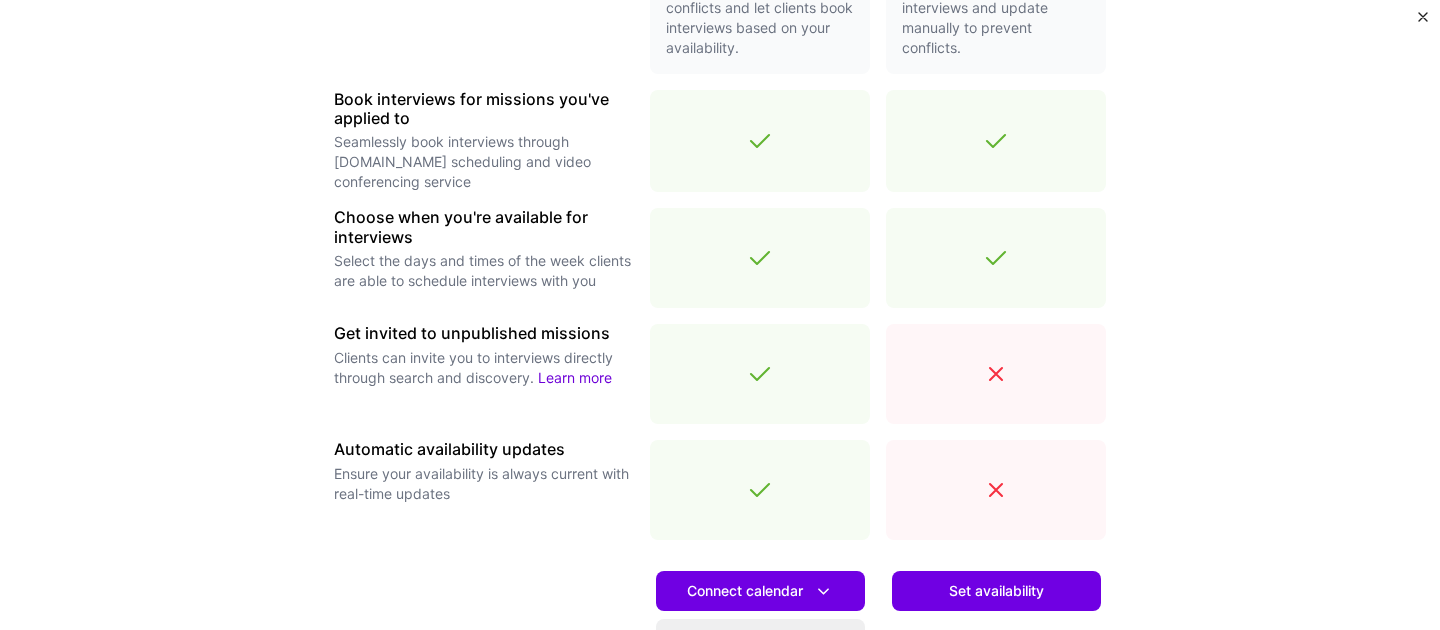scroll, scrollTop: 616, scrollLeft: 0, axis: vertical 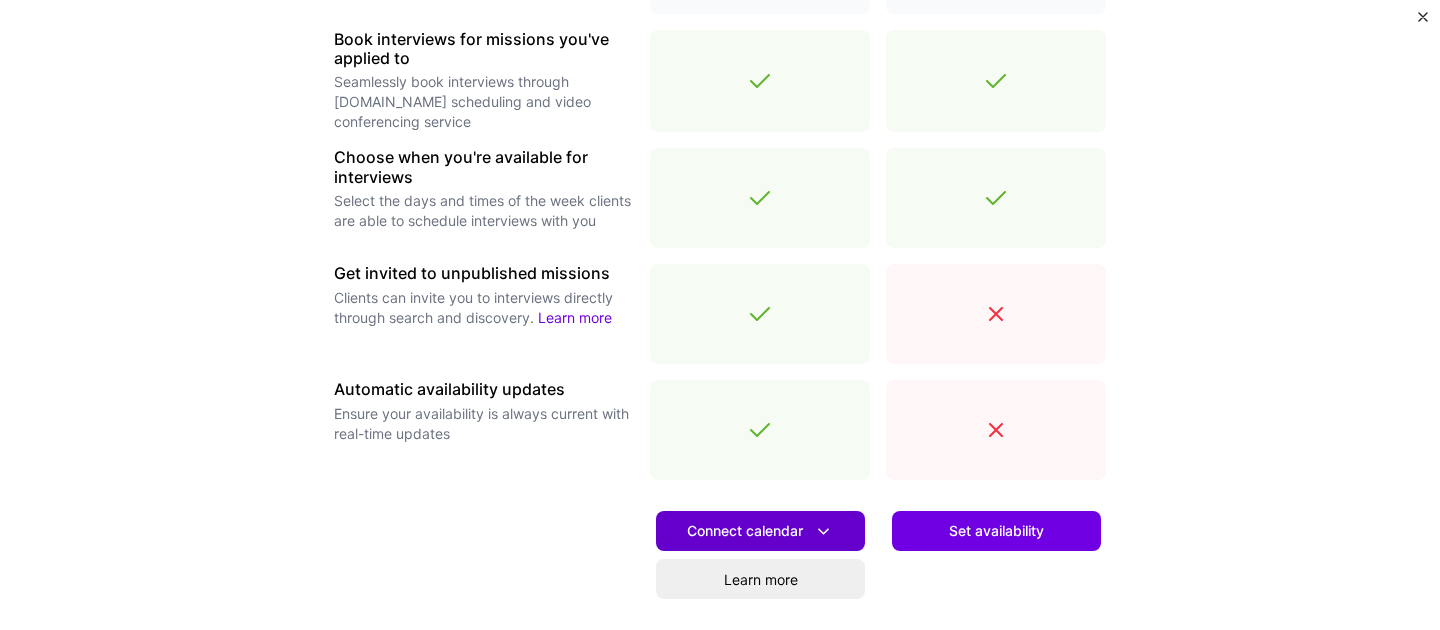click on "Connect calendar" at bounding box center [760, 531] 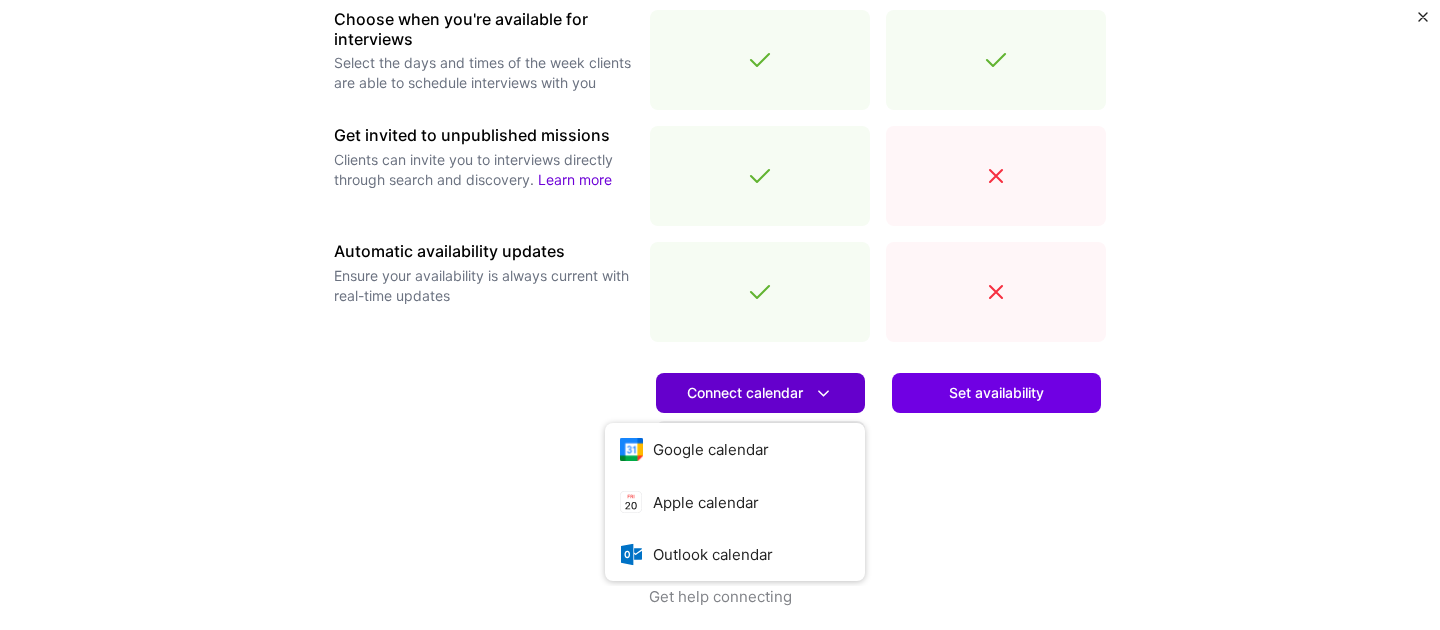 scroll, scrollTop: 751, scrollLeft: 0, axis: vertical 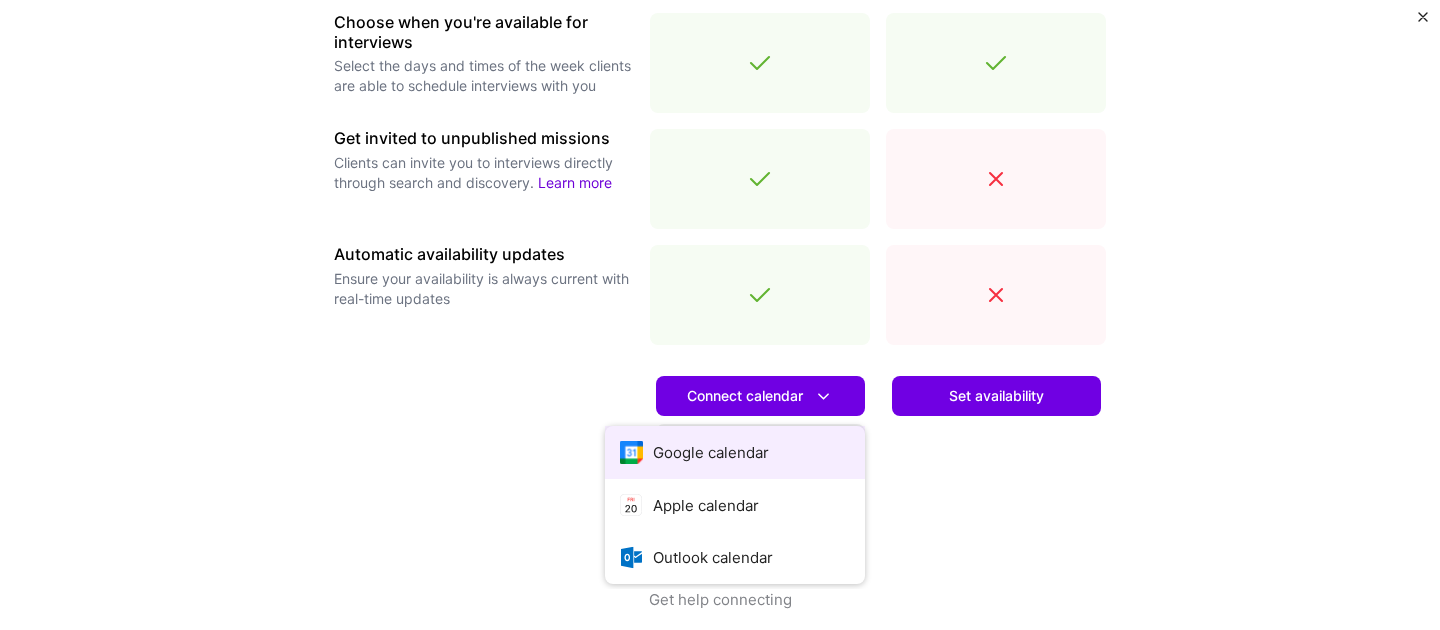 click on "Google calendar" at bounding box center (735, 452) 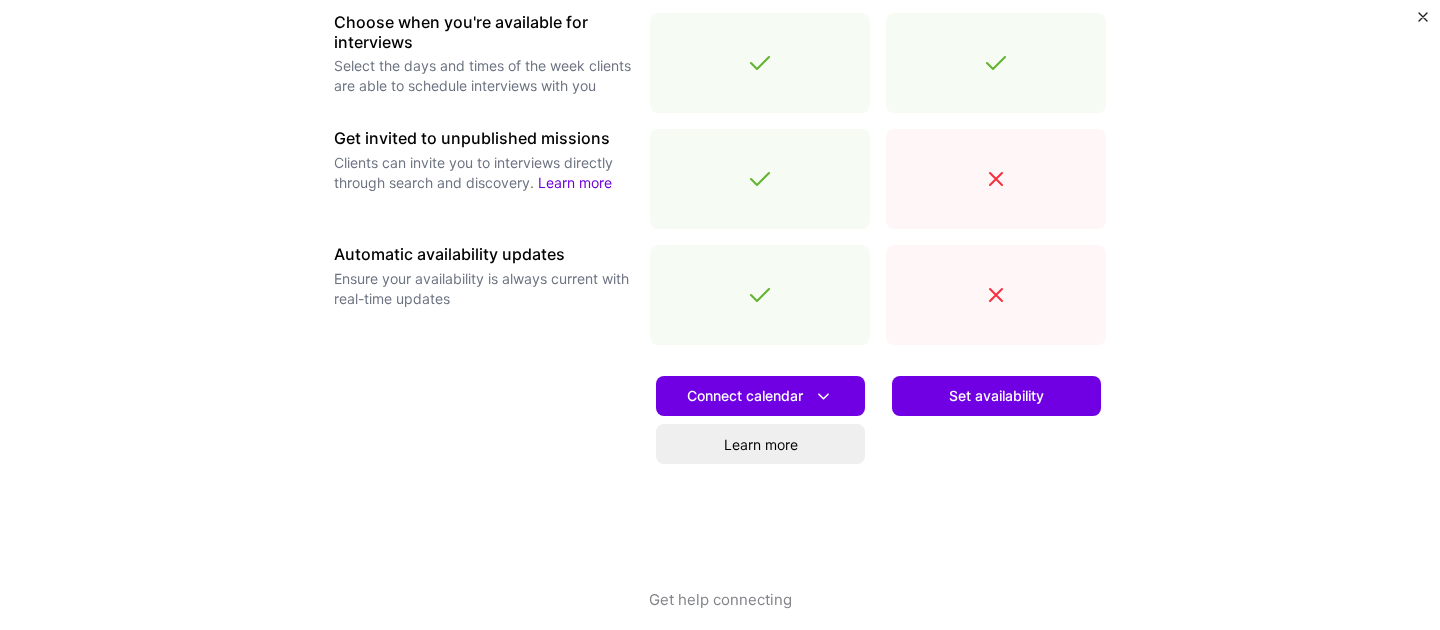 scroll, scrollTop: 0, scrollLeft: 0, axis: both 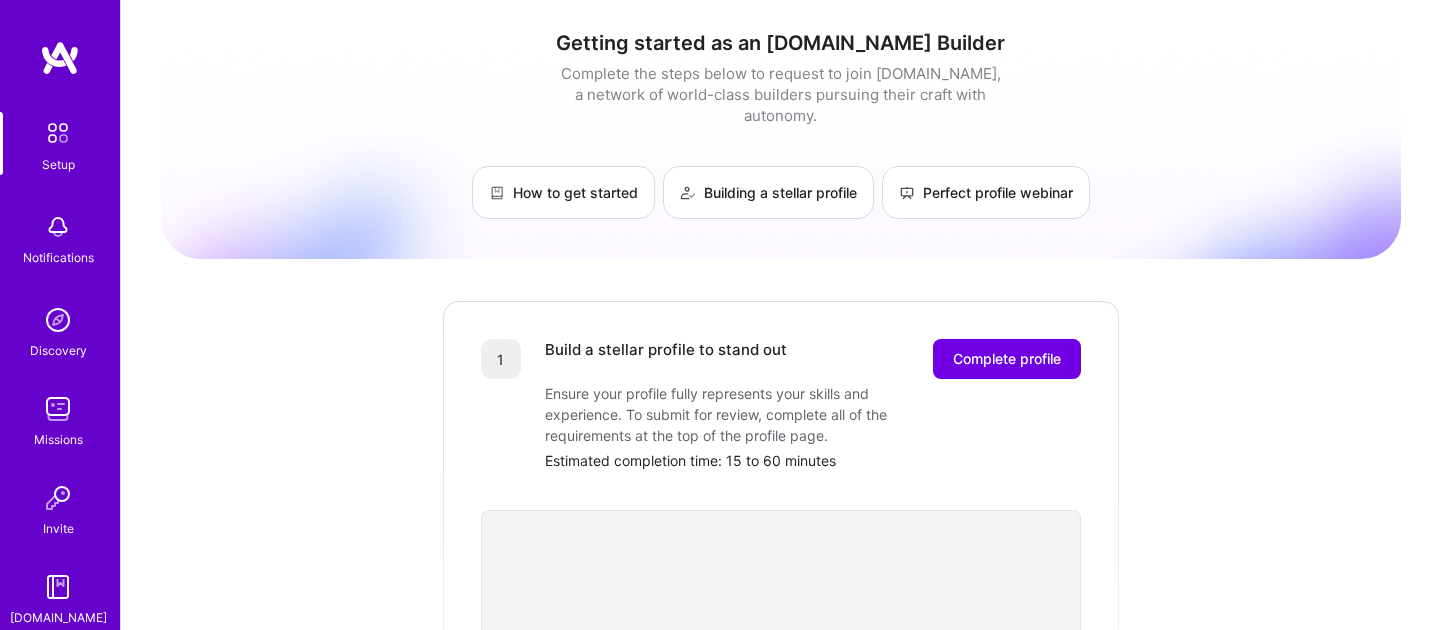 click at bounding box center [60, 58] 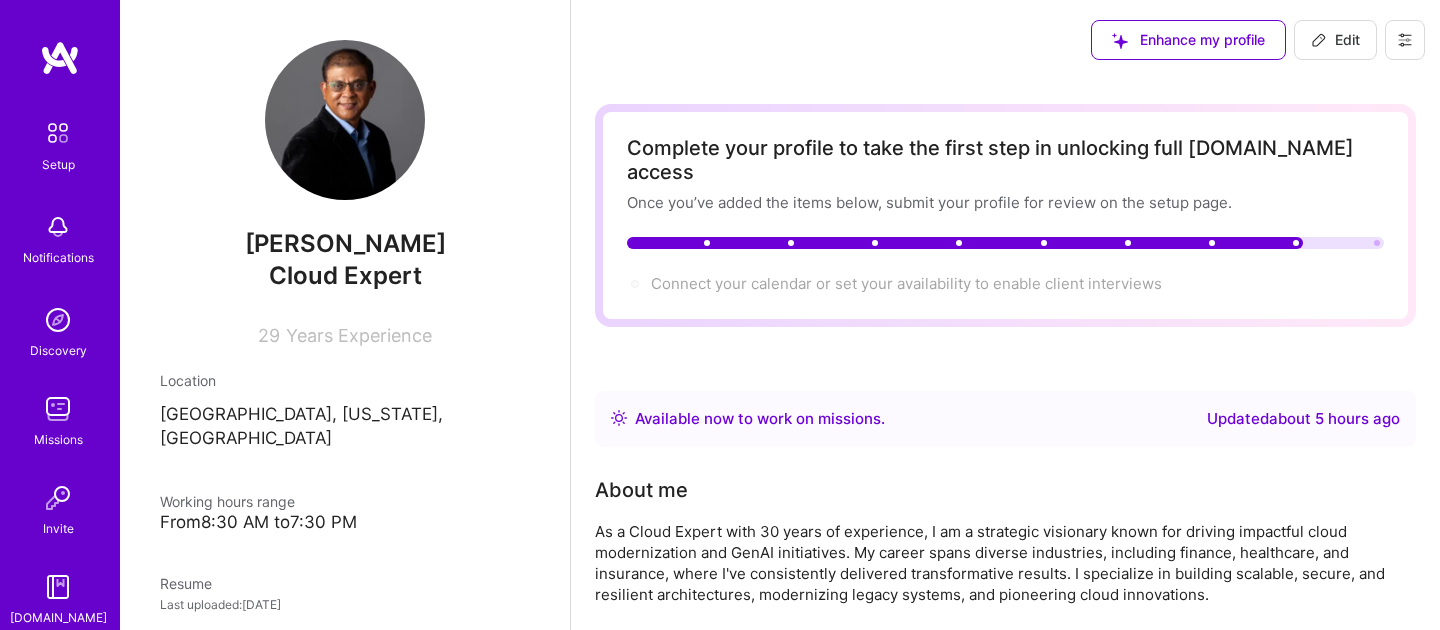 click on "Cloud Expert" at bounding box center (345, 275) 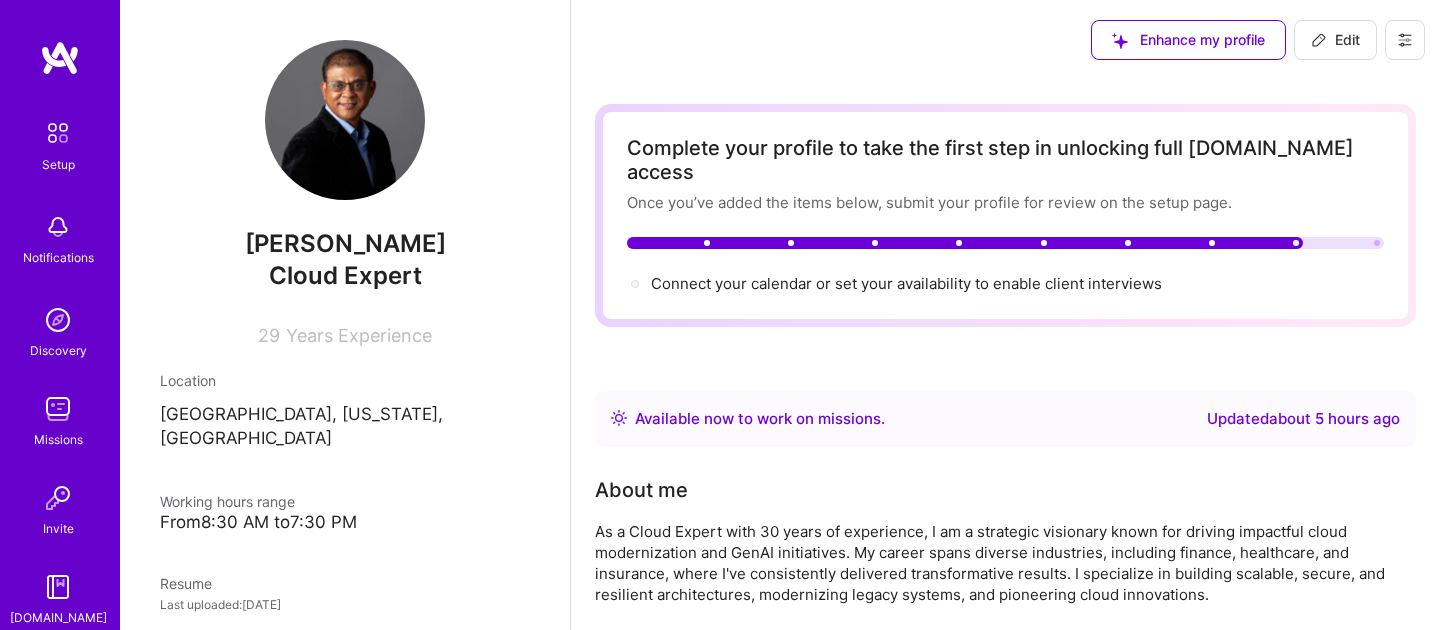 click on "Edit" at bounding box center (1335, 40) 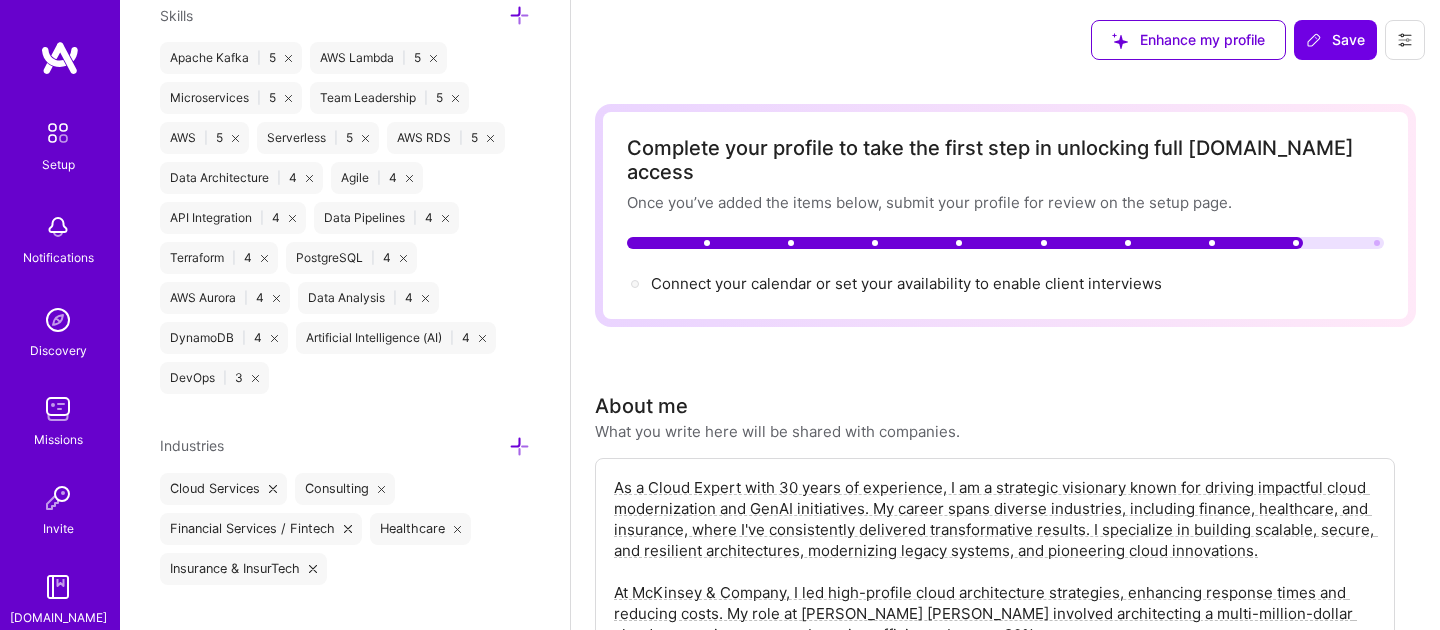scroll, scrollTop: 1635, scrollLeft: 0, axis: vertical 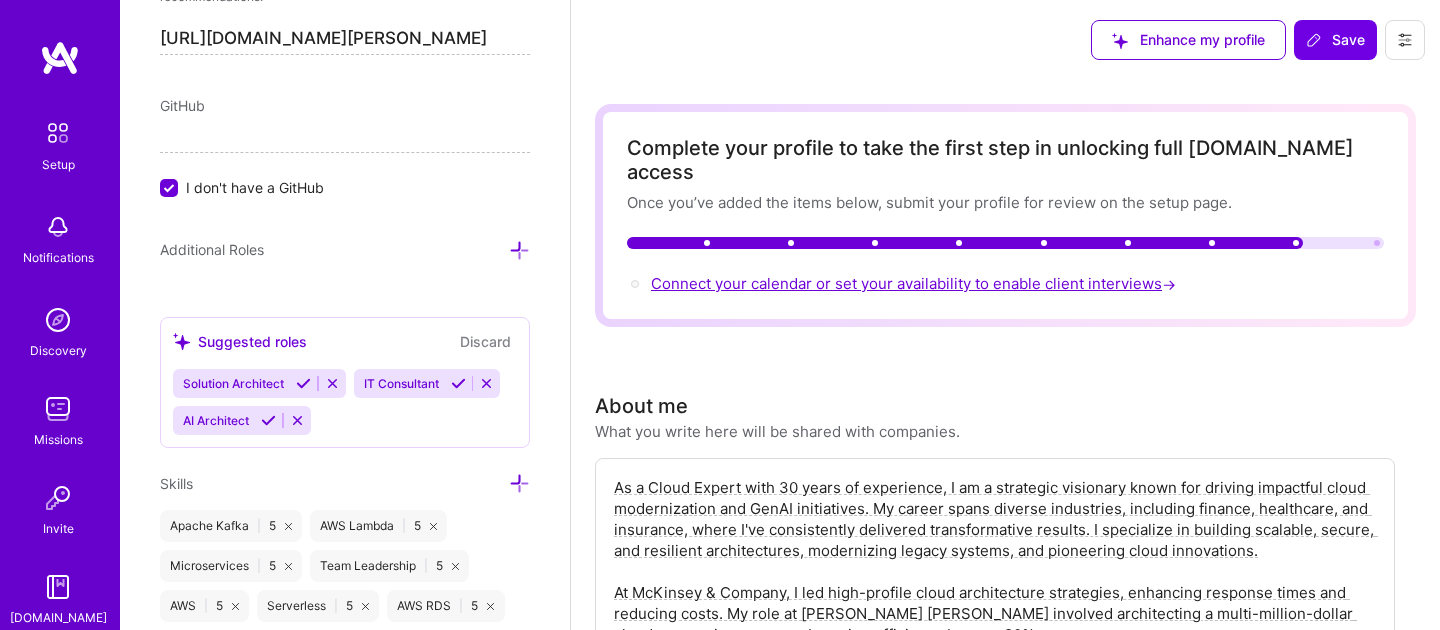 click on "Connect your calendar or set your availability to enable client interviews  →" at bounding box center [915, 283] 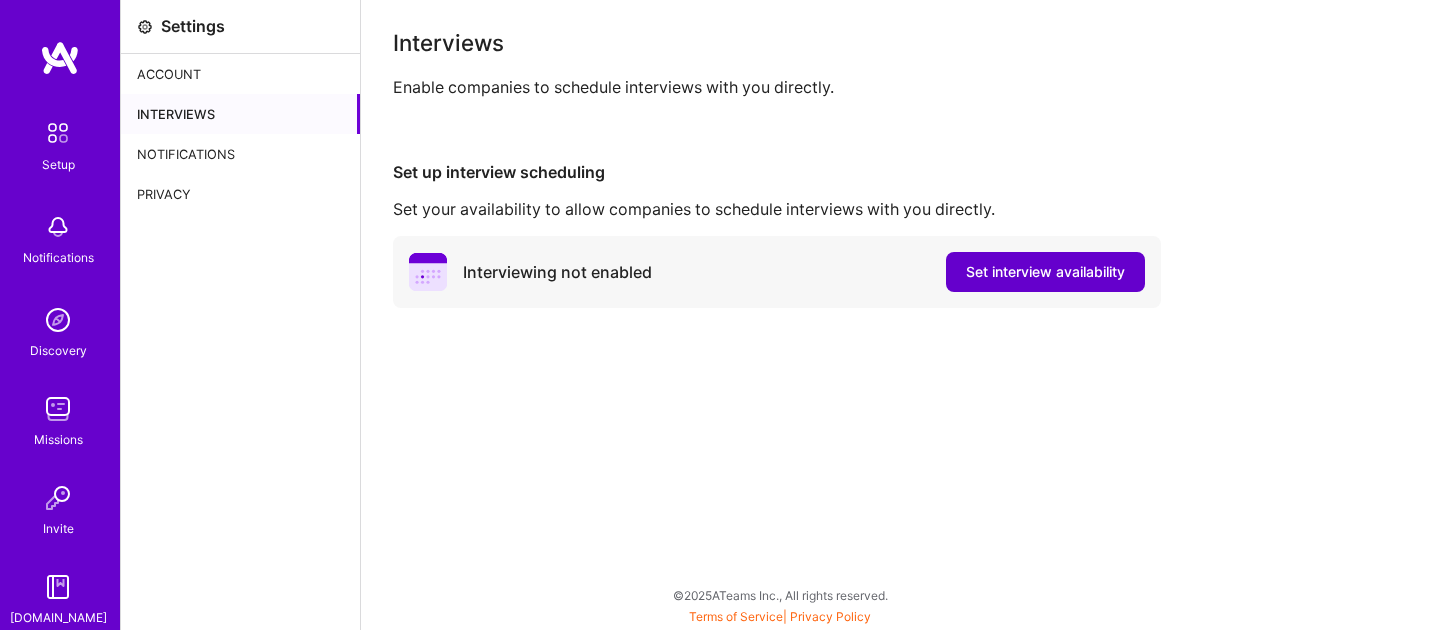 click on "Set interview availability" at bounding box center [1045, 272] 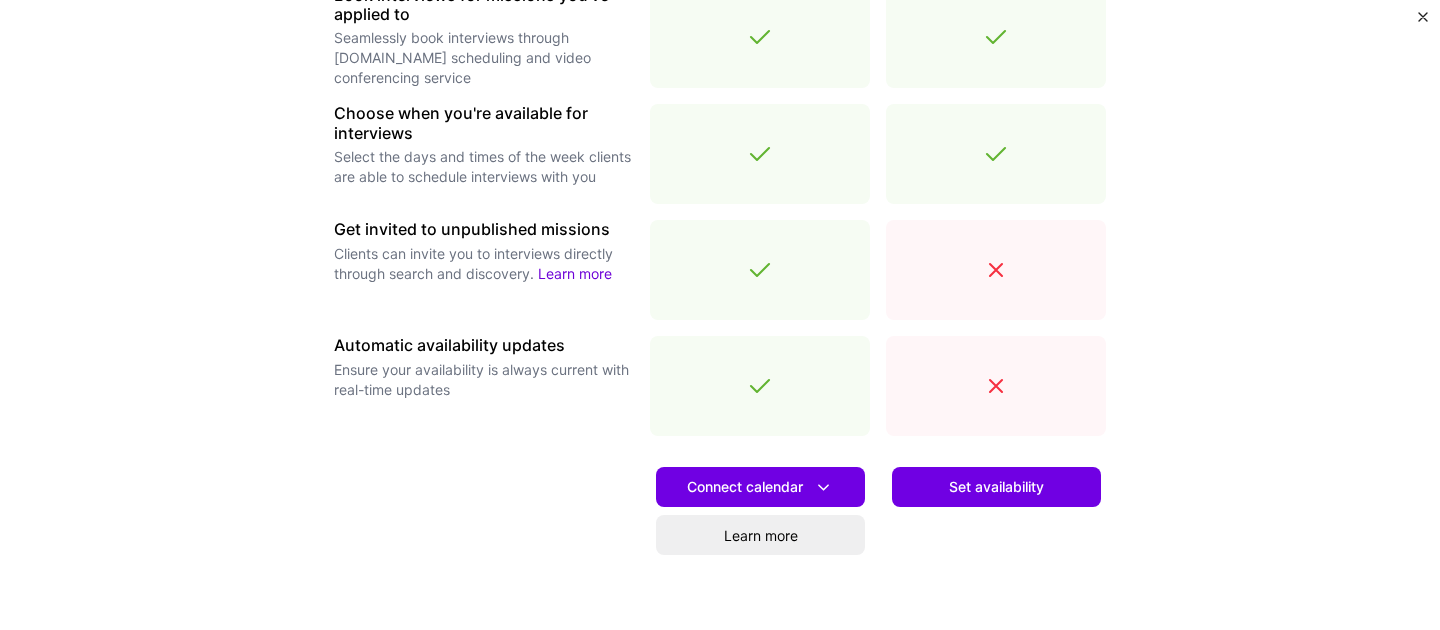 scroll, scrollTop: 680, scrollLeft: 0, axis: vertical 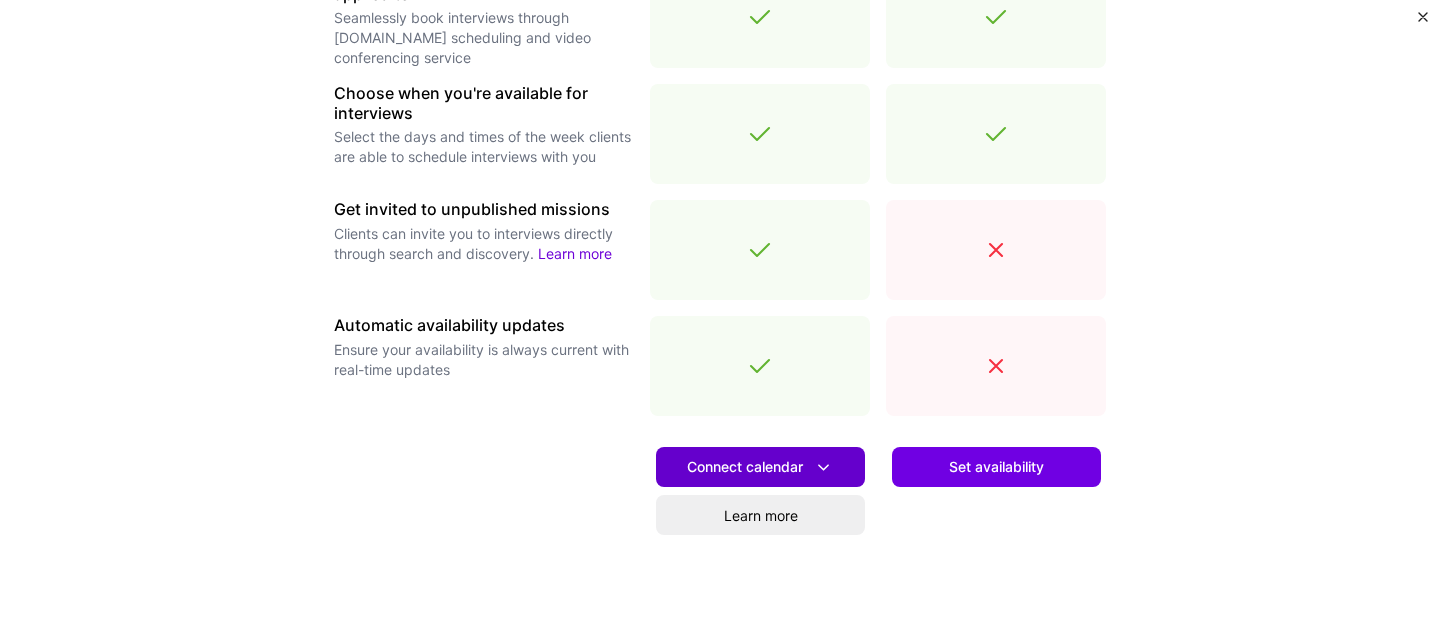 click on "Connect calendar" at bounding box center [760, 467] 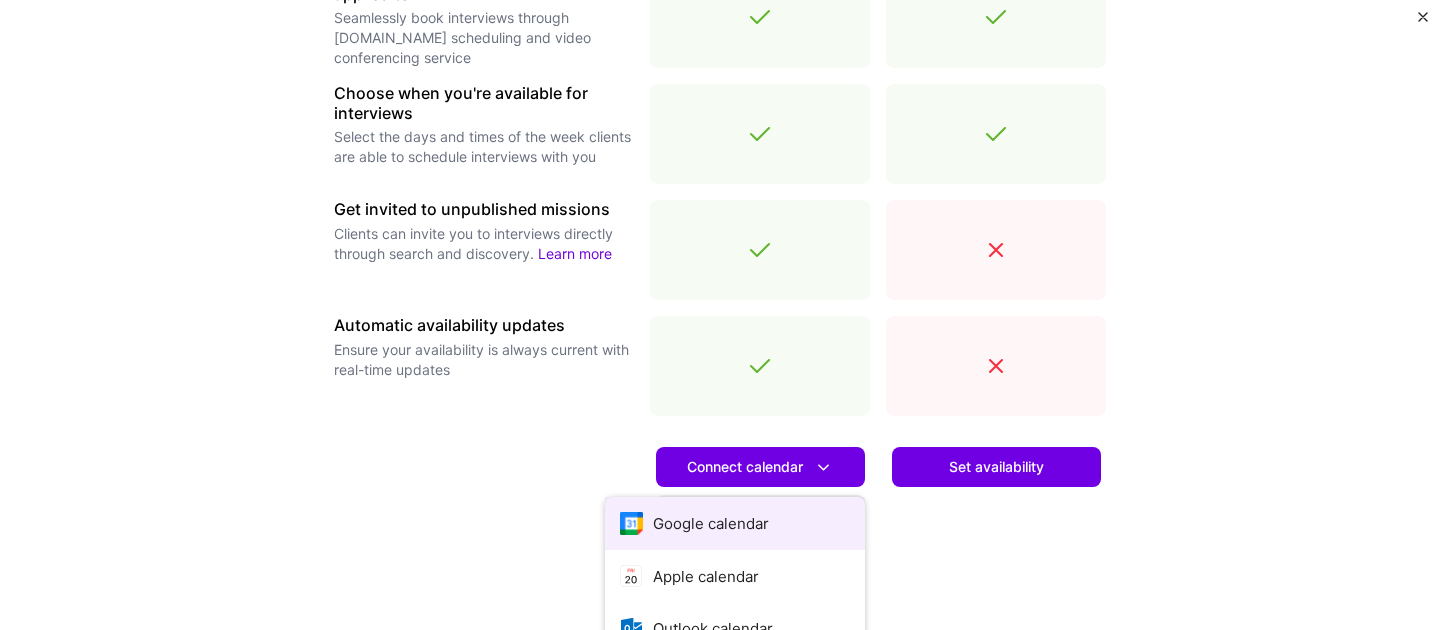 click on "Google calendar" at bounding box center [735, 523] 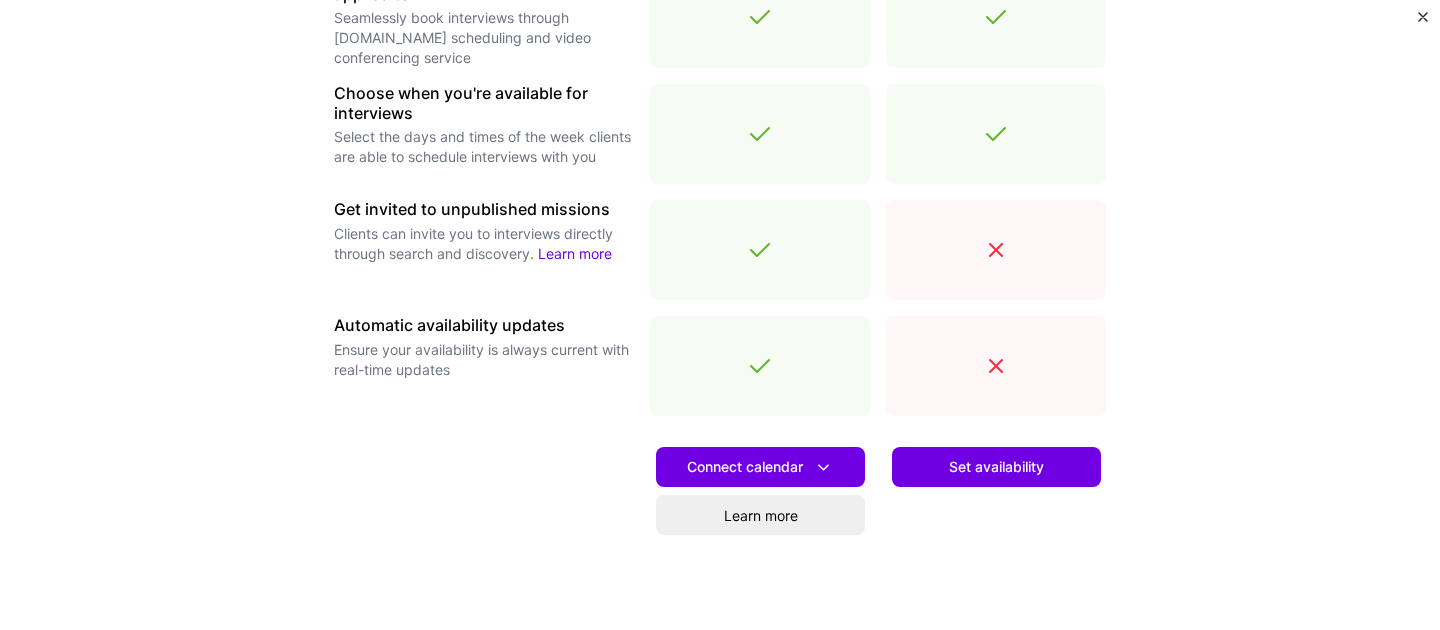 scroll, scrollTop: 0, scrollLeft: 0, axis: both 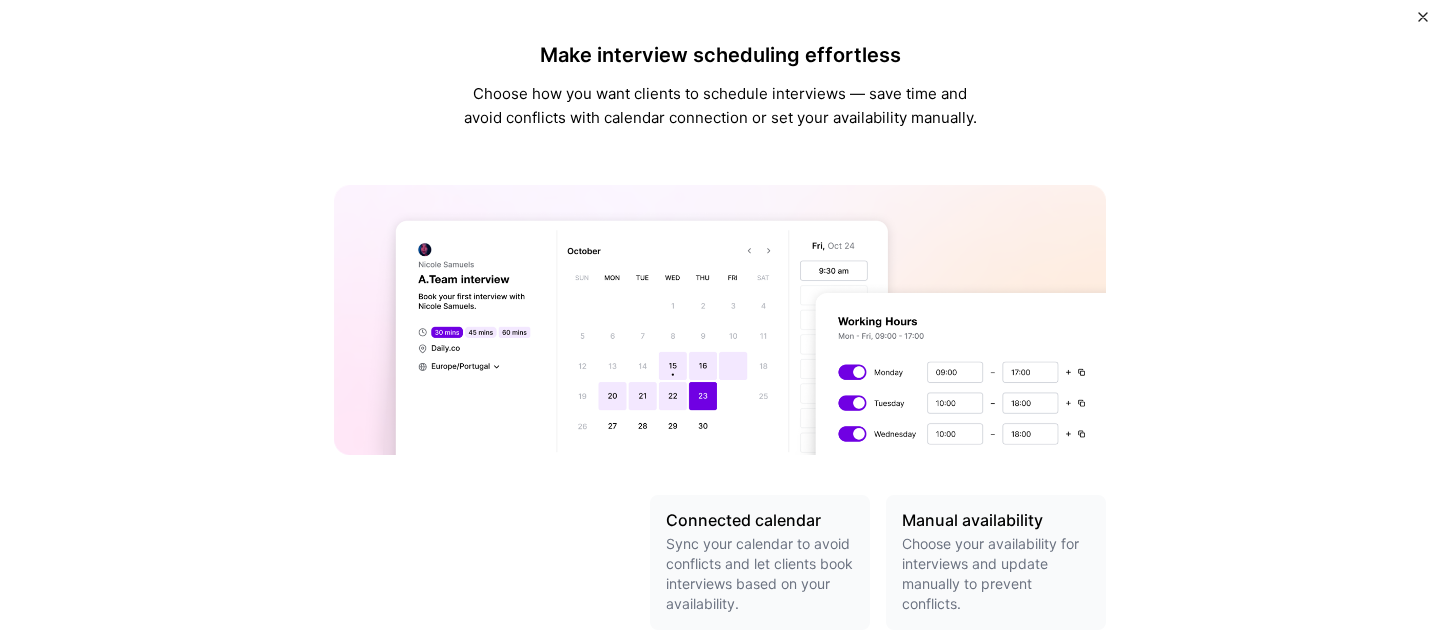 click at bounding box center (1423, 17) 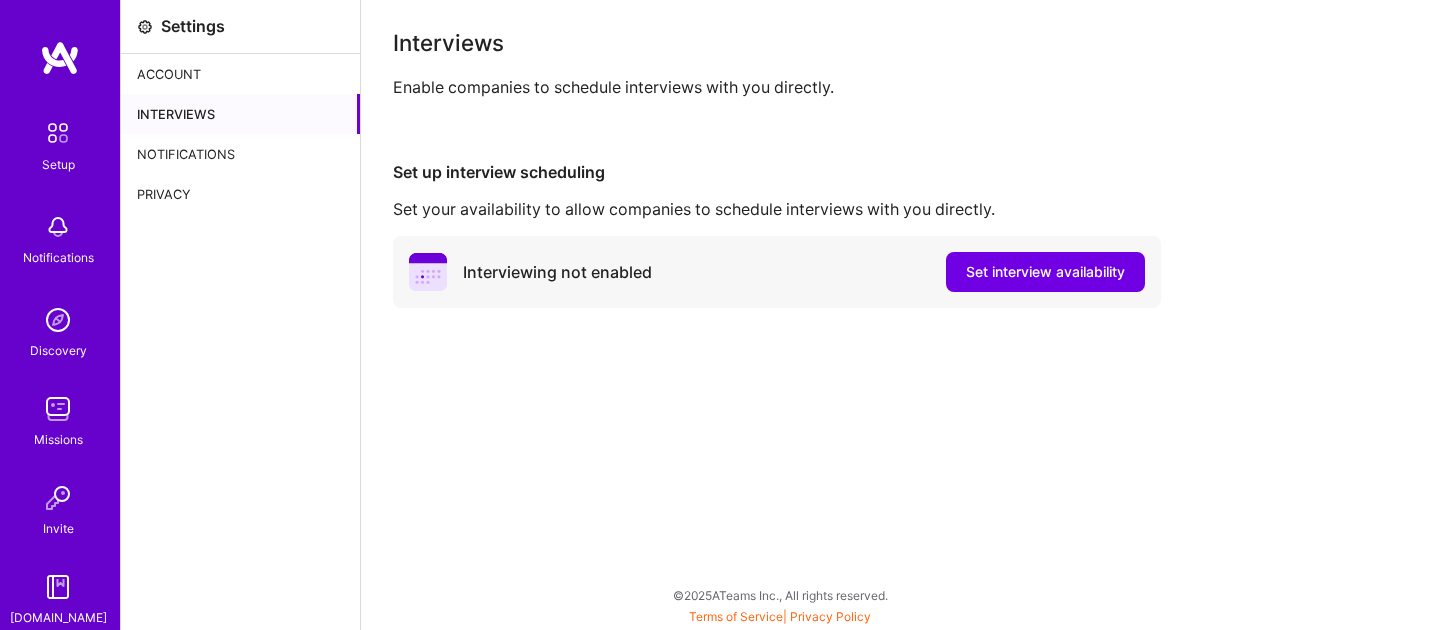 click on "Account" at bounding box center (240, 74) 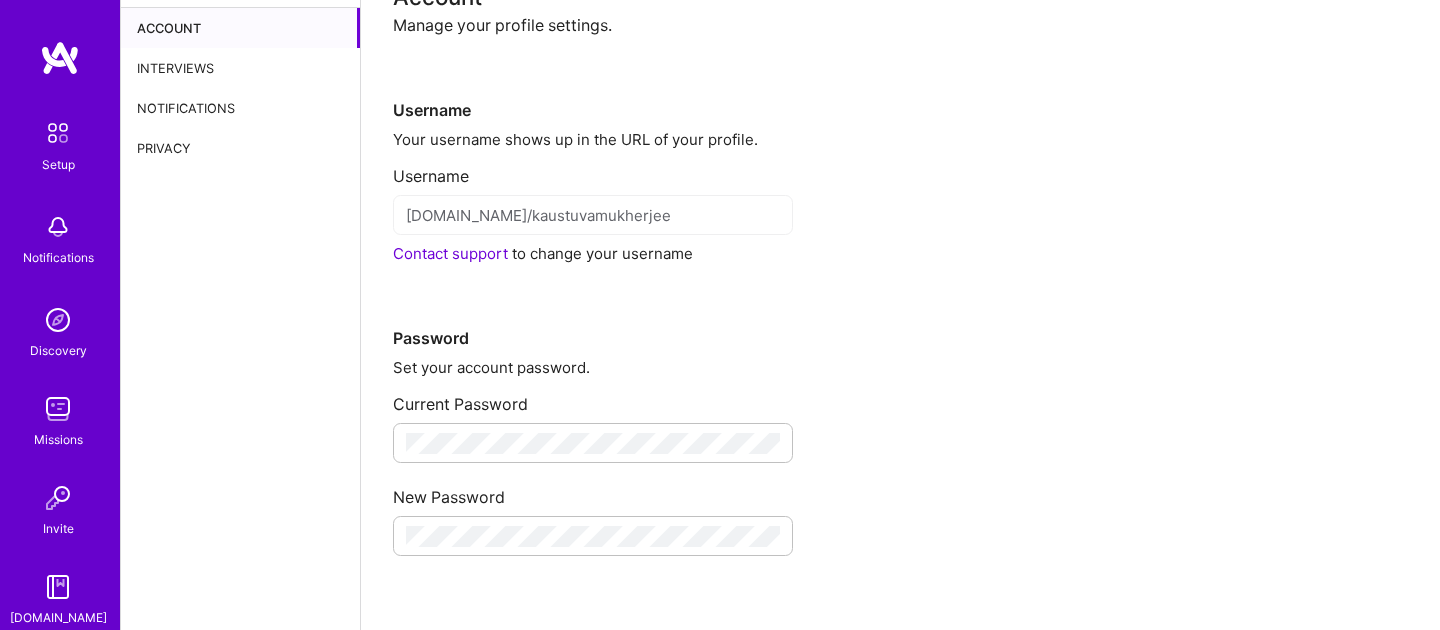 scroll, scrollTop: 50, scrollLeft: 0, axis: vertical 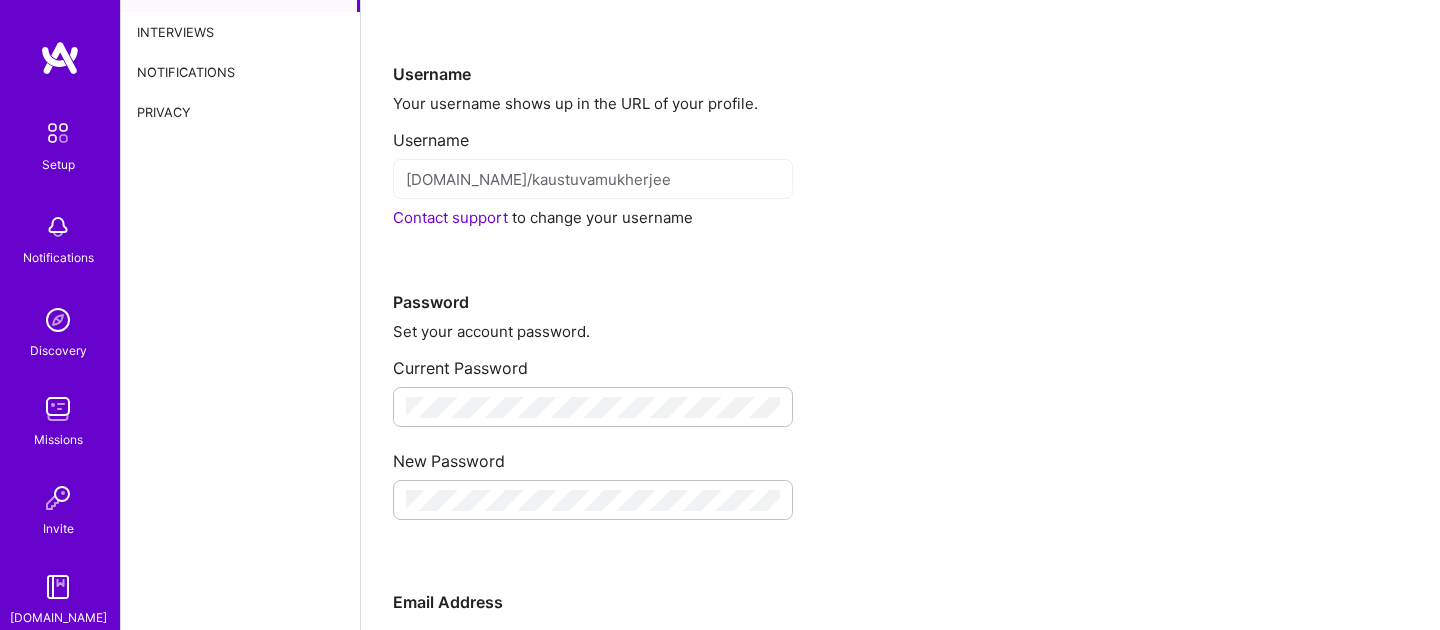 click on "Setup Notifications Discovery Missions Invite A.Guide" at bounding box center [60, 334] 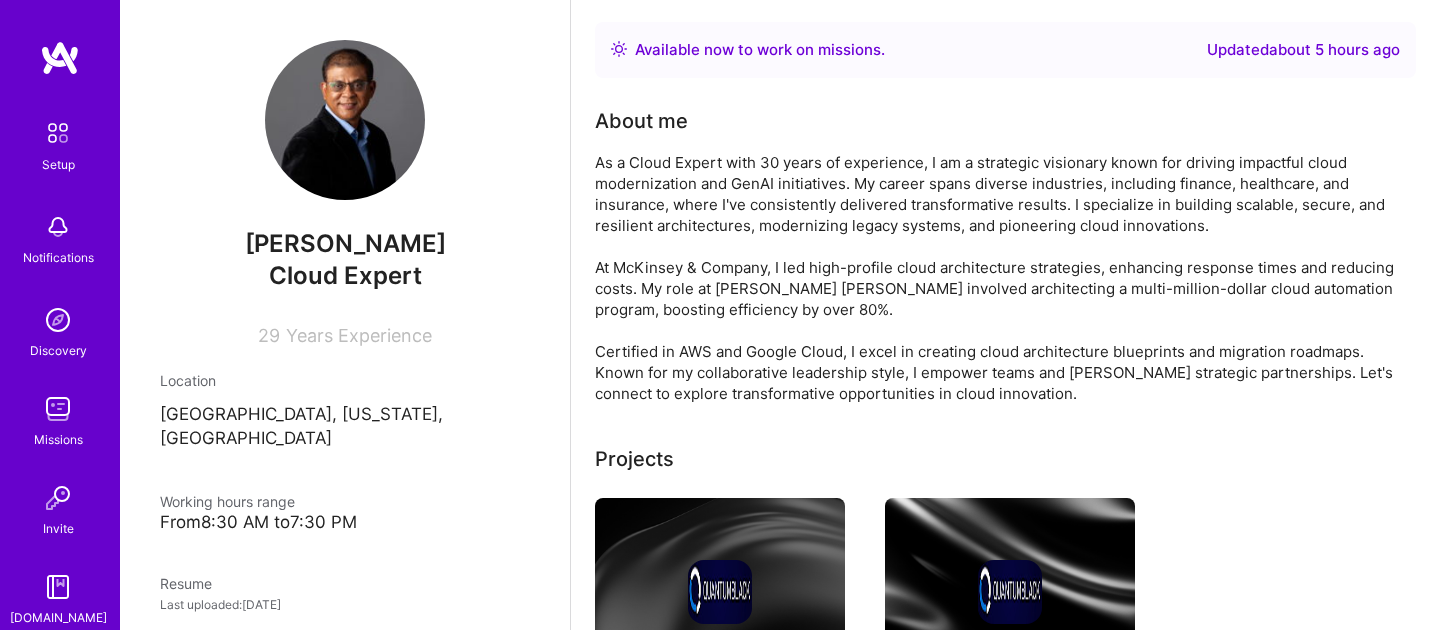 scroll, scrollTop: 0, scrollLeft: 0, axis: both 